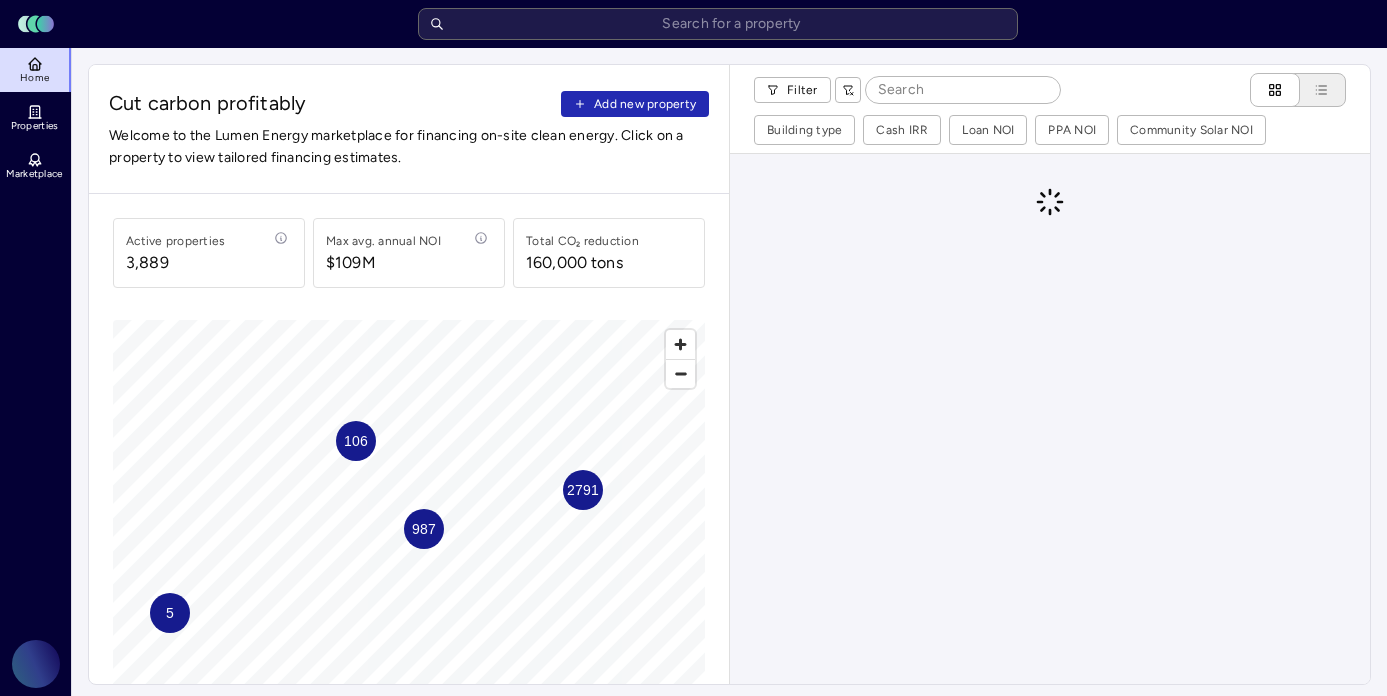 scroll, scrollTop: 0, scrollLeft: 0, axis: both 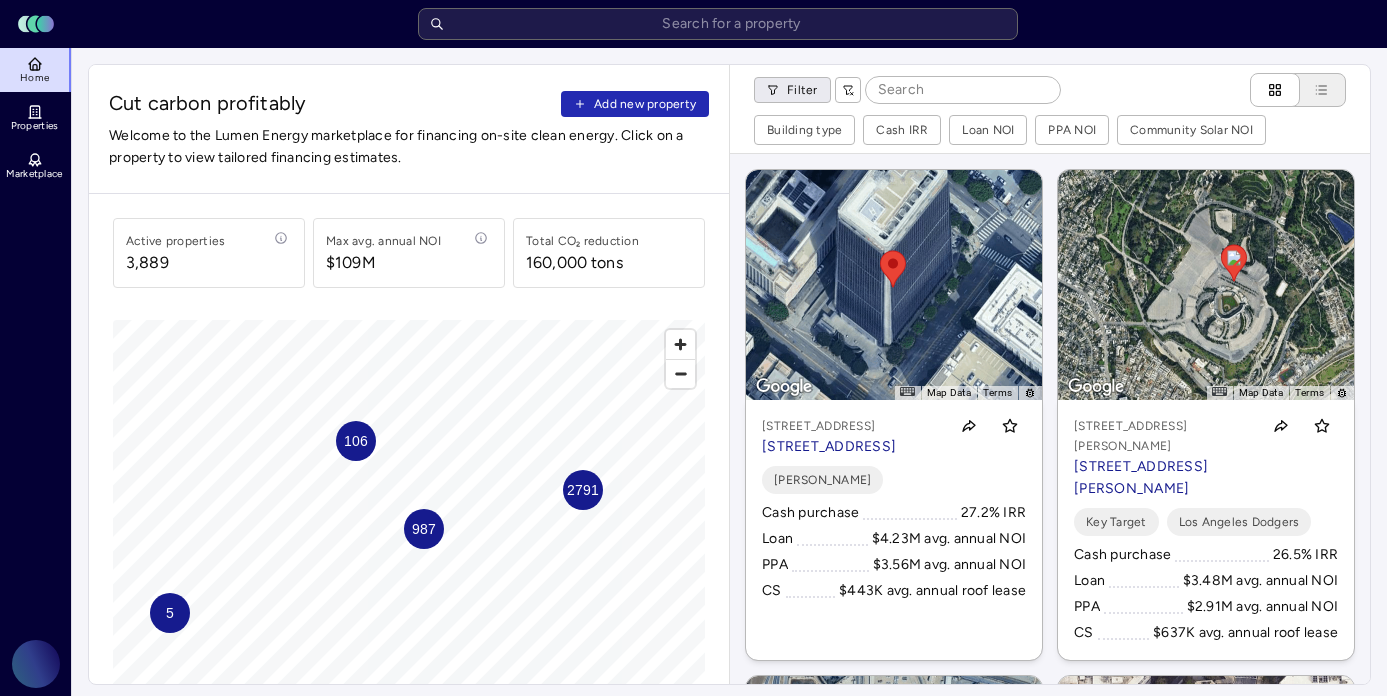 click on "Toggle Sidebar Lumen Energy Logo Home Properties Marketplace Gravity Climate [PERSON_NAME] Cut carbon profitably Add new property Welcome to the Lumen Energy marketplace for financing on-site clean energy. Click on a property to view tailored financing estimates. Active properties 3,889 Max avg. annual NOI $109M Total CO₂ reduction 160,000 tons 106 5 2791 987 © Mapbox   © OpenStreetMap   Improve this map Filter Building type Cash IRR Loan NOI PPA NOI Community Solar NOI ← Move left → Move right ↑ Move up ↓ Move down + Zoom in - Zoom out Home Jump left by 75% End Jump right by 75% Page Up Jump up by 75% Page Down Jump down by 75% To navigate, press the arrow keys. To activate drag with keyboard, press Alt + Enter or Alt + Space. Once you are in keyboard drag state, use the arrow keys to move the marker. To complete the drag, press the Enter or Space keys. To cancel the drag and return to the original position, press Alt + Enter, Alt + Space, or Escape Map Data 20 m  Terms [PERSON_NAME]" at bounding box center [693, 851] 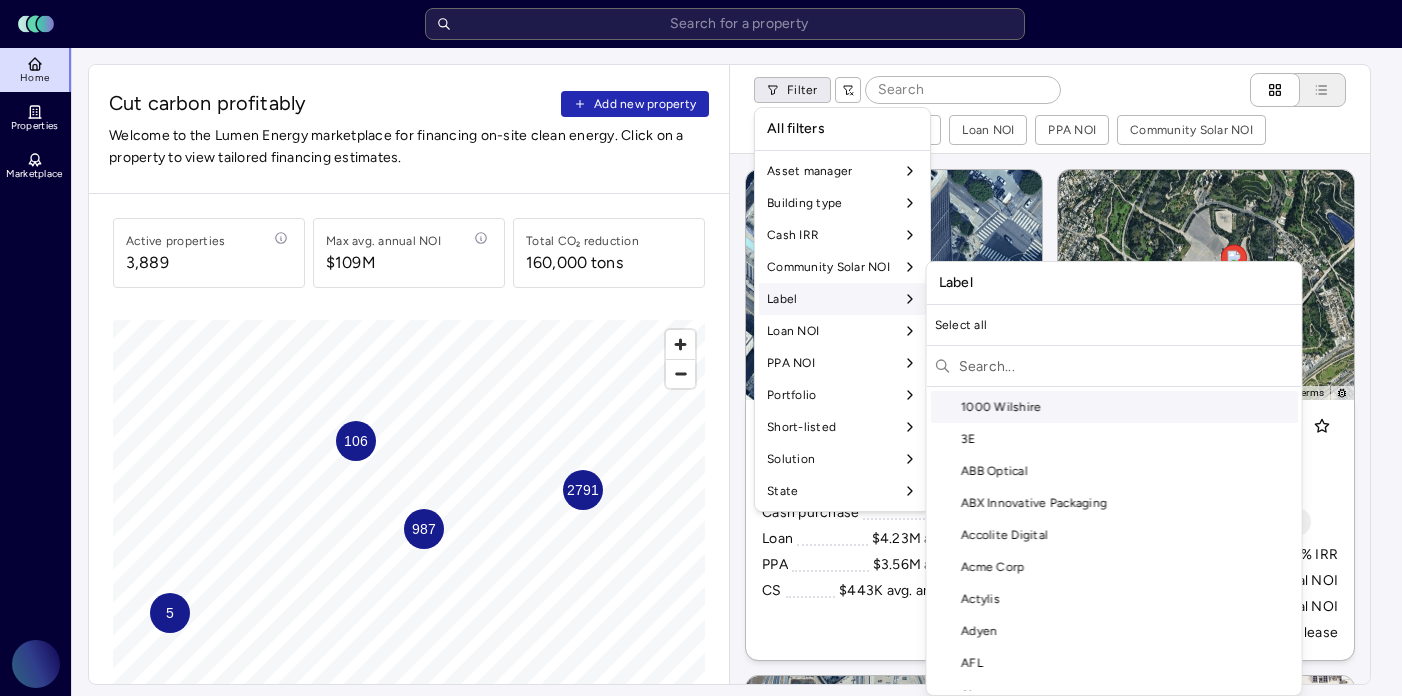click at bounding box center [1126, 366] 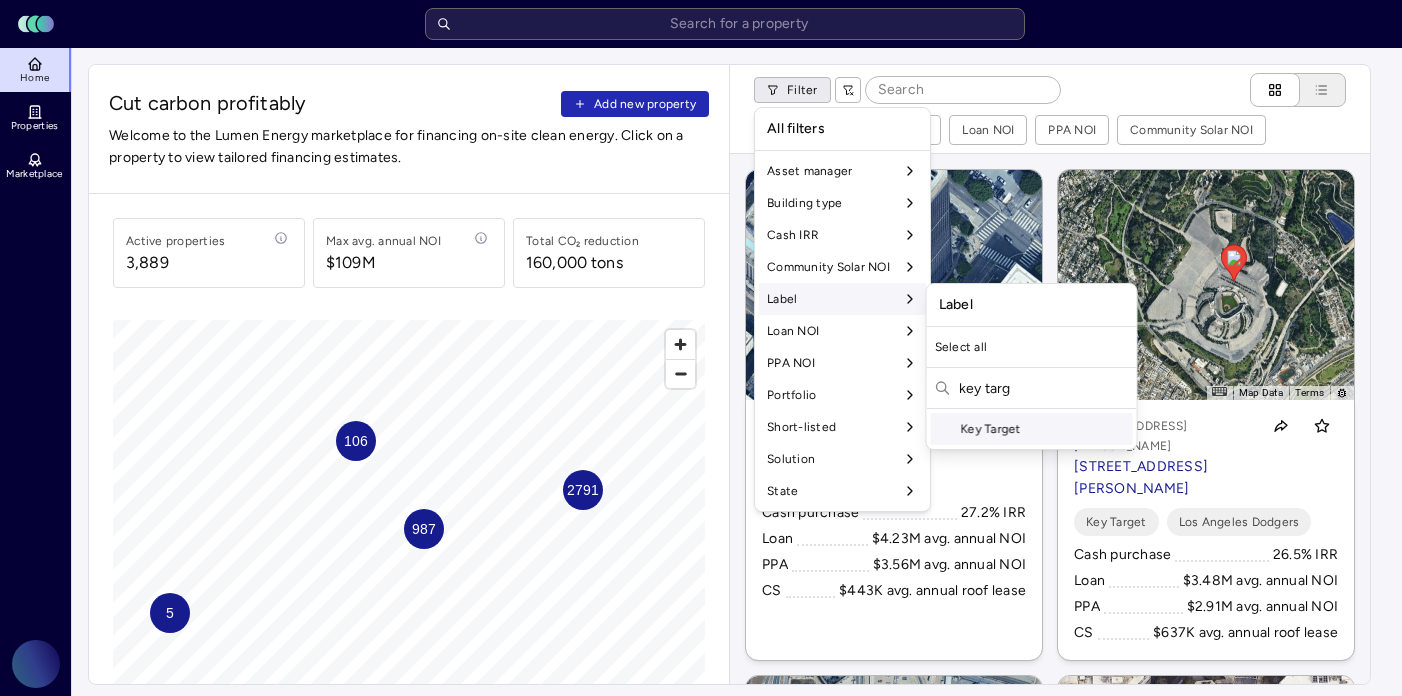 type on "key targ" 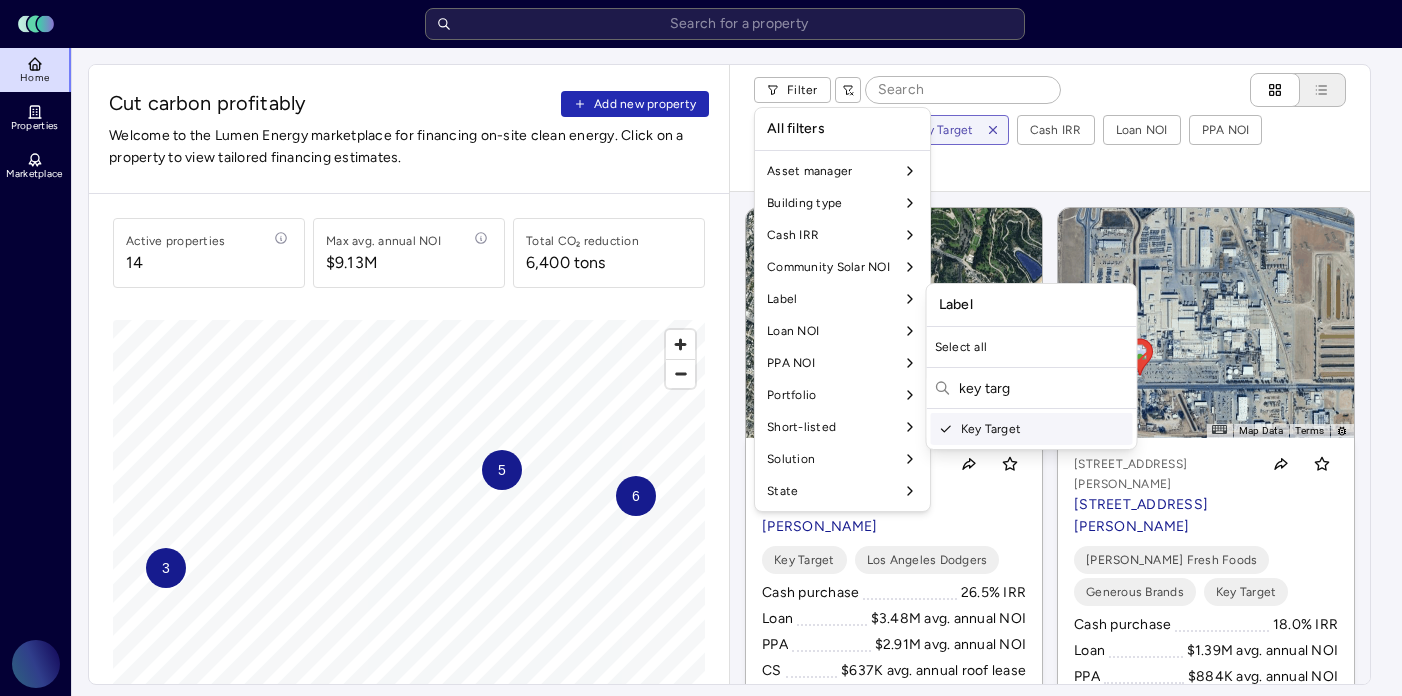 click on "Toggle Sidebar Lumen Energy Logo Home Properties Marketplace Gravity Climate [PERSON_NAME] Cut carbon profitably Add new property Welcome to the Lumen Energy marketplace for financing on-site clean energy. Click on a property to view tailored financing estimates. Active properties [STREET_ADDRESS] annual NOI $9.13M Total CO₂ reduction 6,400 tons 3 6 5 © Mapbox   © OpenStreetMap   Improve this map Filter Building type Label: Key Target Cash IRR Loan NOI PPA NOI Community Solar NOI ← Move left → Move right ↑ Move up ↓ Move down + Zoom in - Zoom out Home Jump left by 75% End Jump right by 75% Page Up Jump up by 75% Page Down Jump down by 75% To navigate, press the arrow keys. To activate drag with keyboard, press Alt + Enter or Alt + Space. Once you are in keyboard drag state, use the arrow keys to move the marker. To complete the drag, press the Enter or Space keys. To cancel the drag and return to the original position, press Alt + Enter, Alt + Space, or Escape Map Data 500 m  Terms Loan PPA" at bounding box center [701, 851] 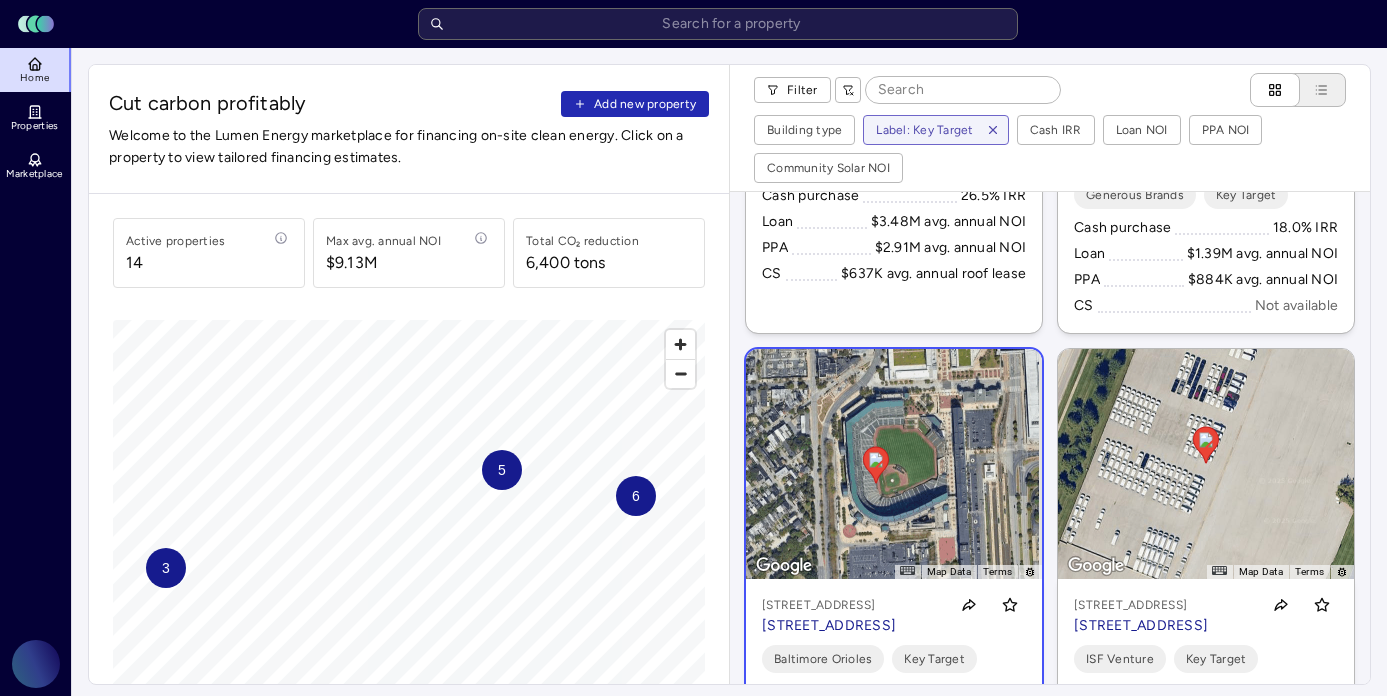 scroll, scrollTop: 0, scrollLeft: 0, axis: both 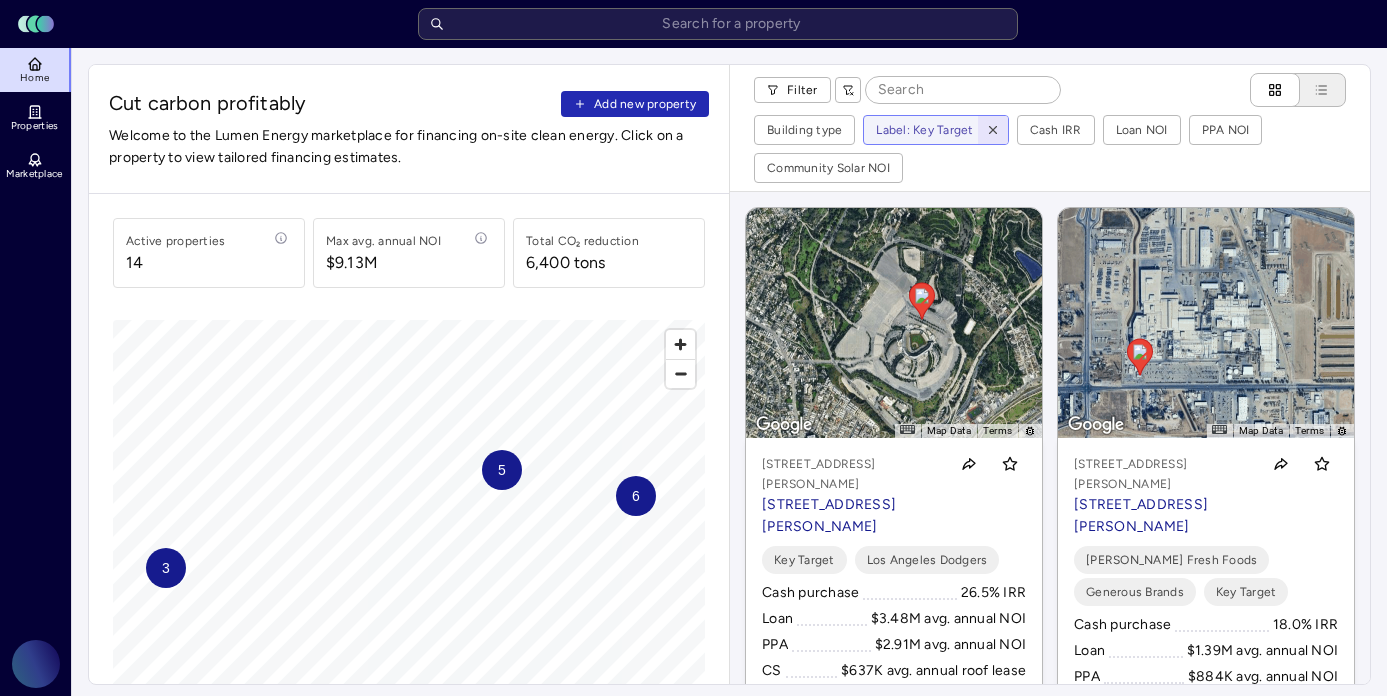 click 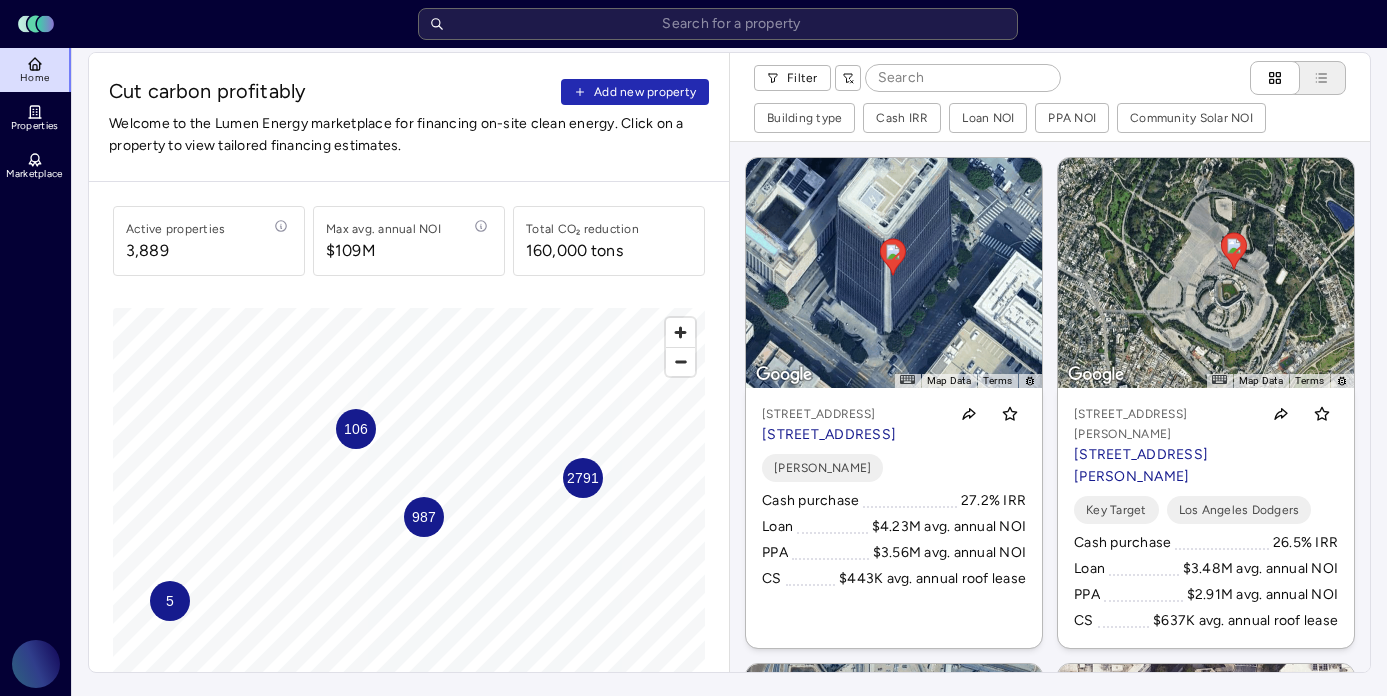 scroll, scrollTop: 19, scrollLeft: 0, axis: vertical 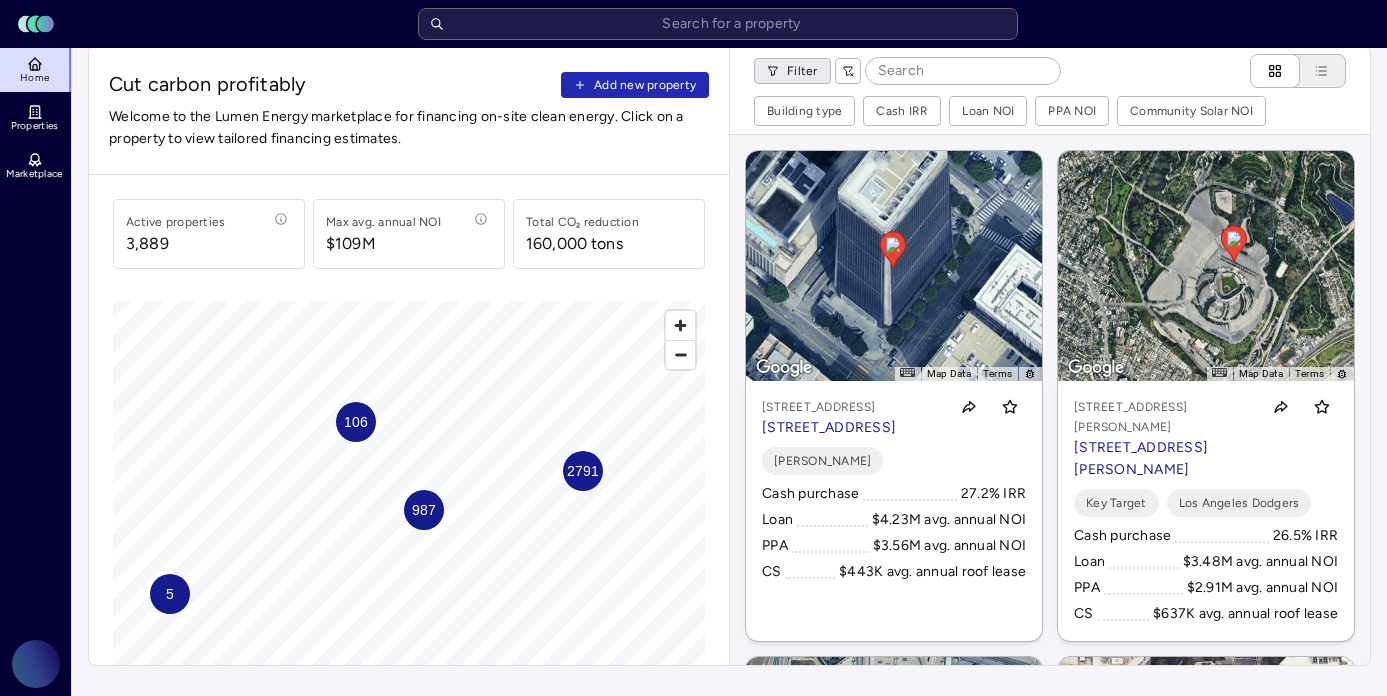 click on "Toggle Sidebar Lumen Energy Logo Home Properties Marketplace Gravity Climate [PERSON_NAME] Cut carbon profitably Add new property Welcome to the Lumen Energy marketplace for financing on-site clean energy. Click on a property to view tailored financing estimates. Active properties 3,889 Max avg. annual NOI $109M Total CO₂ reduction 160,000 tons 106 2791 987 5 © Mapbox   © OpenStreetMap   Improve this map Filter Building type Cash IRR Loan NOI PPA NOI Community Solar NOI ← Move left → Move right ↑ Move up ↓ Move down + Zoom in - Zoom out Home Jump left by 75% End Jump right by 75% Page Up Jump up by 75% Page Down Jump down by 75% To navigate, press the arrow keys. To activate drag with keyboard, press Alt + Enter or Alt + Space. Once you are in keyboard drag state, use the arrow keys to move the marker. To complete the drag, press the Enter or Space keys. To cancel the drag and return to the original position, press Alt + Enter, Alt + Space, or Escape Map Data 20 m  Terms [PERSON_NAME]" at bounding box center (693, 832) 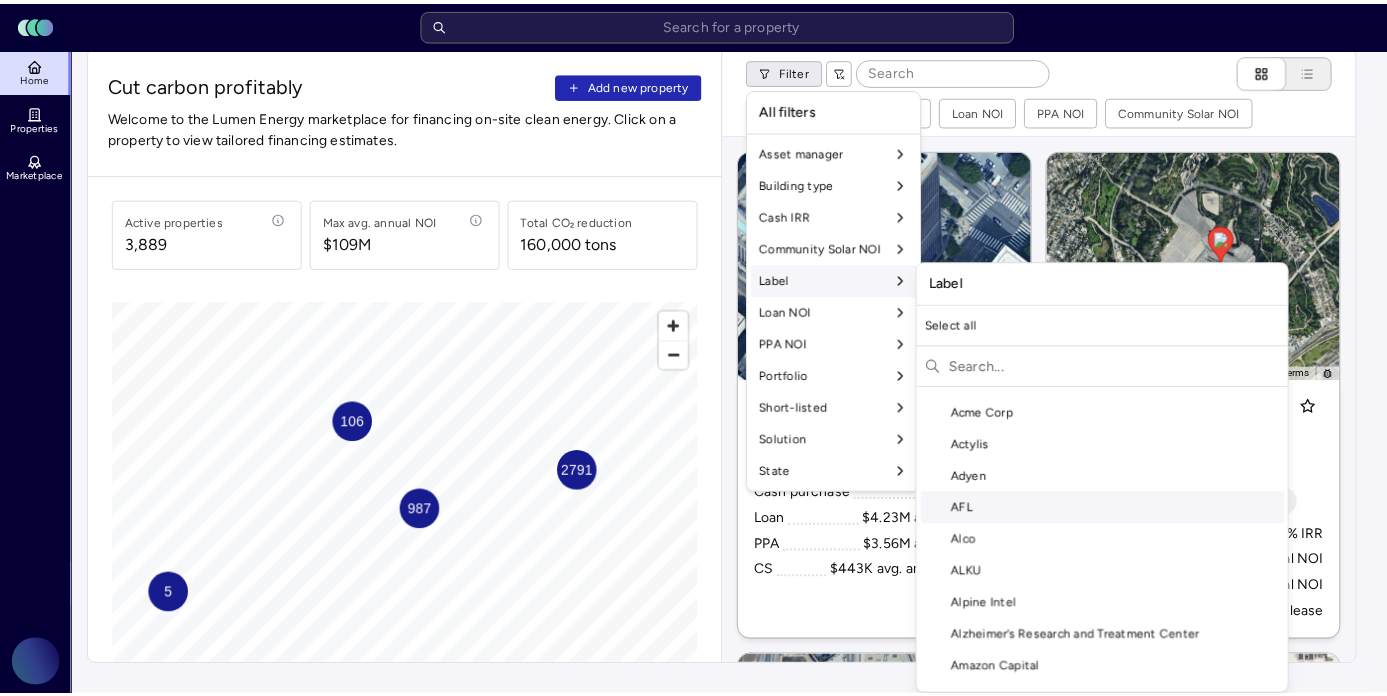 scroll, scrollTop: 0, scrollLeft: 0, axis: both 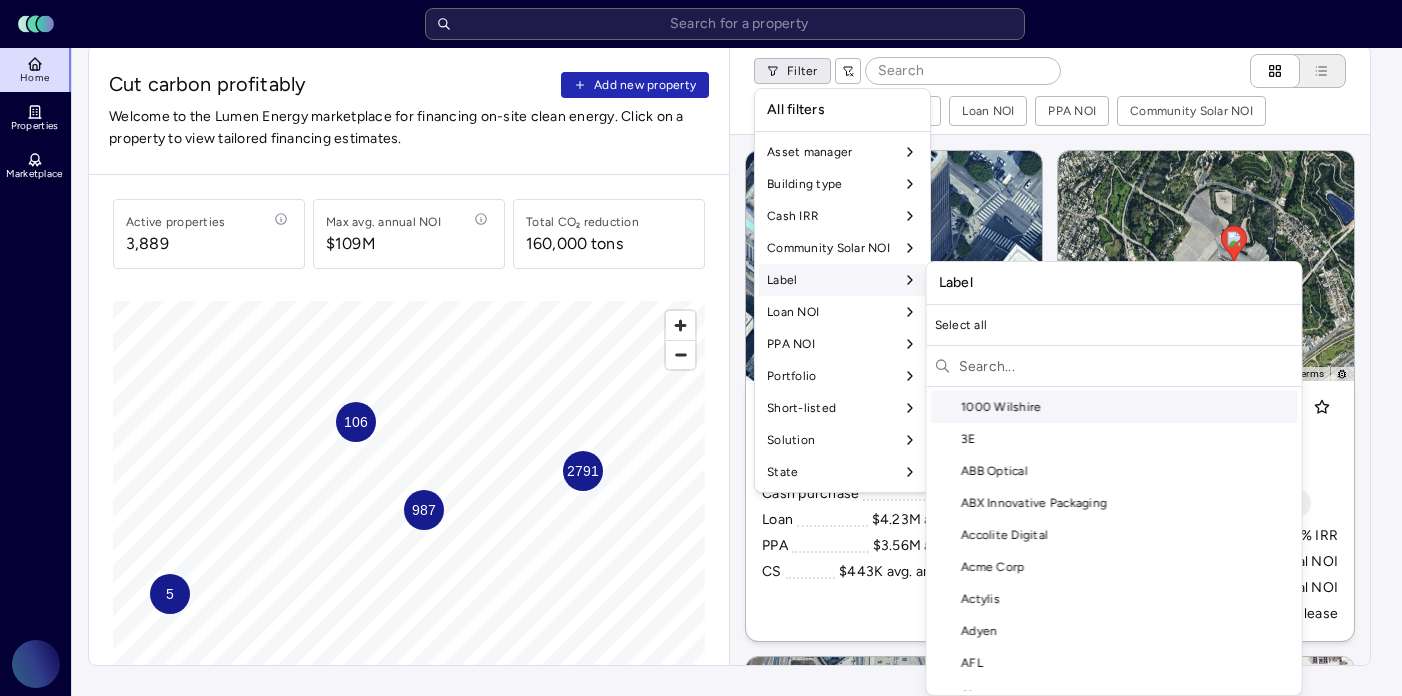 click at bounding box center [1126, 366] 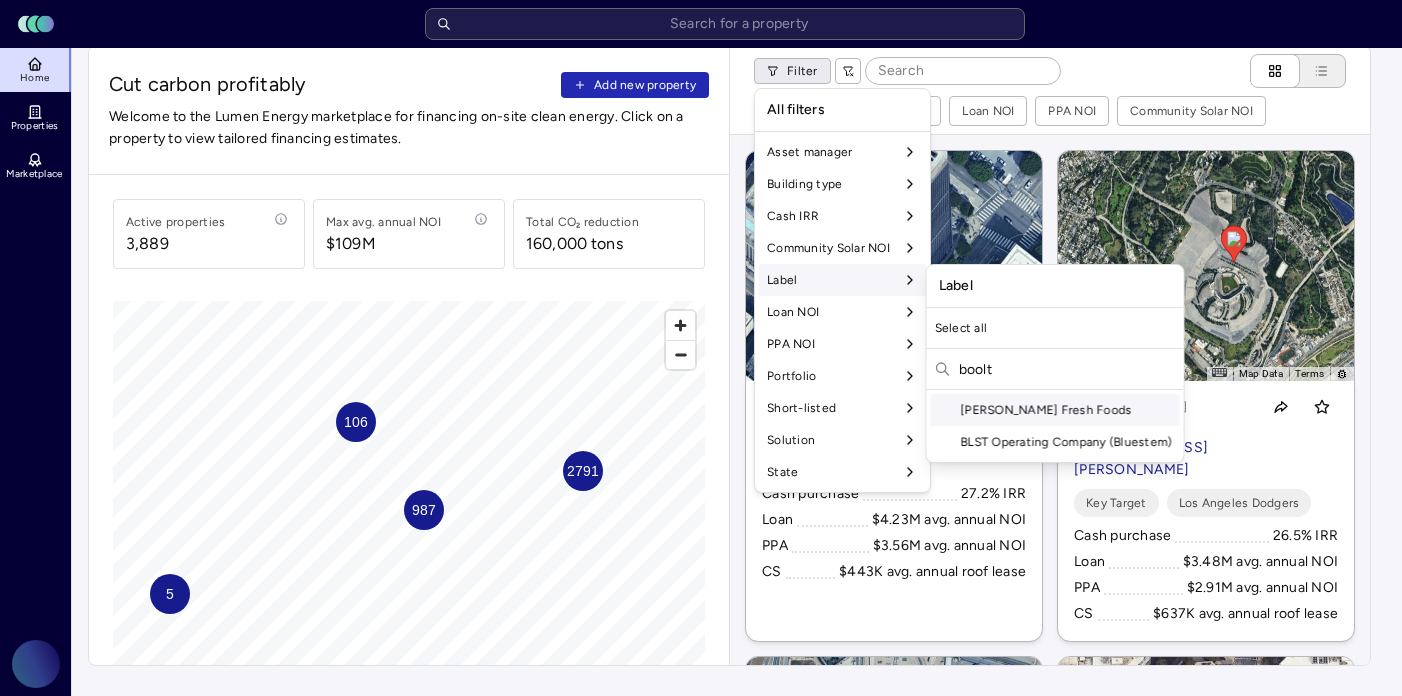 type on "boolt" 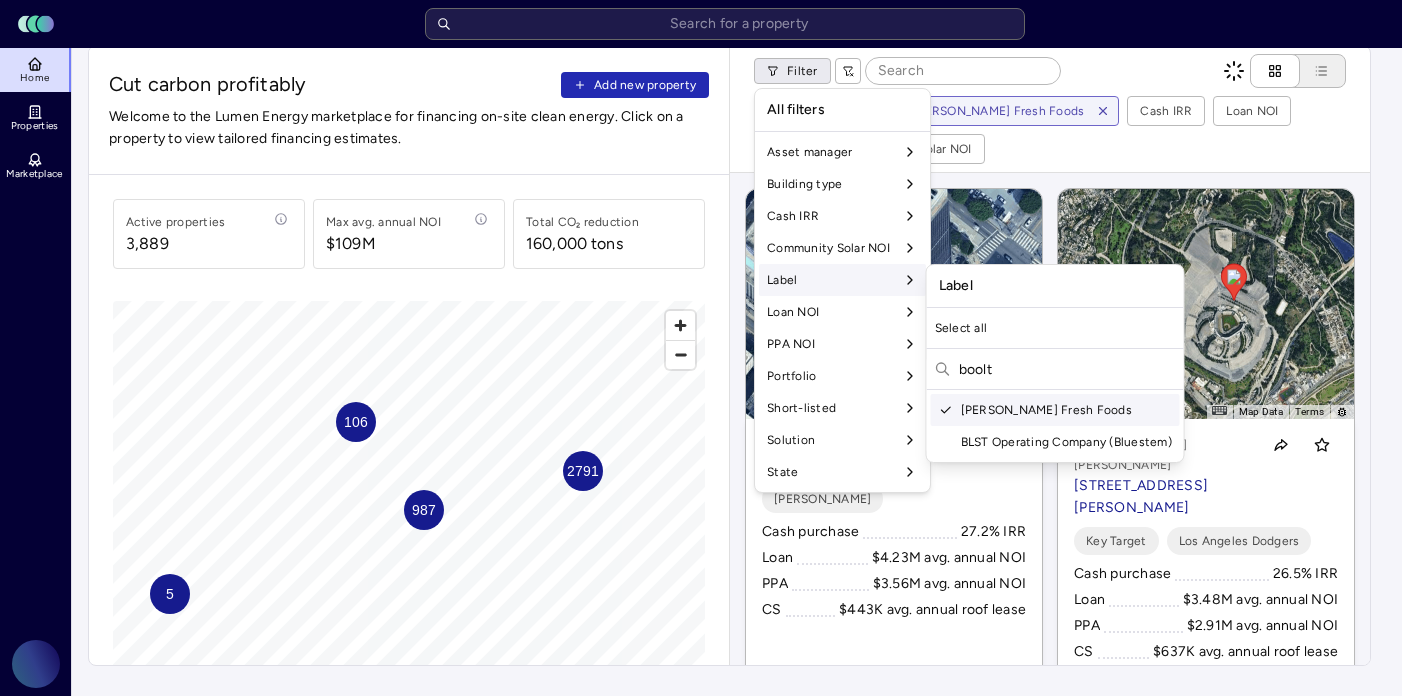 click on "Toggle Sidebar Lumen Energy Logo Home Properties Marketplace Gravity Climate [PERSON_NAME] Cut carbon profitably Add new property Welcome to the Lumen Energy marketplace for financing on-site clean energy. Click on a property to view tailored financing estimates. Active properties 3,889 Max avg. annual NOI $109M Total CO₂ reduction 160,000 tons 106 2791 987 5 © Mapbox   © OpenStreetMap   Improve this map Filter Building type Label: [PERSON_NAME] Fresh Foods Cash IRR Loan NOI PPA NOI Community Solar NOI ← Move left → Move right ↑ Move up ↓ Move down + Zoom in - Zoom out Home Jump left by 75% End Jump right by 75% Page Up Jump up by 75% Page Down Jump down by 75% To navigate, press the arrow keys. To activate drag with keyboard, press Alt + Enter or Alt + Space. Once you are in keyboard drag state, use the arrow keys to move the marker. To complete the drag, press the Enter or Space keys. To cancel the drag and return to the original position, press Alt + Enter, Alt + Space, or Escape 20 m" at bounding box center (701, 832) 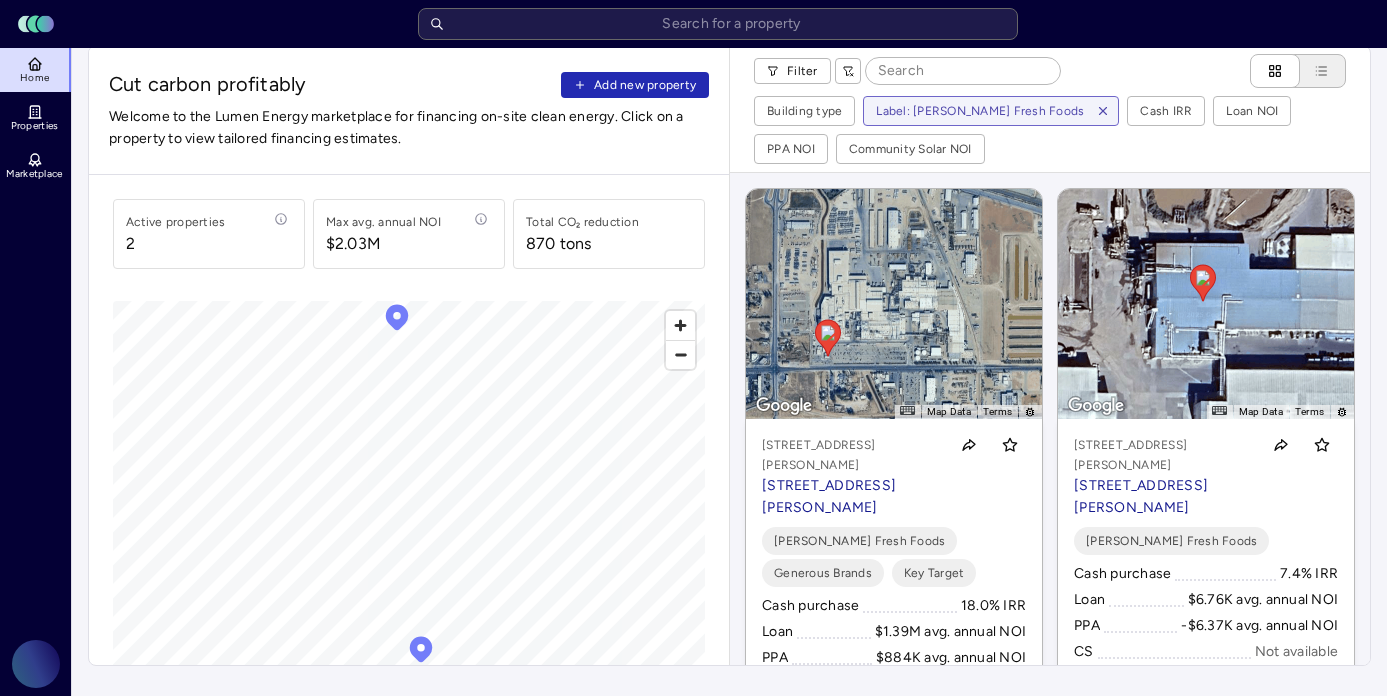 scroll, scrollTop: 26, scrollLeft: 0, axis: vertical 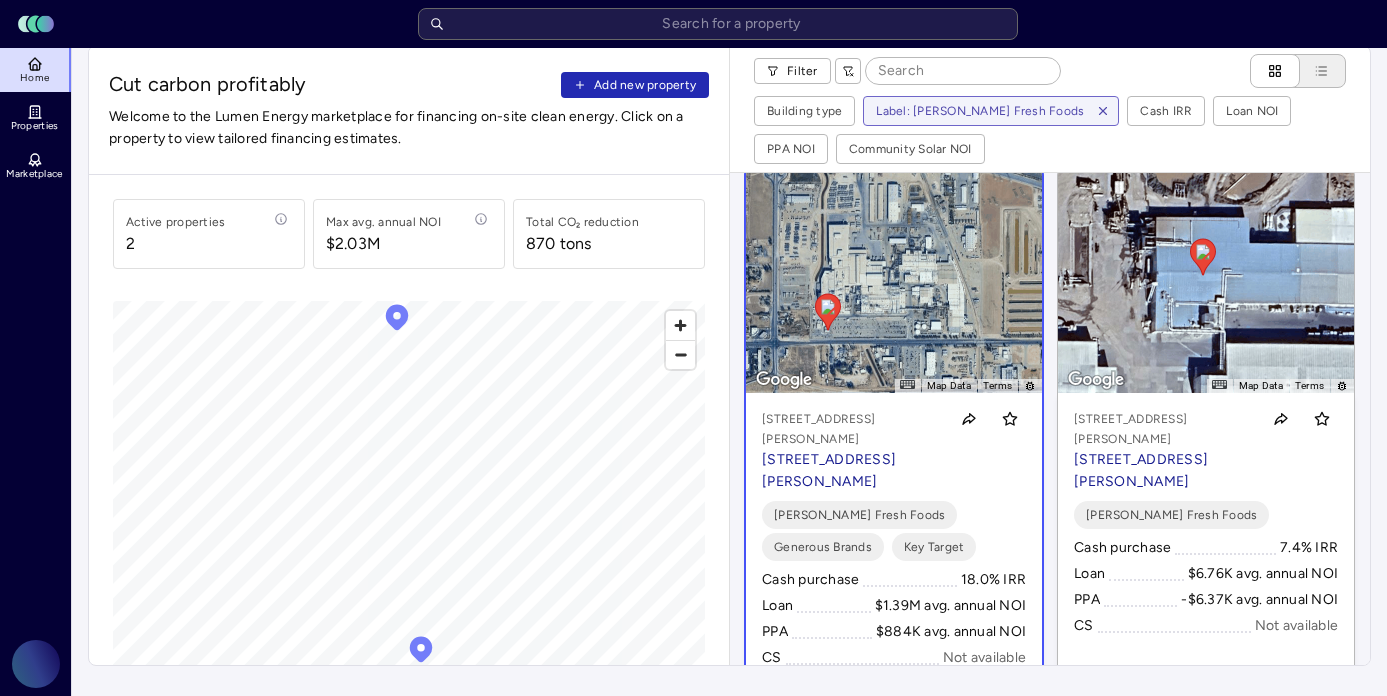 click on "← Move left → Move right ↑ Move up ↓ Move down + Zoom in - Zoom out Home Jump left by 75% End Jump right by 75% Page Up Jump up by 75% Page Down Jump down by 75% To navigate, press the arrow keys. To activate drag with keyboard, press Alt + Enter or Alt + Space. Once you are in keyboard drag state, use the arrow keys to move the marker. To complete the drag, press the Enter or Space keys. To cancel the drag and return to the original position, press Alt + Enter, Alt + Space, or Escape Map Data Imagery ©2025 Airbus, CNES / Airbus, Maxar Technologies Imagery ©2025 Airbus, CNES / Airbus, Maxar Technologies 200 m  Click to toggle between metric and imperial units Terms 7200 E [PERSON_NAME] [STREET_ADDRESS][PERSON_NAME] [PERSON_NAME] Fresh Foods Generous Brands Key Target Cash purchase 18.0% IRR Loan $1.39M avg. annual NOI PPA $884K avg. annual NOI CS Not available" at bounding box center (894, 424) 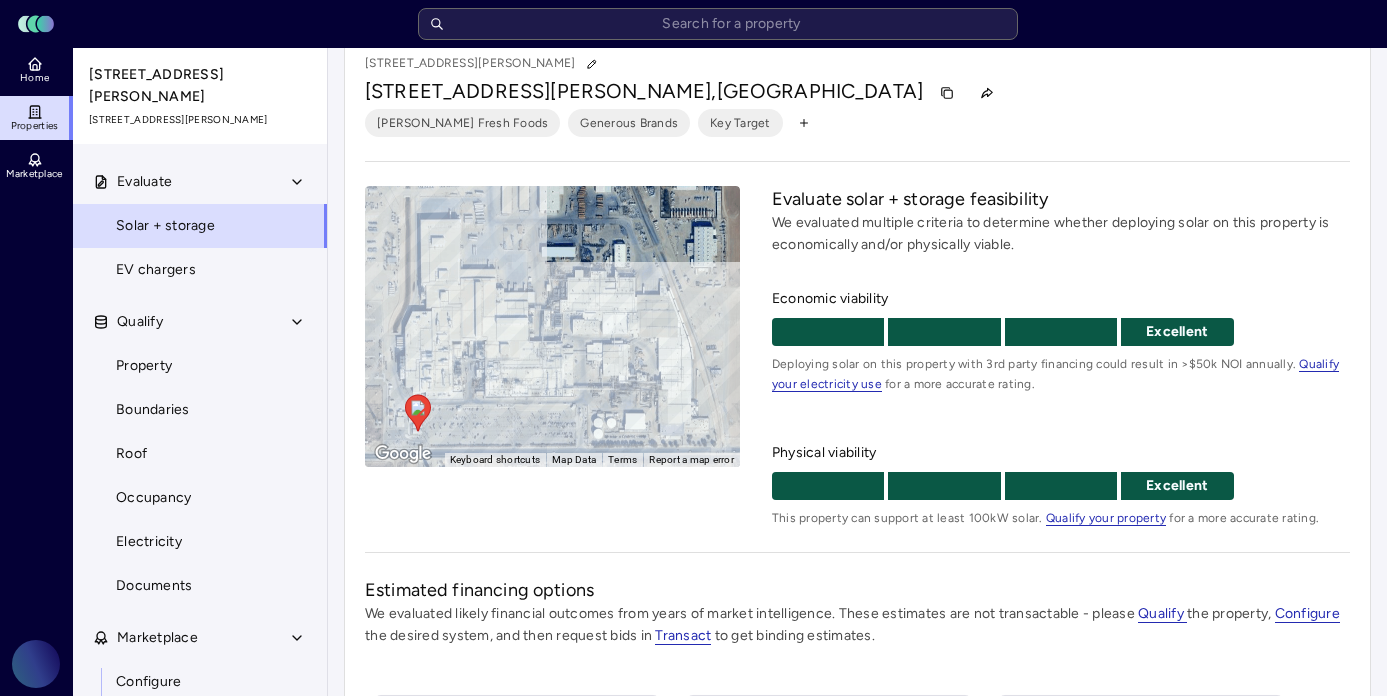 scroll, scrollTop: 0, scrollLeft: 0, axis: both 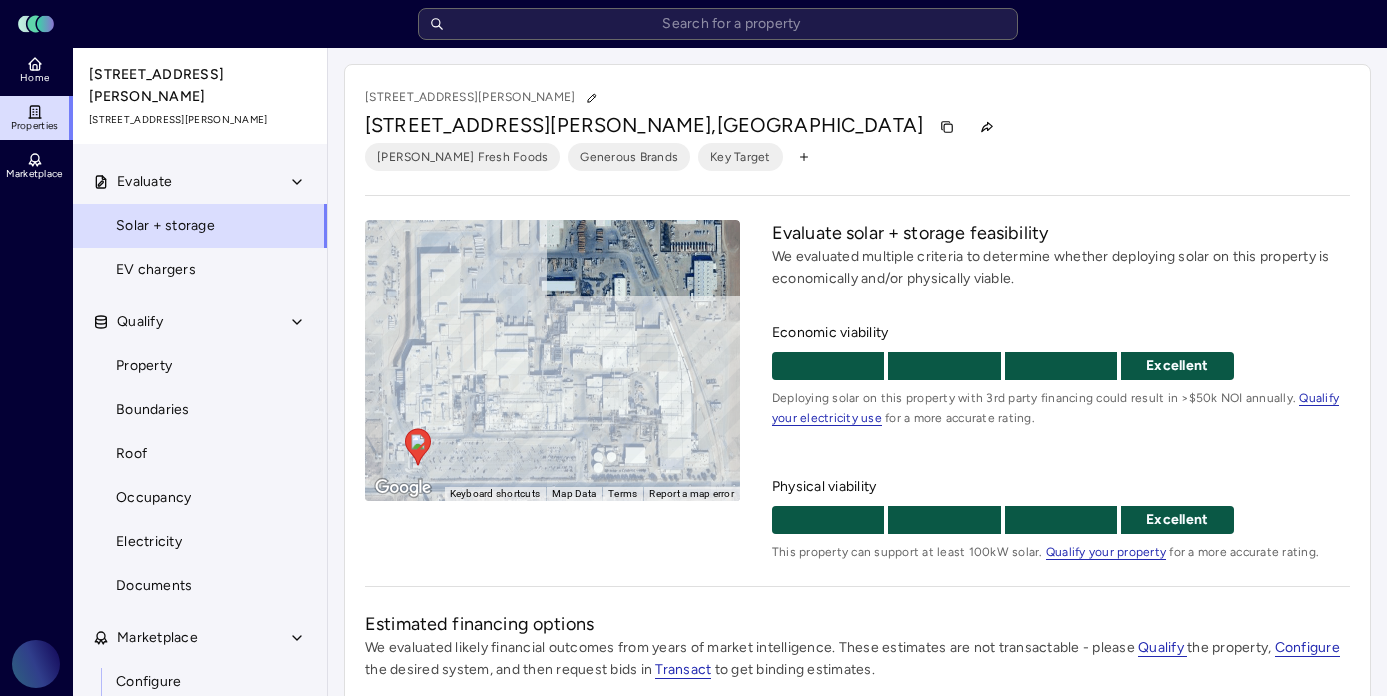 click on "To navigate, press the arrow keys. To activate drag with keyboard, press Alt + Enter or Alt + Space. Once you are in keyboard drag state, use the arrow keys to move the marker. To complete the drag, press the Enter or Space keys. To cancel the drag and return to the original position, press Alt + Enter, Alt + Space, or Escape" at bounding box center (552, 360) 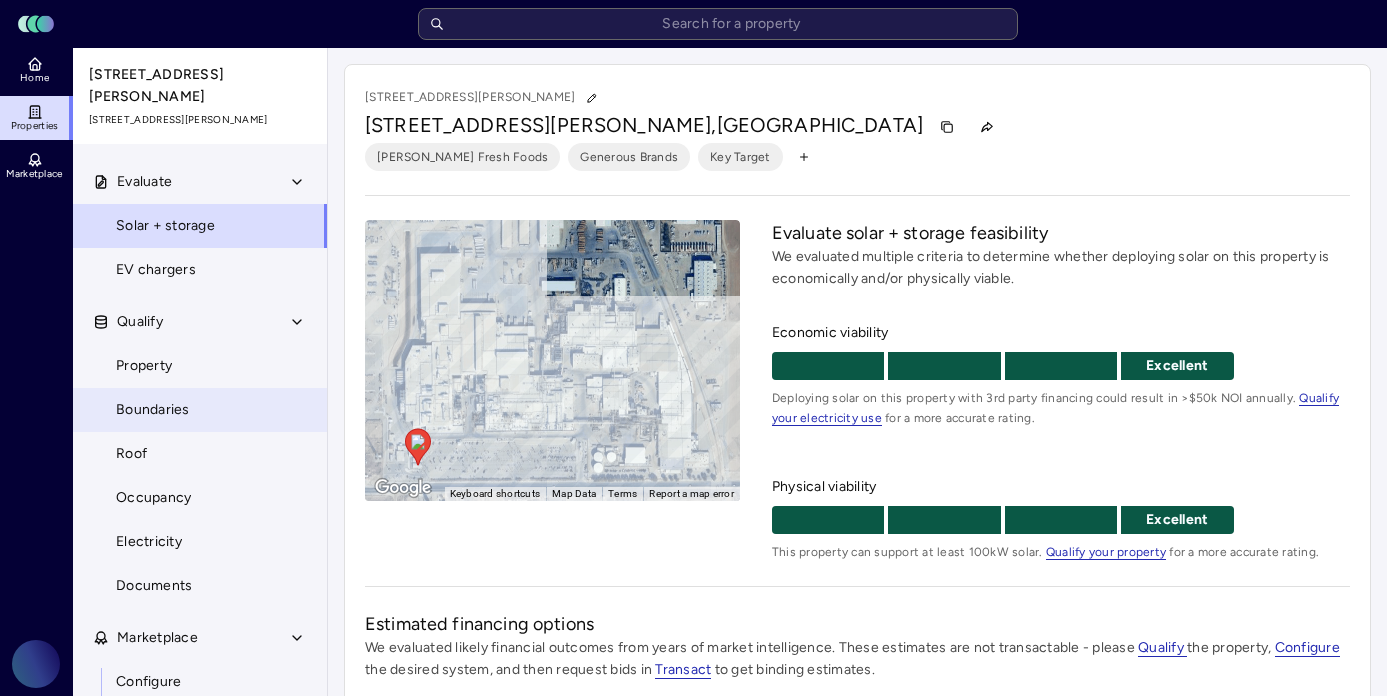 click on "Boundaries" at bounding box center (200, 410) 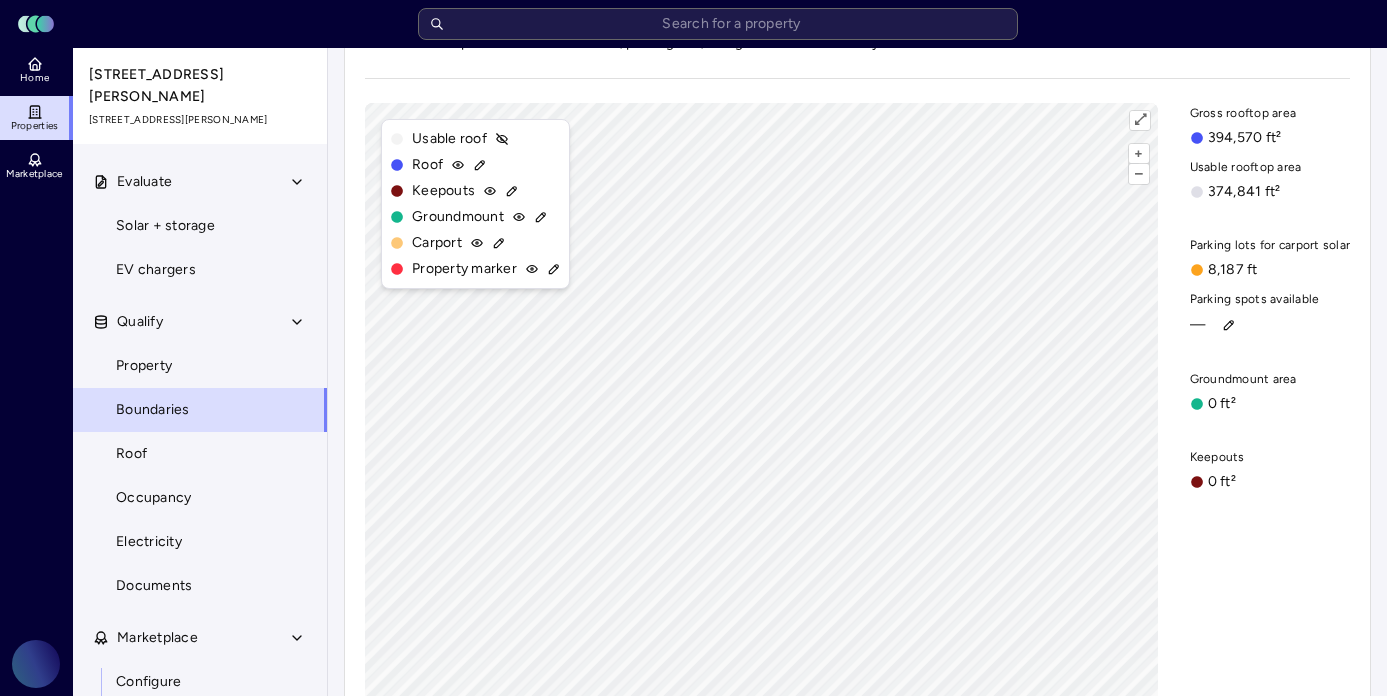scroll, scrollTop: 149, scrollLeft: 0, axis: vertical 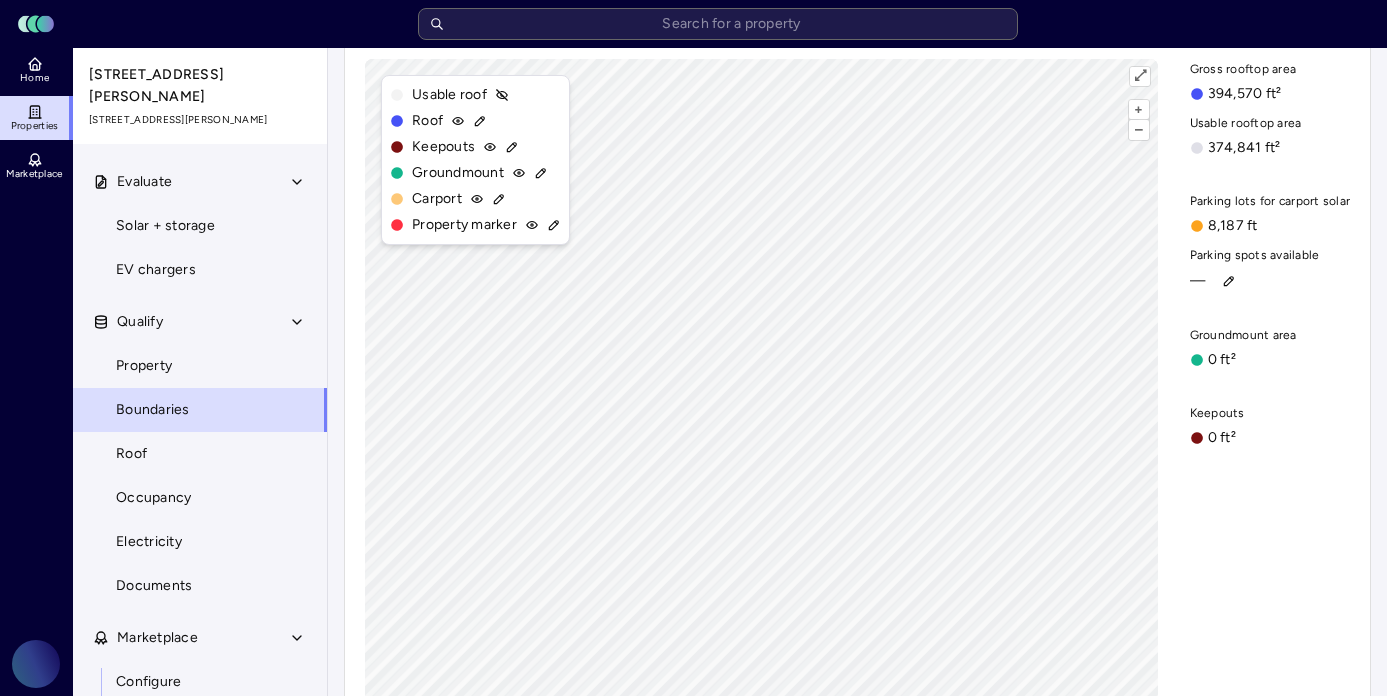 click 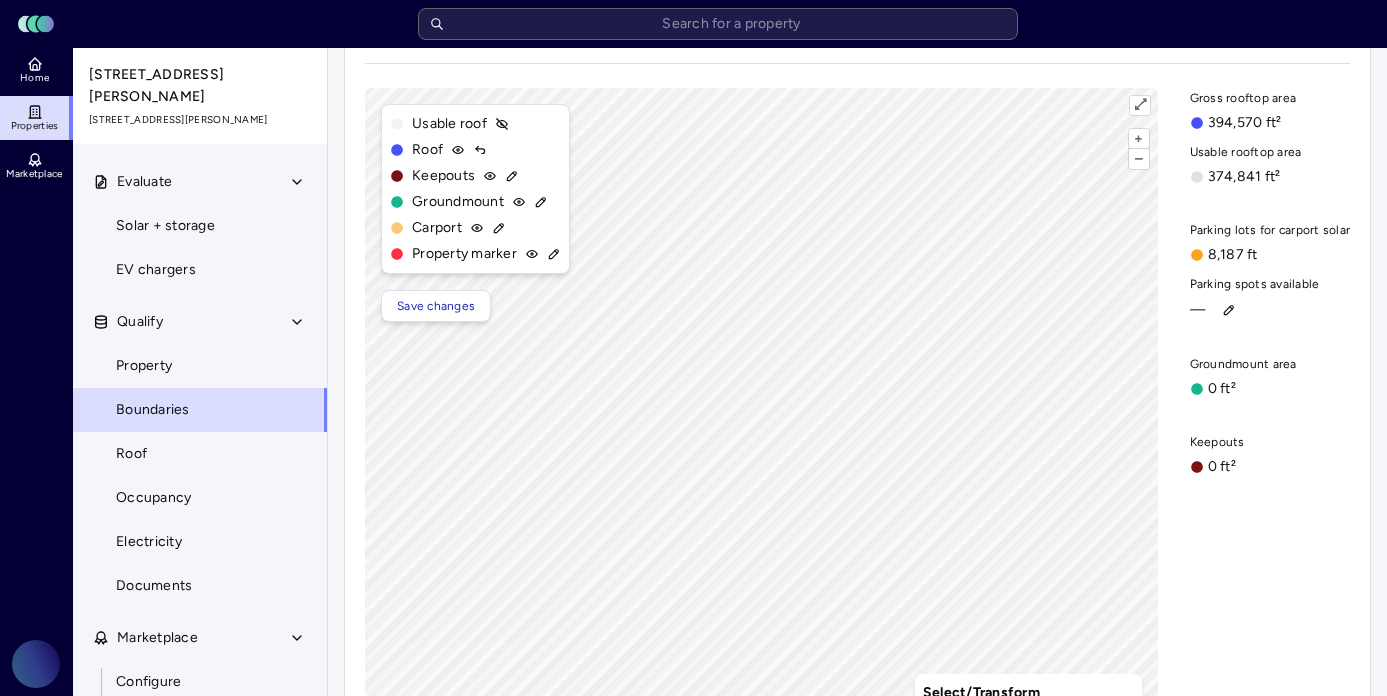 scroll, scrollTop: 95, scrollLeft: 0, axis: vertical 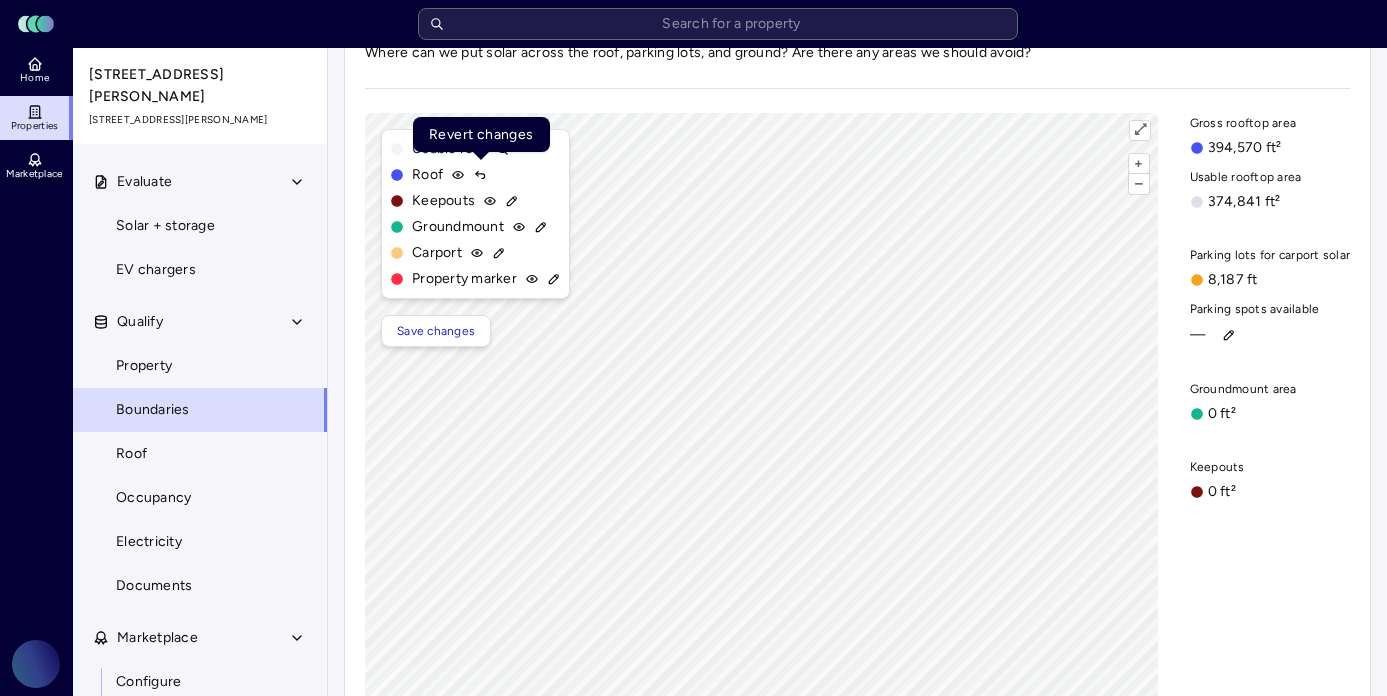 click 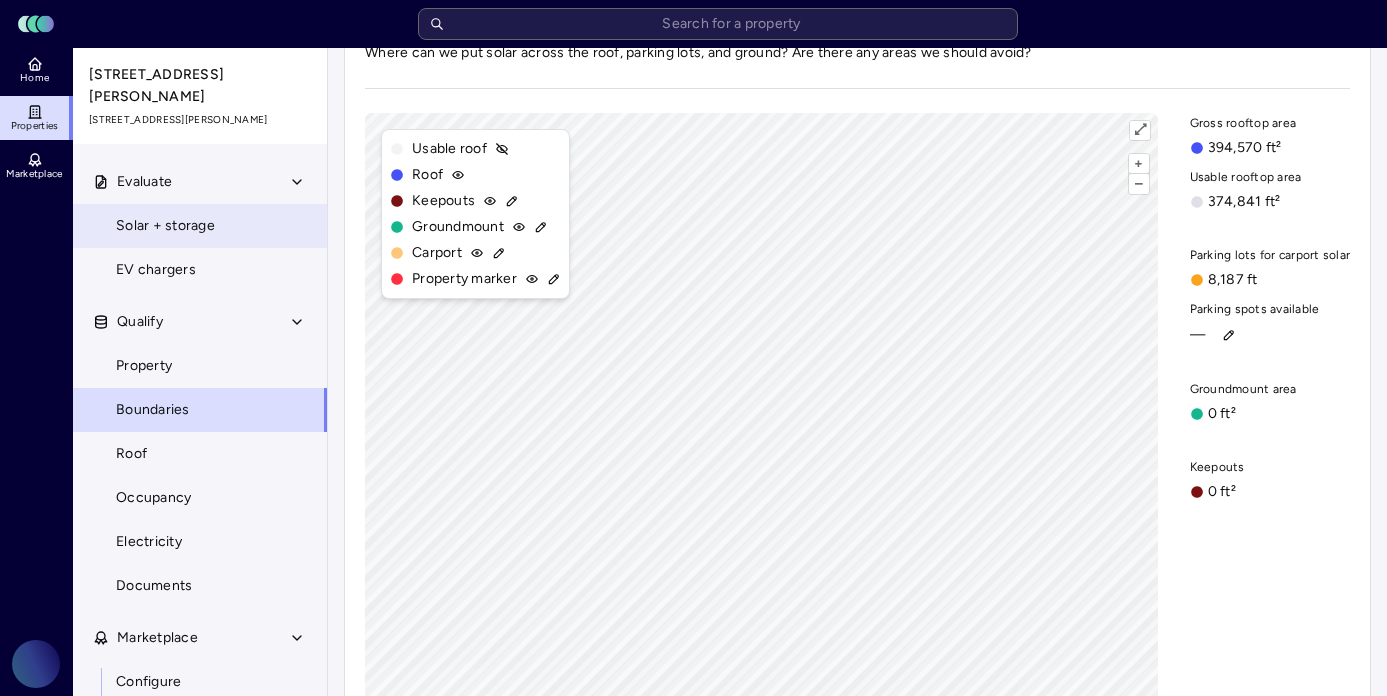 click on "Solar + storage" at bounding box center [200, 226] 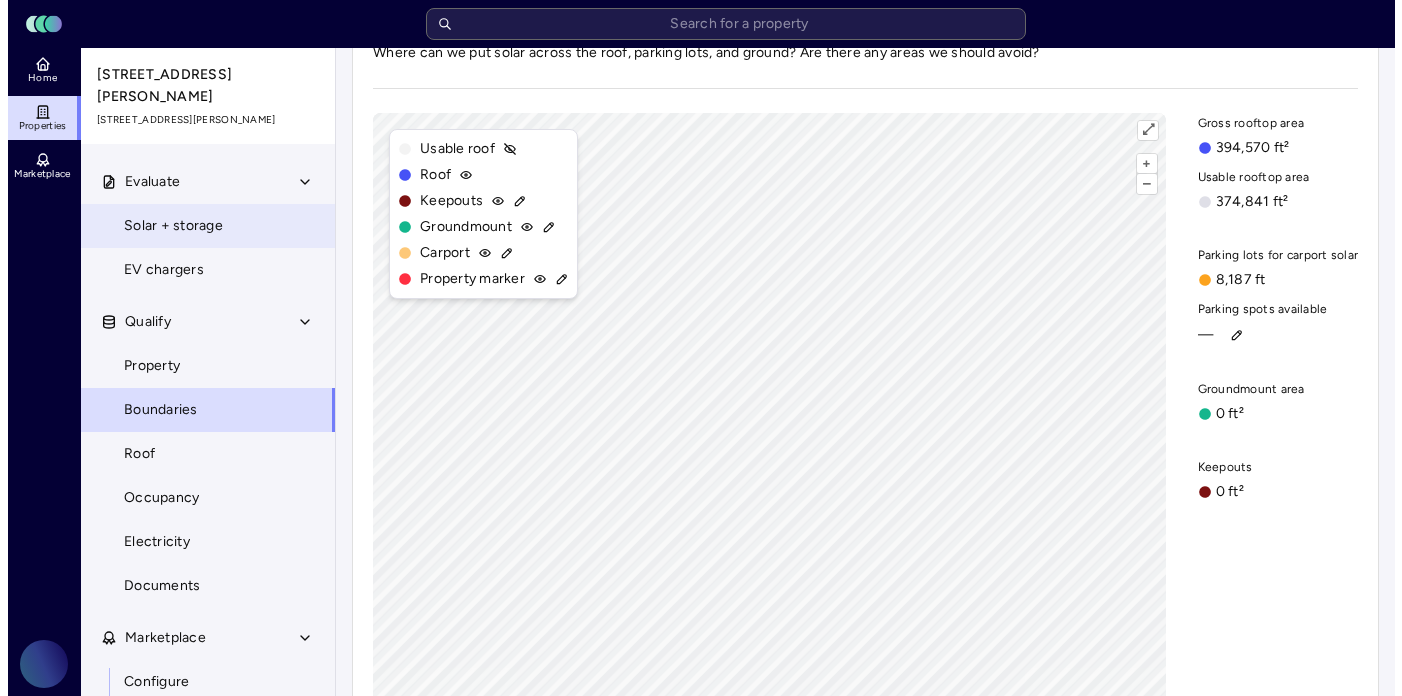 scroll, scrollTop: 0, scrollLeft: 0, axis: both 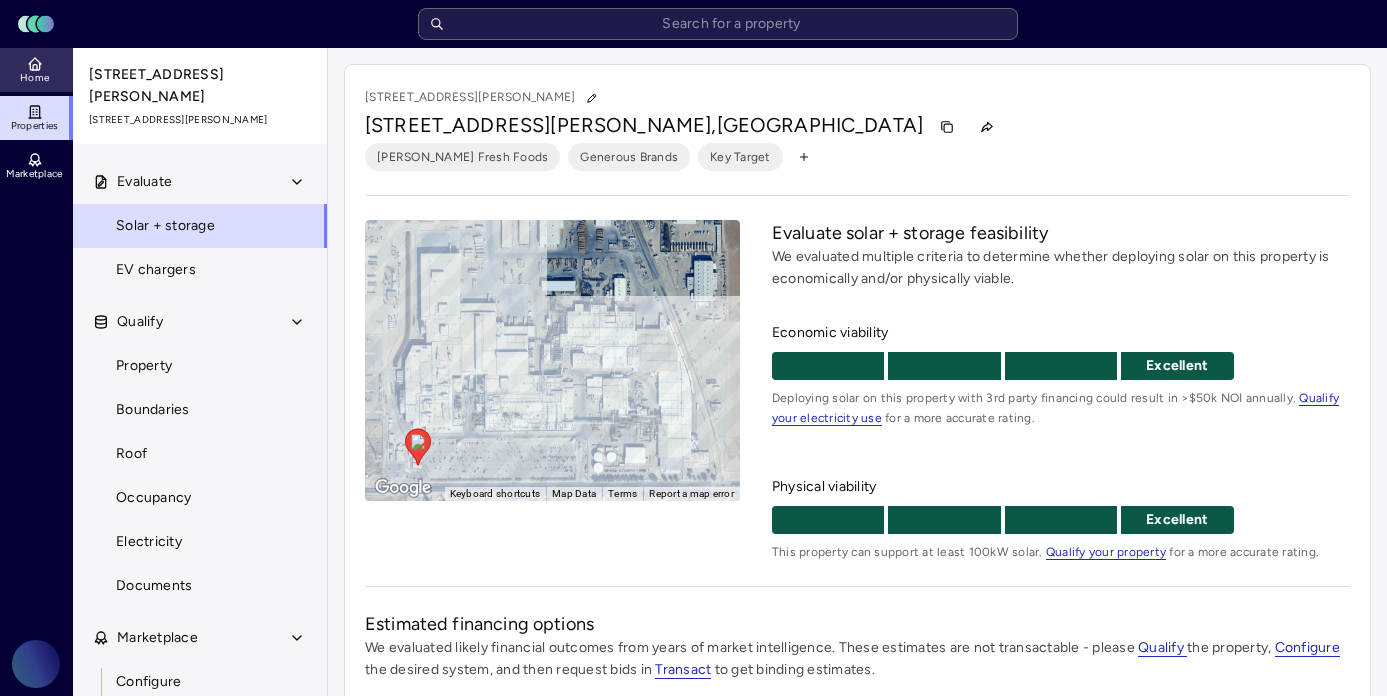click on "Home" at bounding box center [34, 78] 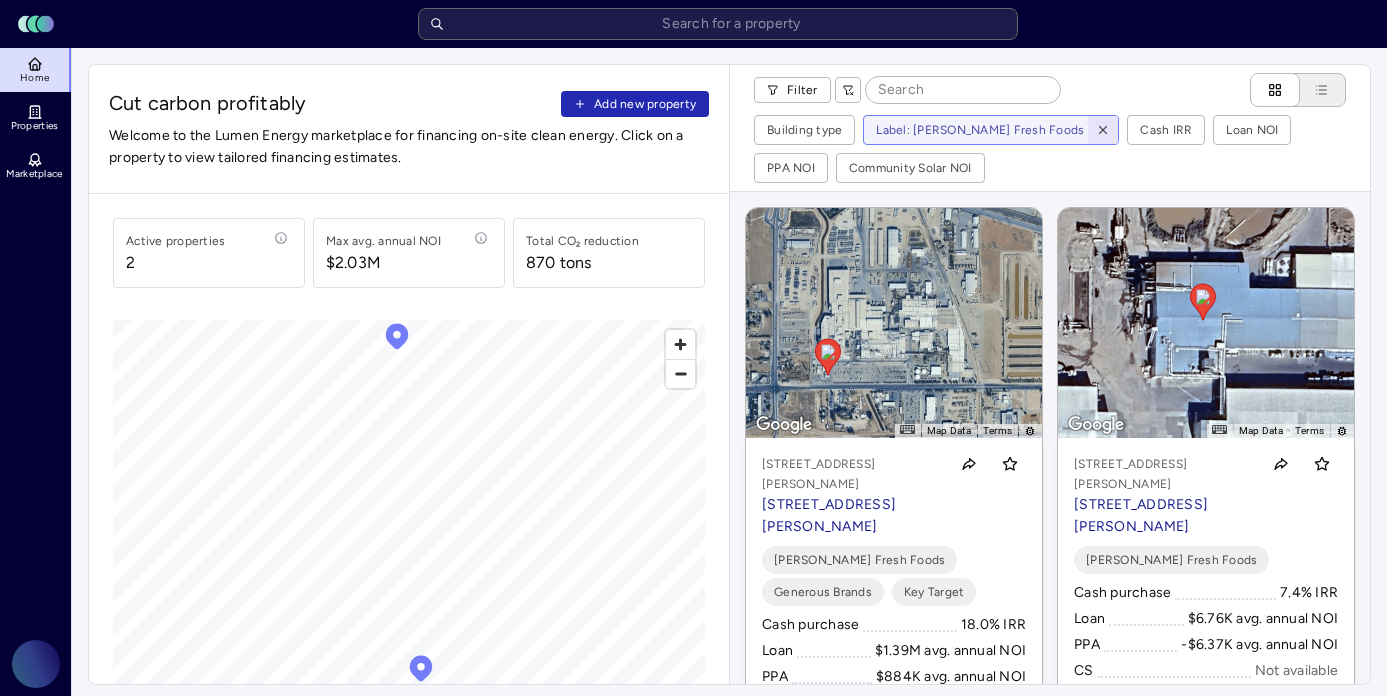 click 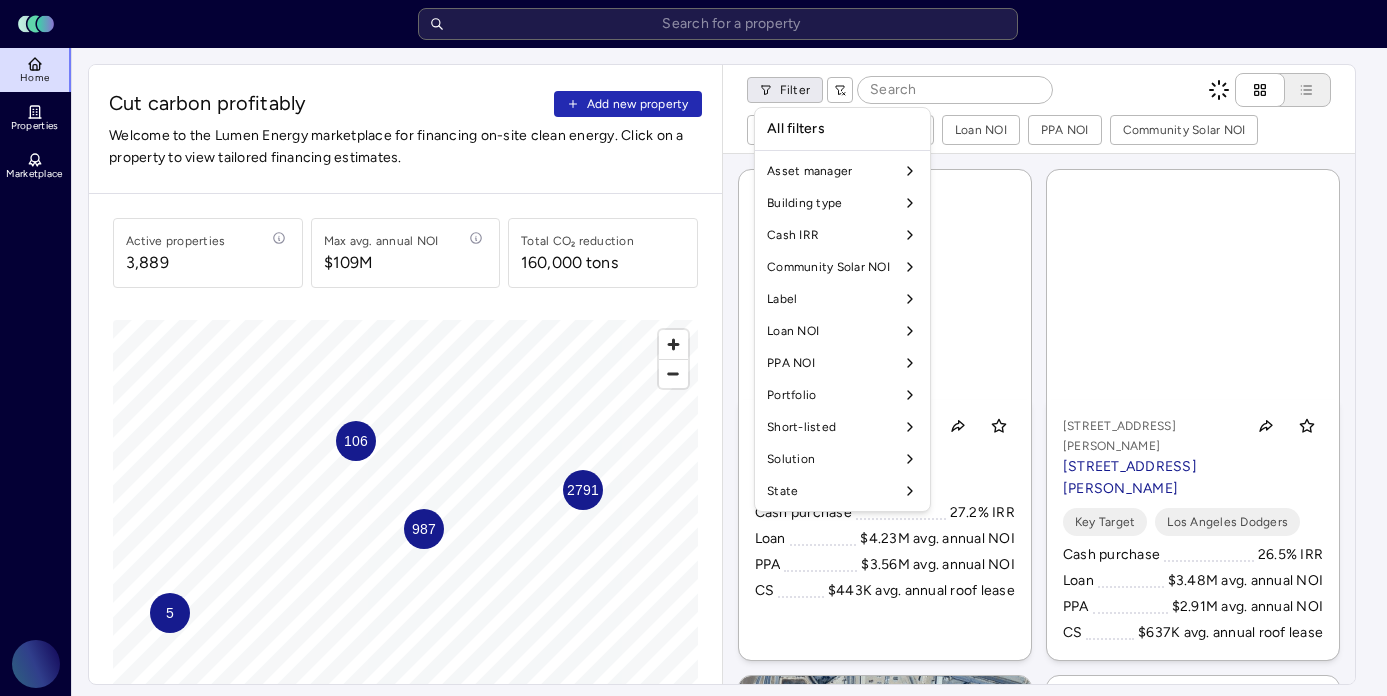 click on "Toggle Sidebar Lumen Energy Logo Home Properties Marketplace Gravity Climate [PERSON_NAME] Cut carbon profitably Add new property Welcome to the Lumen Energy marketplace for financing on-site clean energy. Click on a property to view tailored financing estimates. Active properties 3,889 Max avg. annual NOI $109M Total CO₂ reduction 160,000 tons 2791 987 106 5 © Mapbox   © OpenStreetMap   Improve this map Filter Building type Cash IRR Loan NOI PPA NOI Community Solar NOI [STREET_ADDRESS][GEOGRAPHIC_DATA][STREET_ADDRESS] [PERSON_NAME] Cash purchase 27.2% IRR Loan $4.23M avg. annual NOI PPA $3.56M avg. annual NOI CS $443K avg. annual roof lease [STREET_ADDRESS][PERSON_NAME] [STREET_ADDRESS][PERSON_NAME] Key Target Los Angeles Dodgers Cash purchase 26.5% IRR Loan $3.48M avg. annual NOI PPA $2.91M avg. annual NOI CS $637K avg. annual roof lease ← Move left → Move right ↑ Move up ↓ Move down + Zoom in - Zoom out Home Jump left by 75%" at bounding box center [693, 851] 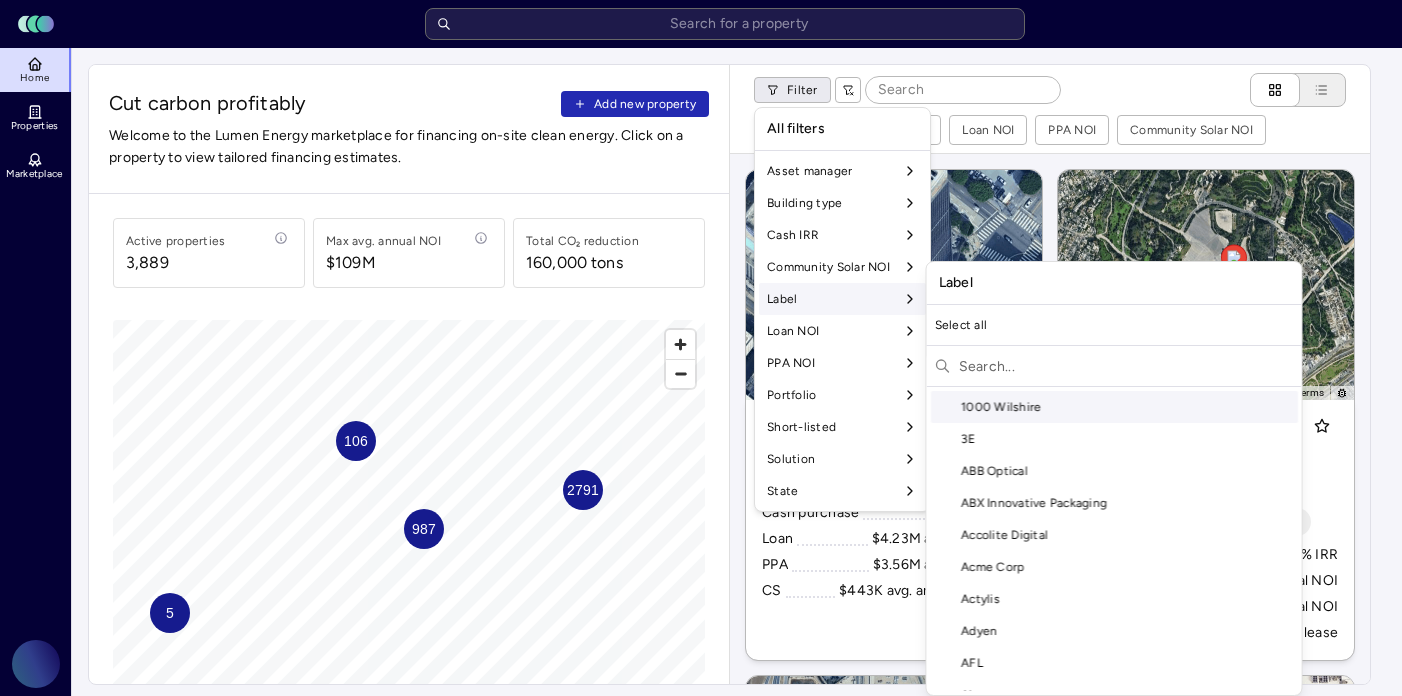click at bounding box center (1126, 366) 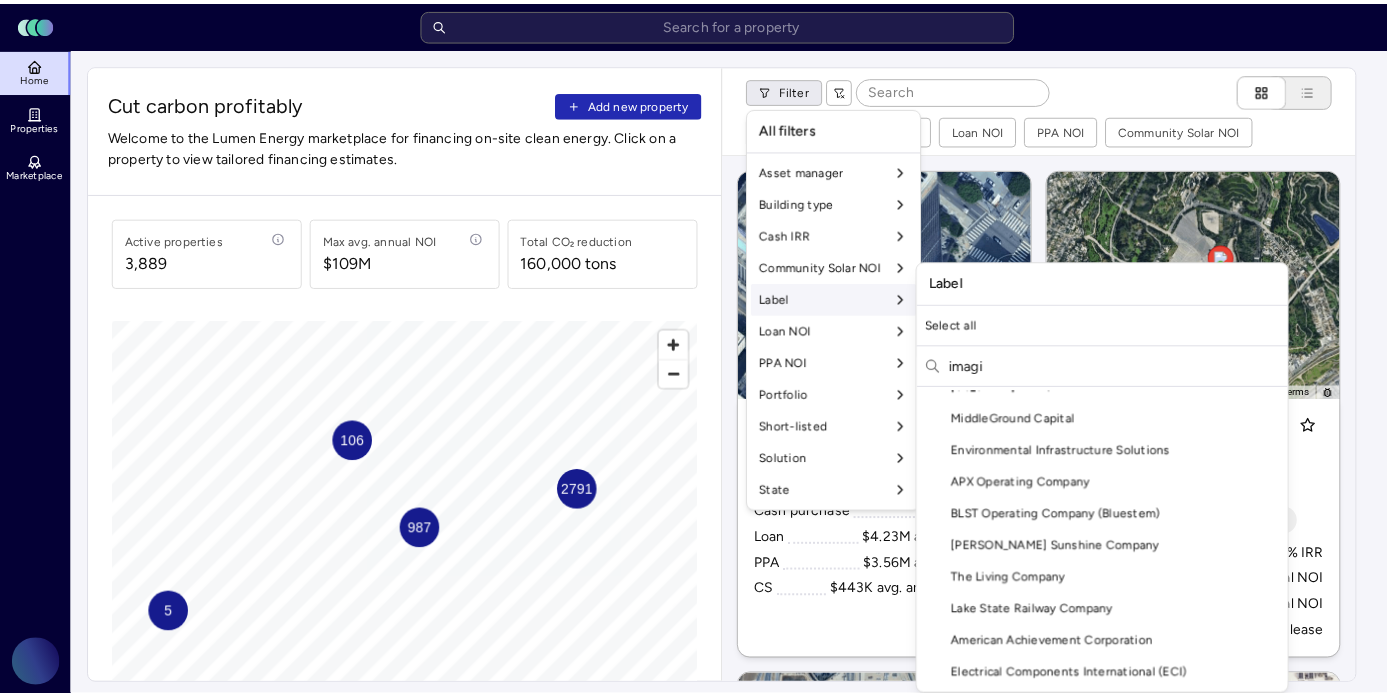scroll, scrollTop: 0, scrollLeft: 0, axis: both 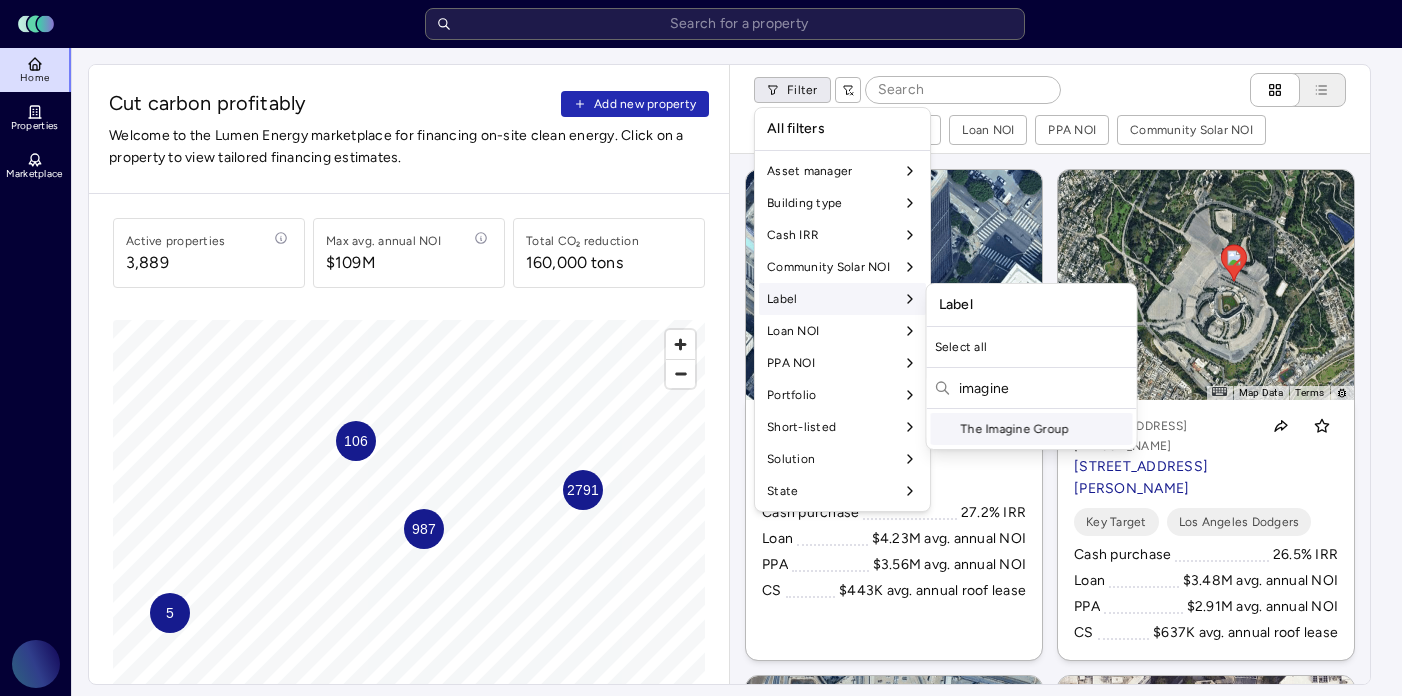 type on "imagine" 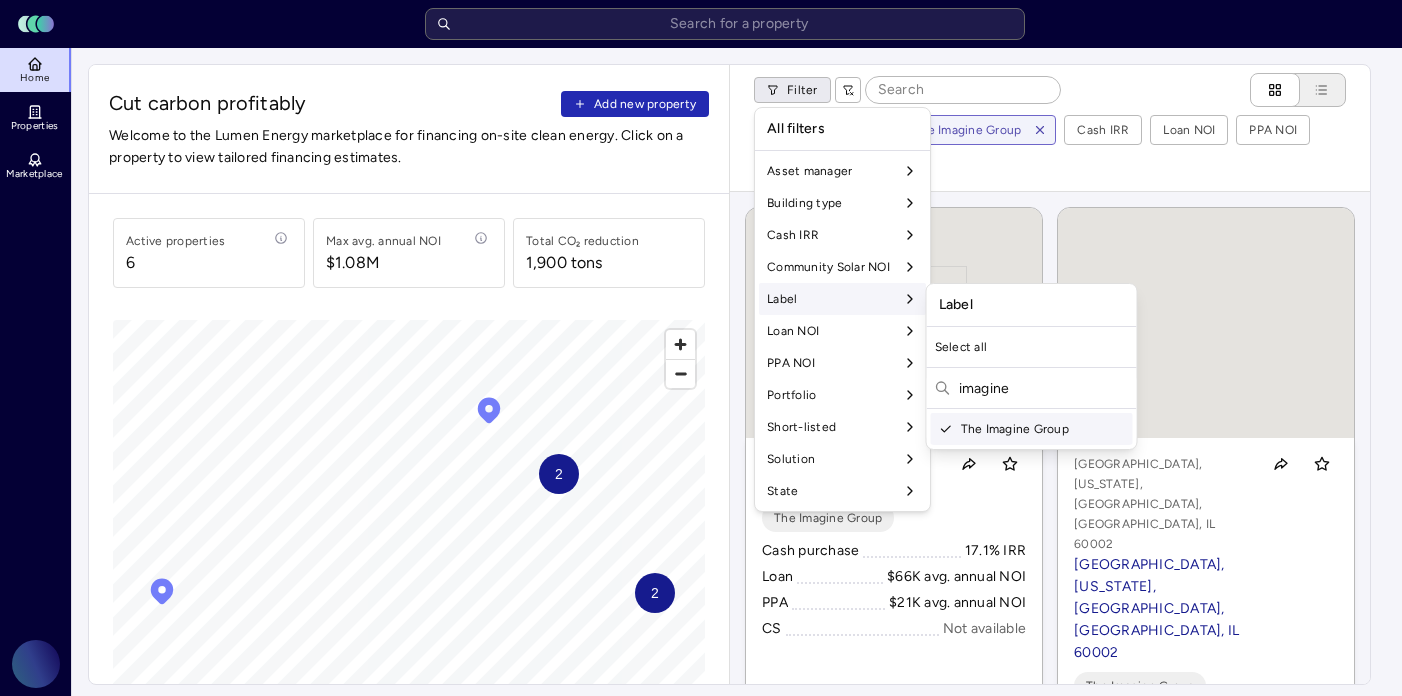 click on "Toggle Sidebar Lumen Energy Logo Home Properties Marketplace Gravity Climate [PERSON_NAME] Cut carbon profitably Add new property Welcome to the Lumen Energy marketplace for financing on-site clean energy. Click on a property to view tailored financing estimates. Active properties [STREET_ADDRESS] annual NOI $1.08M Total CO₂ reduction 1,900 tons 2 2 © Mapbox   © OpenStreetMap   Improve this map Filter Building type Label: The Imagine Group Cash IRR Loan NOI PPA NOI Community Solar NOI To navigate, press the arrow keys. To activate drag with keyboard, press Alt + Enter or Alt + Space. Once you are in keyboard drag state, use the arrow keys to move the marker. To complete the drag, press the Enter or Space keys. To cancel the drag and return to the original position, press Alt + Enter, Alt + Space, or Escape [STREET_ADDRESS] [STREET_ADDRESS] The Imagine Group Cash purchase 17.1% IRR Loan $66K avg. annual NOI PPA $21K avg. annual NOI CS Not available The Imagine Group" at bounding box center (701, 851) 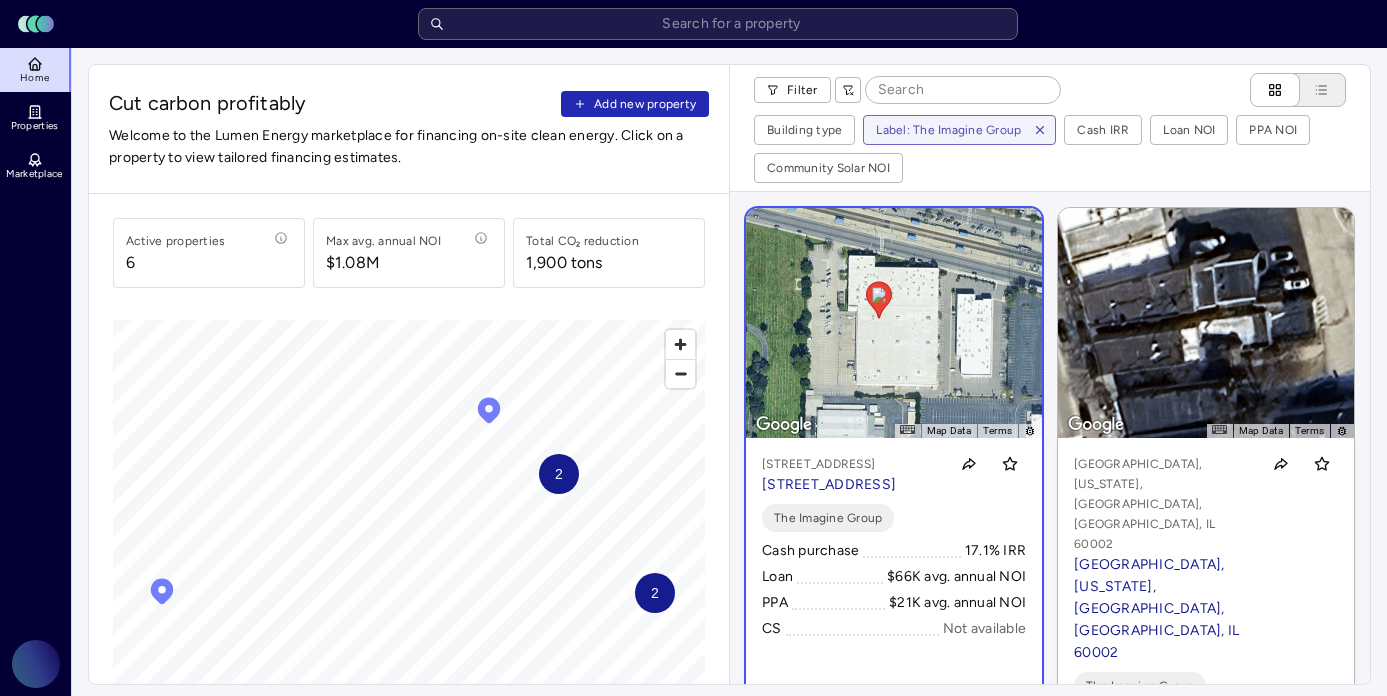 click on "← Move left → Move right ↑ Move up ↓ Move down + Zoom in - Zoom out Home Jump left by 75% End Jump right by 75% Page Up Jump up by 75% Page Down Jump down by 75% To navigate, press the arrow keys. To activate drag with keyboard, press Alt + Enter or Alt + Space. Once you are in keyboard drag state, use the arrow keys to move the marker. To complete the drag, press the Enter or Space keys. To cancel the drag and return to the original position, press Alt + Enter, Alt + Space, or Escape Map Data Imagery ©2025 Airbus, Maxar Technologies Imagery ©2025 Airbus, Maxar Technologies 50 m  Click to toggle between metric and imperial units Terms [STREET_ADDRESS] [STREET_ADDRESS] The Imagine Group Cash purchase 17.1% IRR Loan $66K avg. annual NOI PPA $21K avg. annual NOI CS Not available" at bounding box center (894, 516) 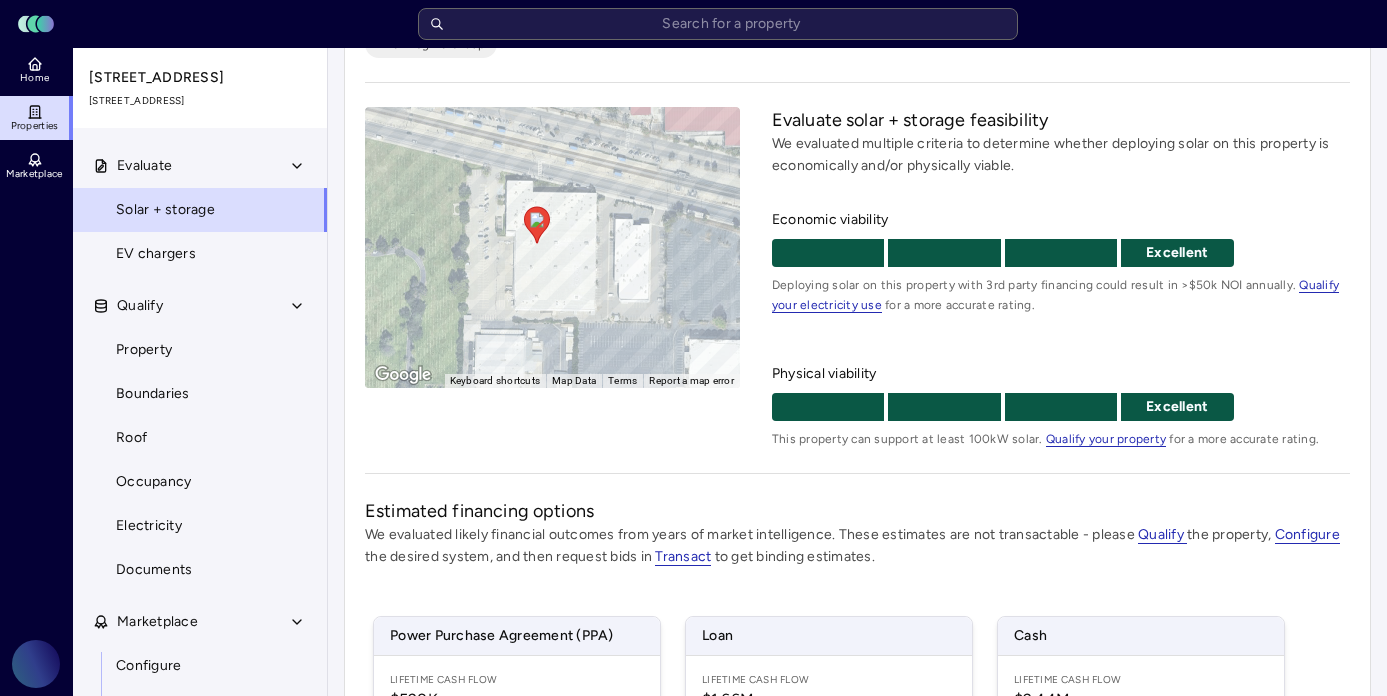 scroll, scrollTop: 0, scrollLeft: 0, axis: both 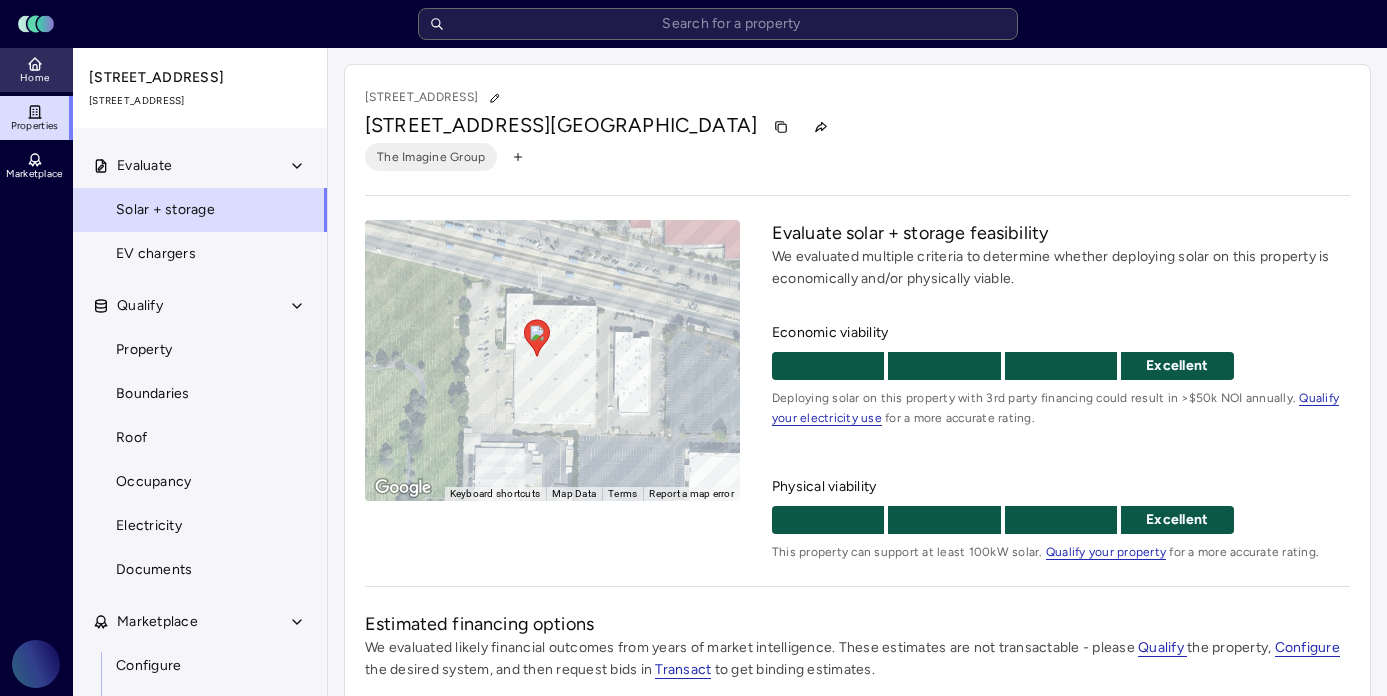 click on "Home" at bounding box center [36, 70] 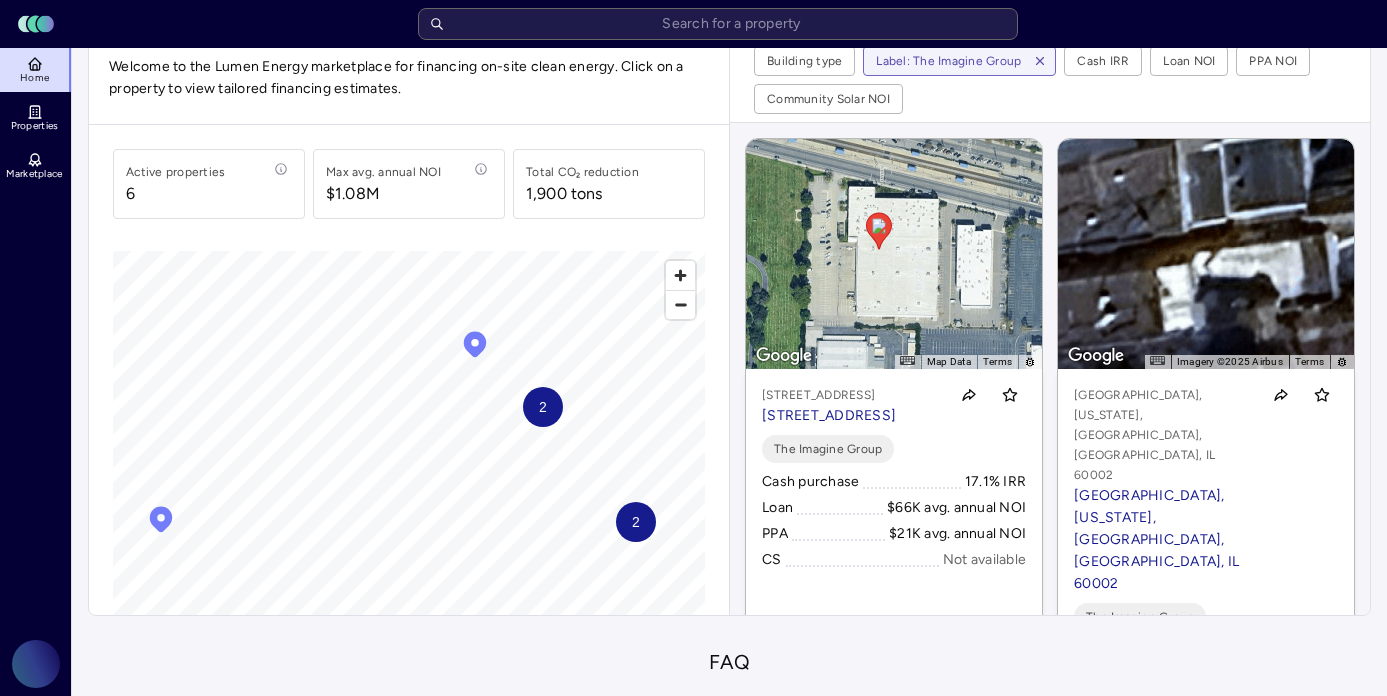 scroll, scrollTop: 71, scrollLeft: 0, axis: vertical 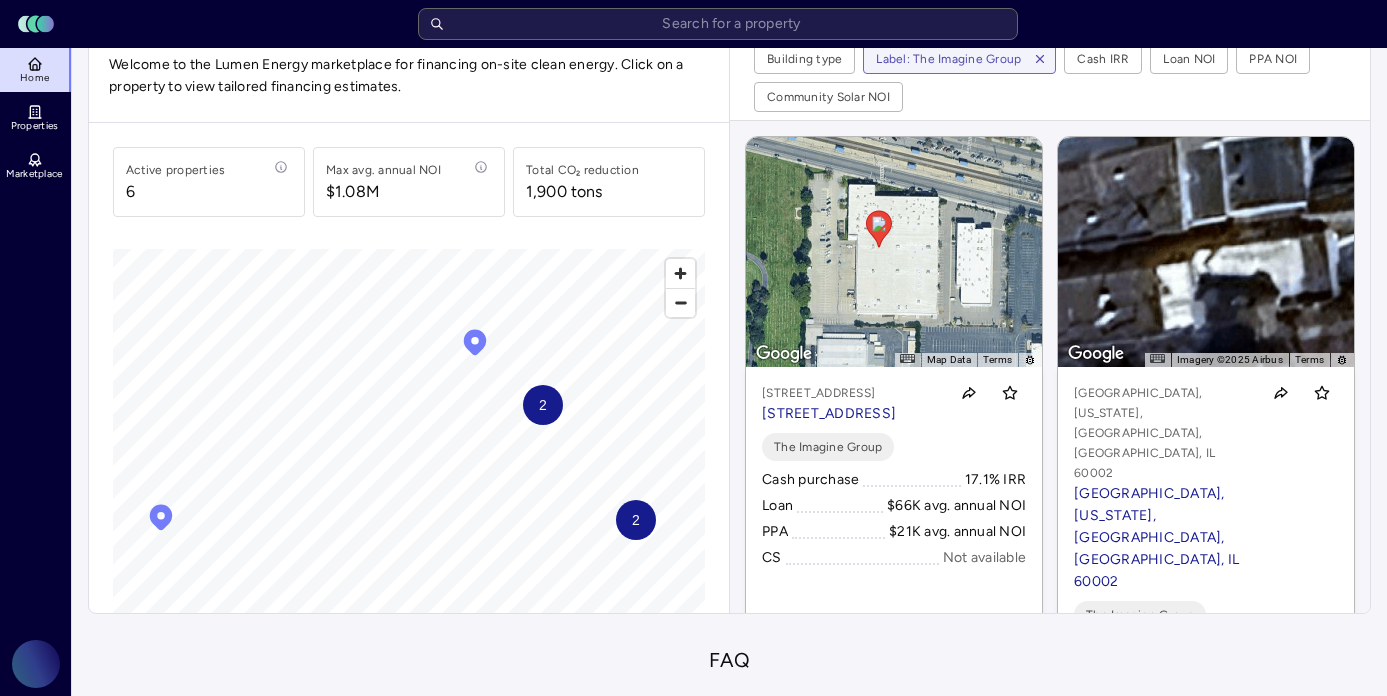 click on "← Move left → Move right ↑ Move up ↓ Move down + Zoom in - Zoom out Home Jump left by 75% End Jump right by 75% Page Up Jump up by 75% Page Down Jump down by 75% To navigate, press the arrow keys. To activate drag with keyboard, press Alt + Enter or Alt + Space. Once you are in keyboard drag state, use the arrow keys to move the marker. To complete the drag, press the Enter or Space keys. To cancel the drag and return to the original position, press Alt + Enter, Alt + Space, or Escape Map Data Imagery ©2025 Airbus, Maxar Technologies Imagery ©2025 Airbus, Maxar Technologies 50 m  Click to toggle between metric and imperial units Terms [STREET_ADDRESS] [STREET_ADDRESS] The Imagine Group Cash purchase 17.1% IRR Loan $66K avg. annual NOI PPA $21K avg. annual NOI CS Not available ← Move left → Move right ↑ Move up ↓ Move down + Zoom in - Zoom out Home Jump left by 75% End Jump right by 75% Page Up Jump up by 75% Page Down Jump down by 75% Map Data 5 m  Terms" at bounding box center (1050, 367) 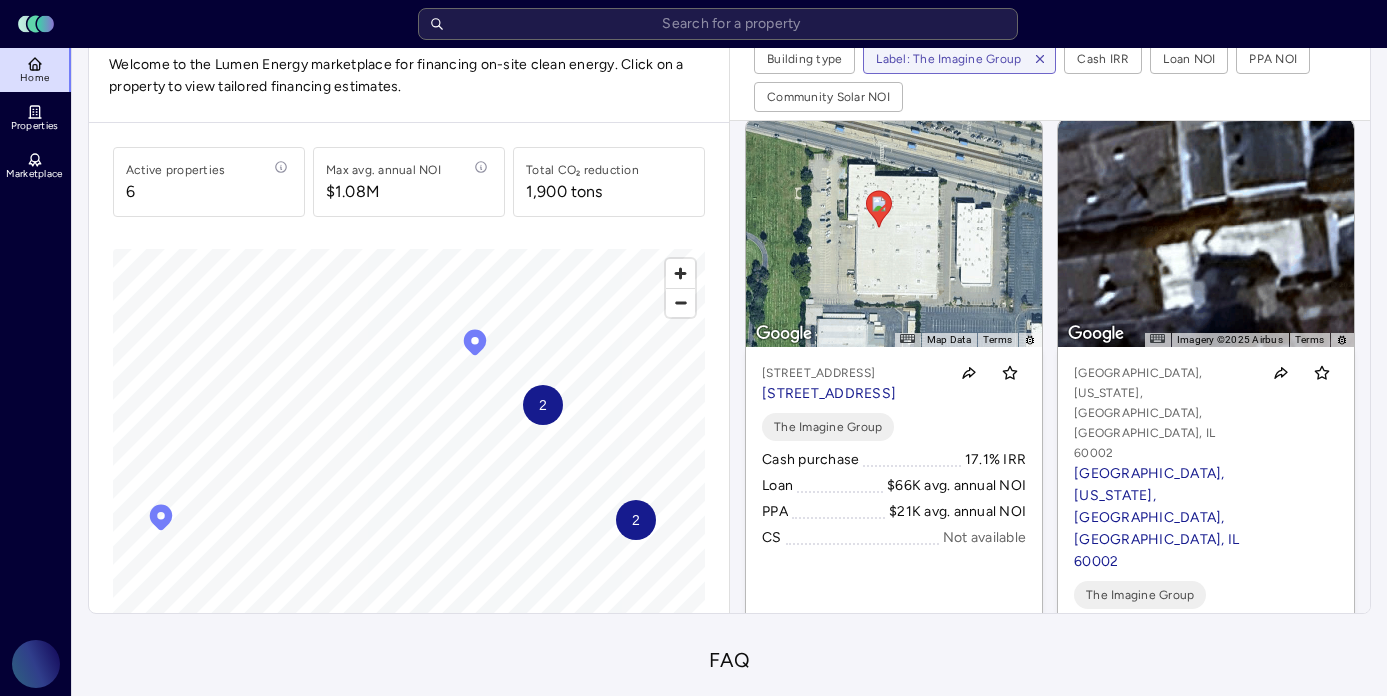 scroll, scrollTop: 0, scrollLeft: 0, axis: both 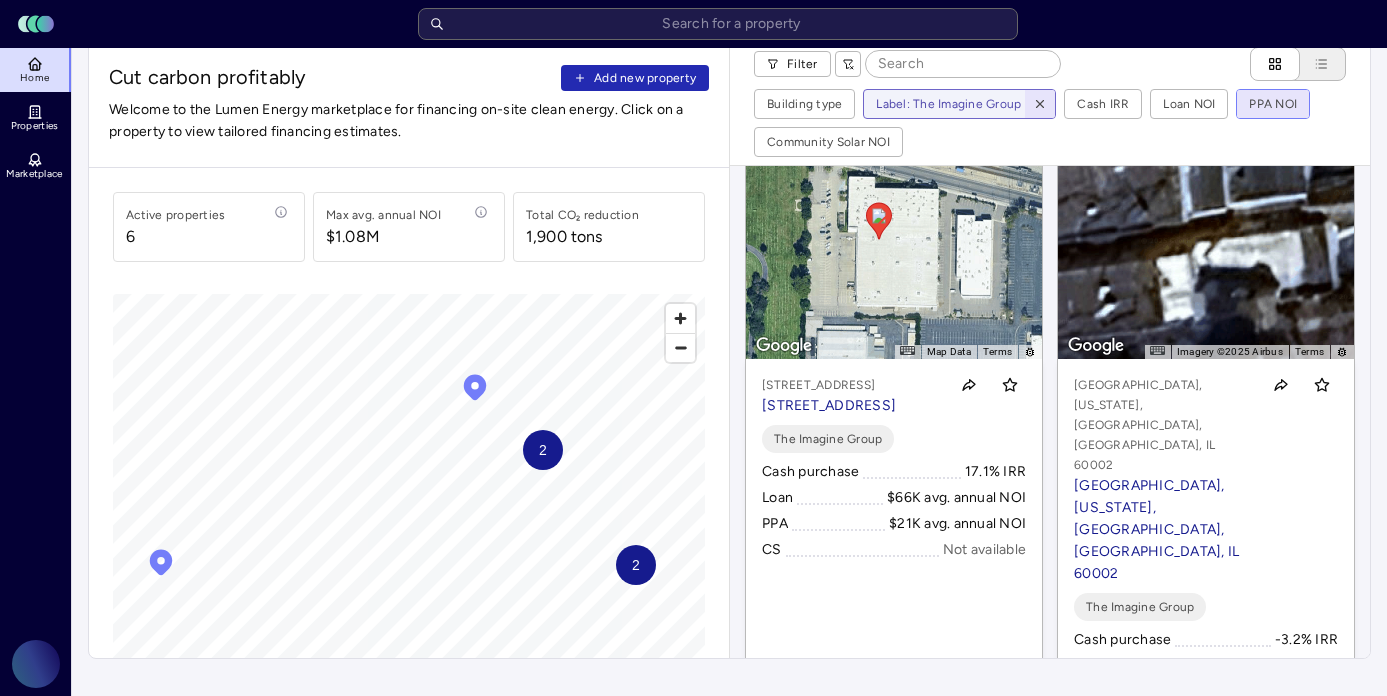 click 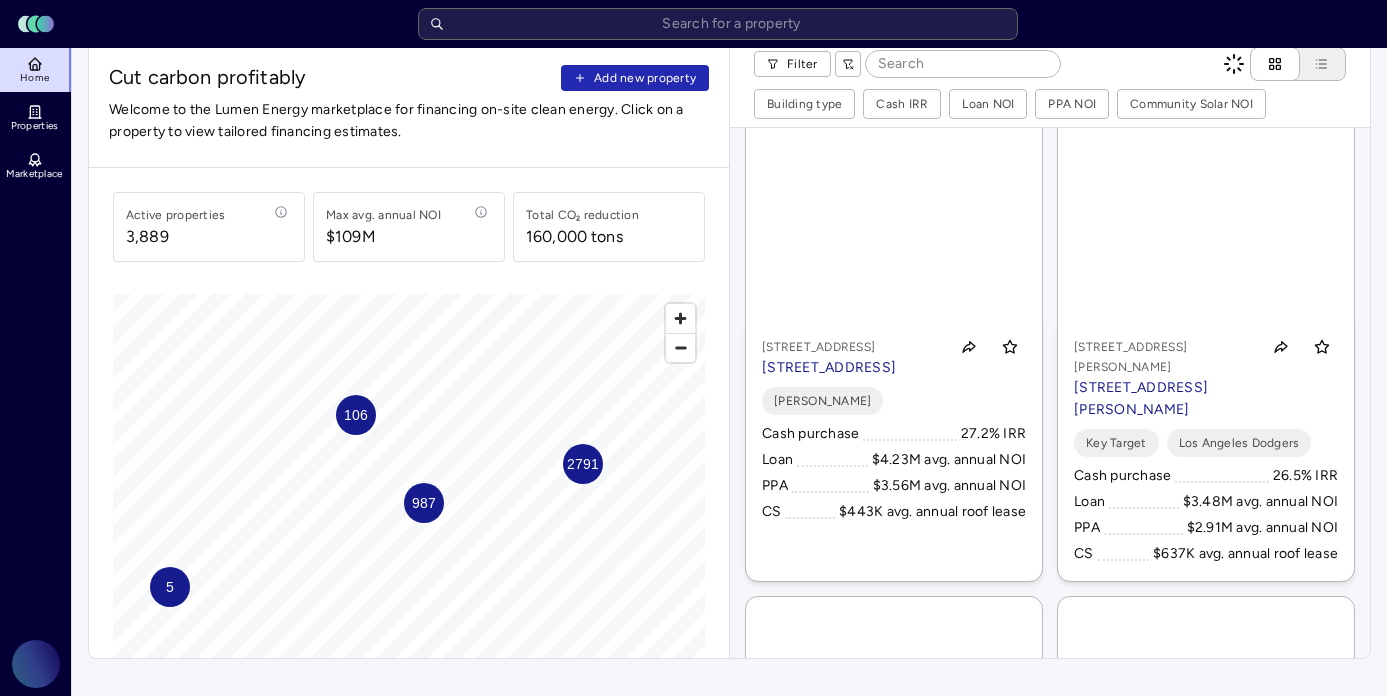 click on "Filter Building type Cash IRR Loan NOI PPA NOI Community Solar NOI" at bounding box center [1050, 83] 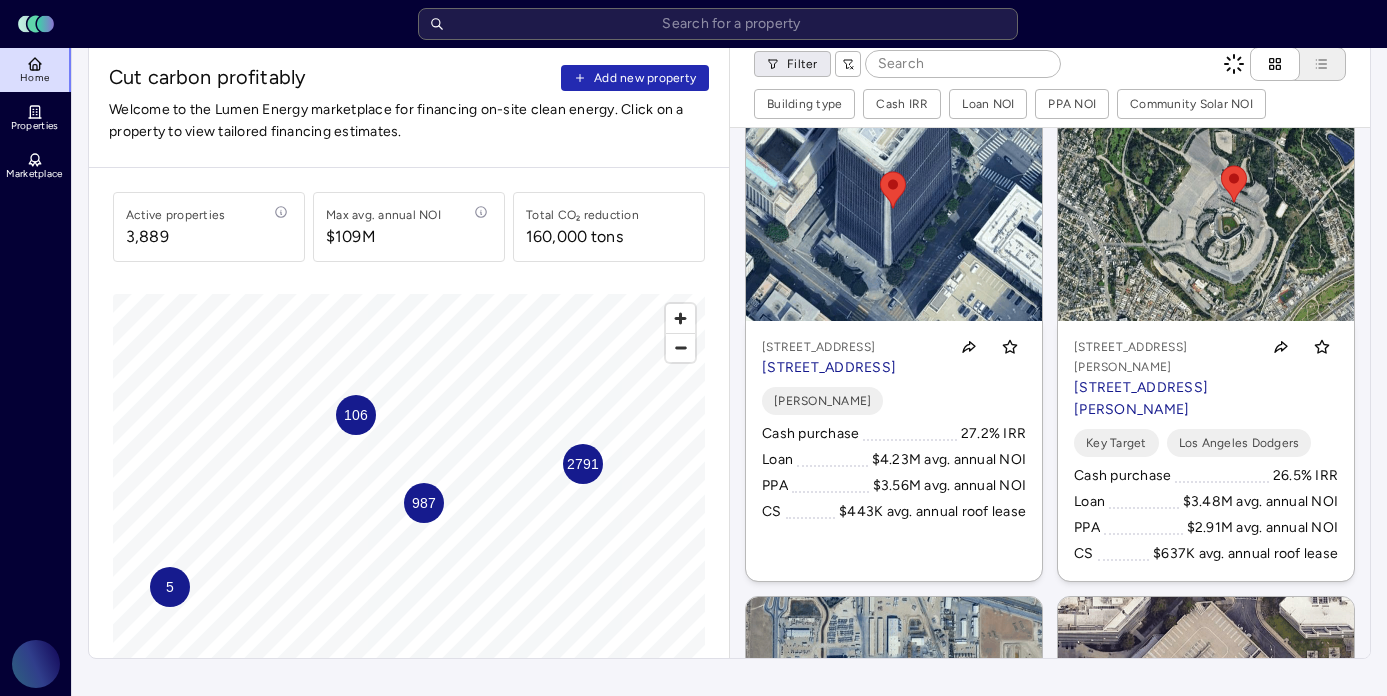 click on "Toggle Sidebar Lumen Energy Logo Home Properties Marketplace Gravity Climate [PERSON_NAME] Cut carbon profitably Add new property Welcome to the Lumen Energy marketplace for financing on-site clean energy. Click on a property to view tailored financing estimates. Active properties 3,889 Max avg. annual NOI $109M Total CO₂ reduction 160,000 tons 106 2791 987 5 © Mapbox   © OpenStreetMap   Improve this map Filter Building type Cash IRR Loan NOI PPA NOI Community Solar NOI To navigate, press the arrow keys. To activate drag with keyboard, press Alt + Enter or Alt + Space. Once you are in keyboard drag state, use the arrow keys to move the marker. To complete the drag, press the Enter or Space keys. To cancel the drag and return to the original position, press Alt + Enter, Alt + Space, or Escape [STREET_ADDRESS] [STREET_ADDRESS] [PERSON_NAME] Cash purchase 27.2% IRR Loan $4.23M avg. annual NOI PPA $3.56M avg. annual NOI CS $443K avg. annual roof lease" at bounding box center [693, 825] 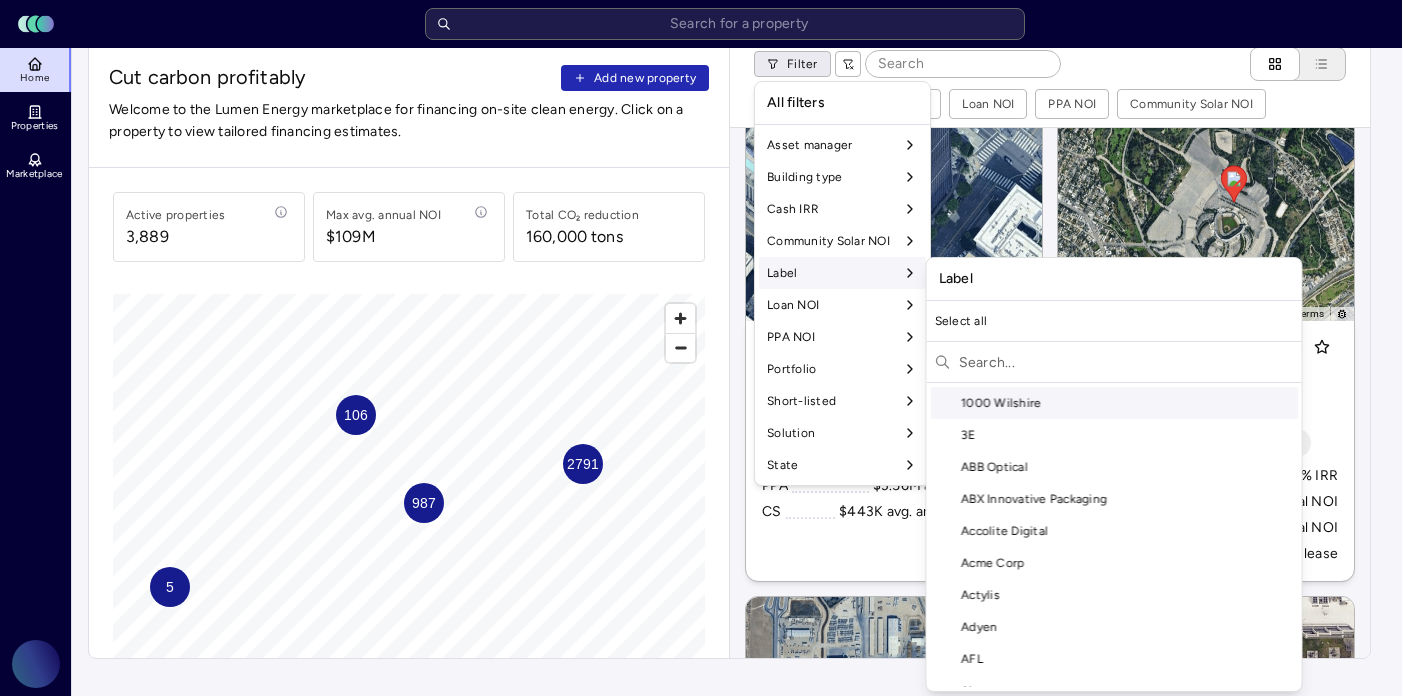 click at bounding box center [1126, 362] 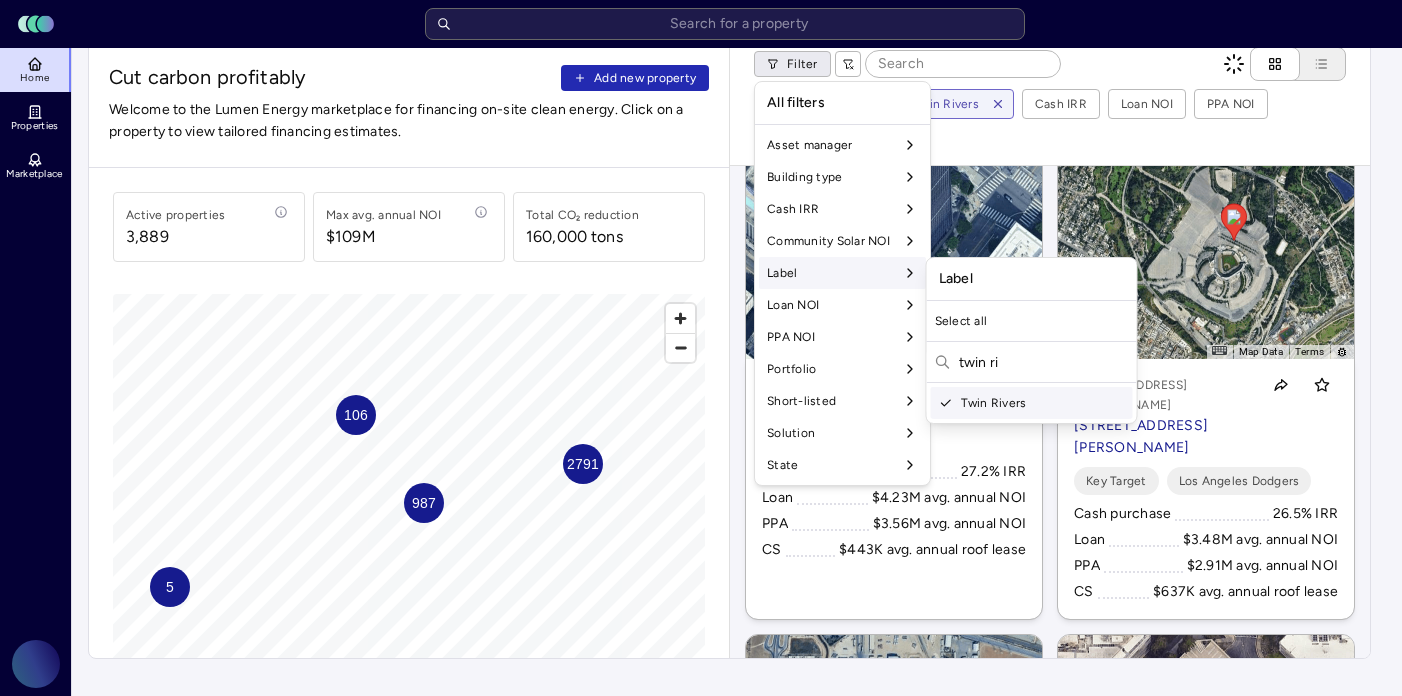 type on "twin ri" 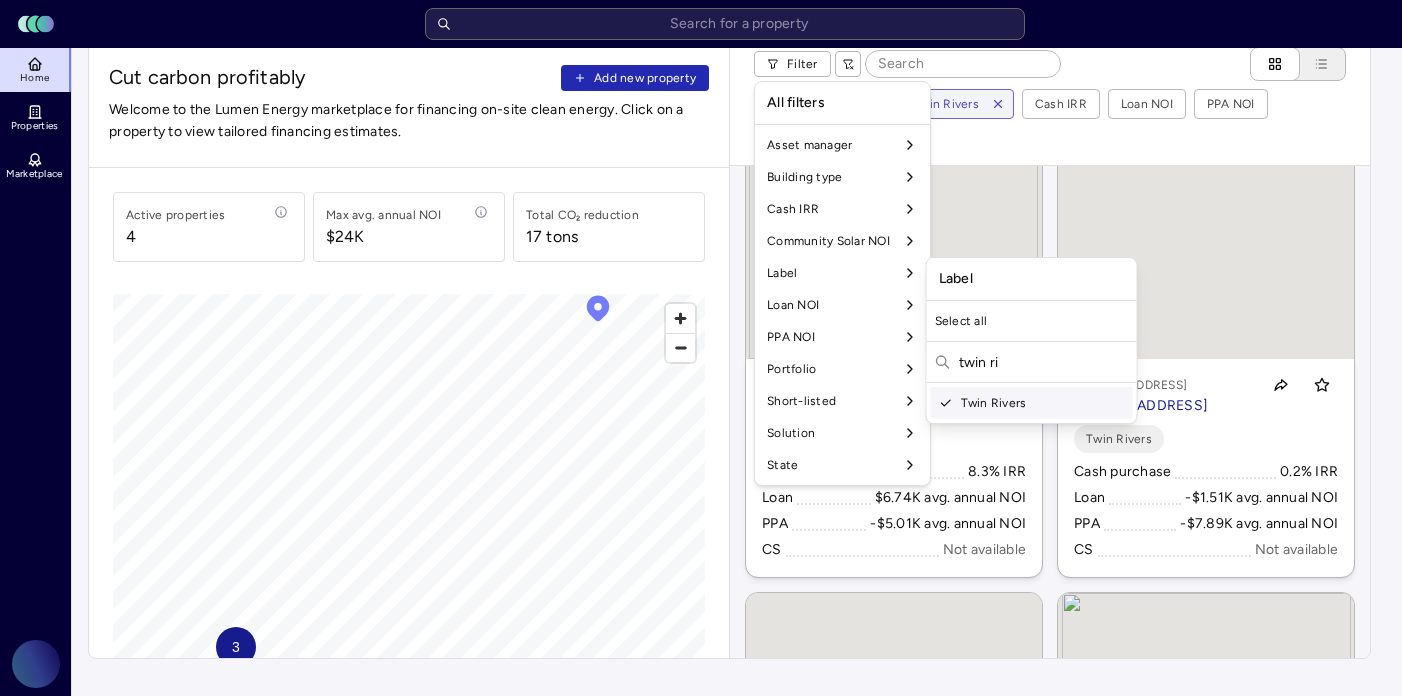click on "Toggle Sidebar Lumen Energy Logo Home Properties Marketplace Gravity Climate [PERSON_NAME] Cut carbon profitably Add new property Welcome to the Lumen Energy marketplace for financing on-site clean energy. Click on a property to view tailored financing estimates. Active properties [STREET_ADDRESS] annual NOI $24K Total CO₂ reduction 17 tons 3 © Mapbox   © OpenStreetMap   Improve this map Filter Building type Label: Twin Rivers Cash IRR Loan NOI PPA NOI Community Solar NOI To navigate, press the arrow keys. [STREET_ADDRESS][GEOGRAPHIC_DATA][STREET_ADDRESS] Twin Rivers Cash purchase 8.3% IRR Loan $6.74K avg. annual NOI PPA -$5.01K avg. annual NOI CS Not available To navigate, press the arrow keys. [STREET_ADDRESS] [STREET_ADDRESS] Twin Rivers Cash purchase 0.2% IRR Loan -$1.51K avg. annual NOI PPA -$7.89K avg. annual NOI CS Not available To navigate, press the arrow keys. [STREET_ADDRESS][PERSON_NAME] Twin Rivers Cash purchase PPA" at bounding box center [701, 825] 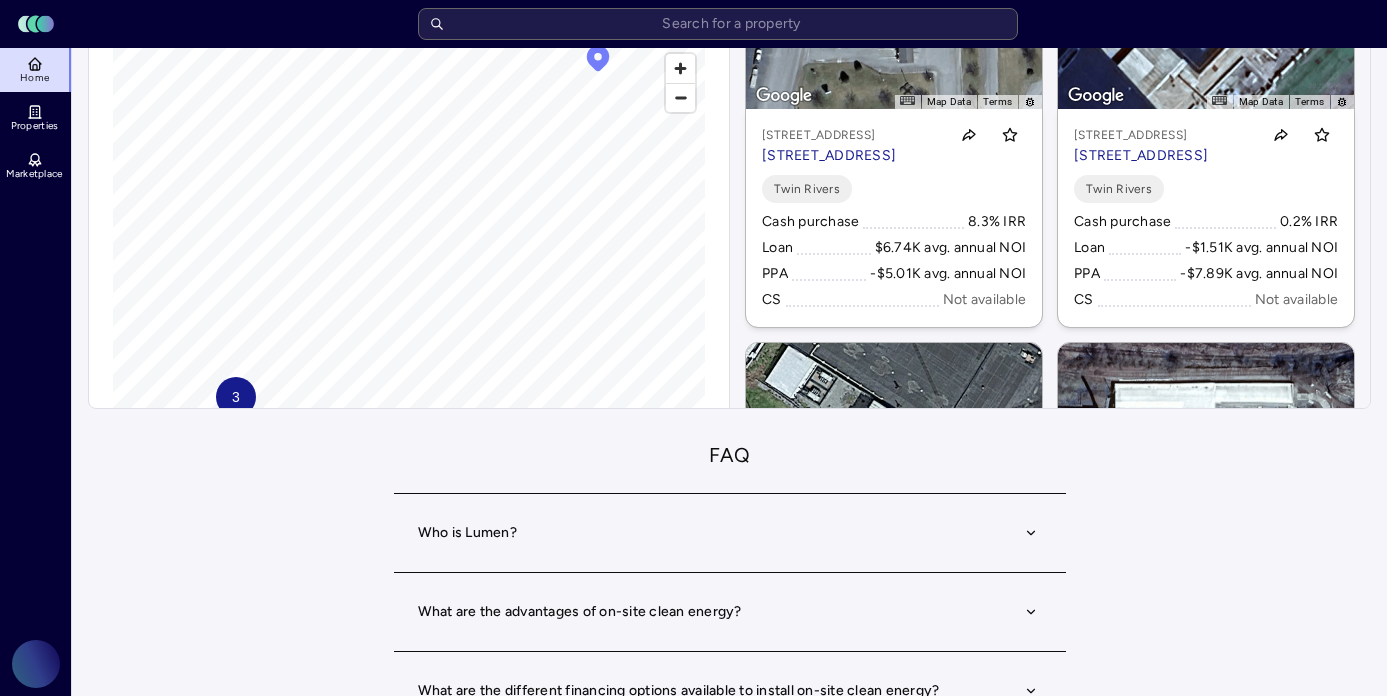 scroll, scrollTop: 0, scrollLeft: 0, axis: both 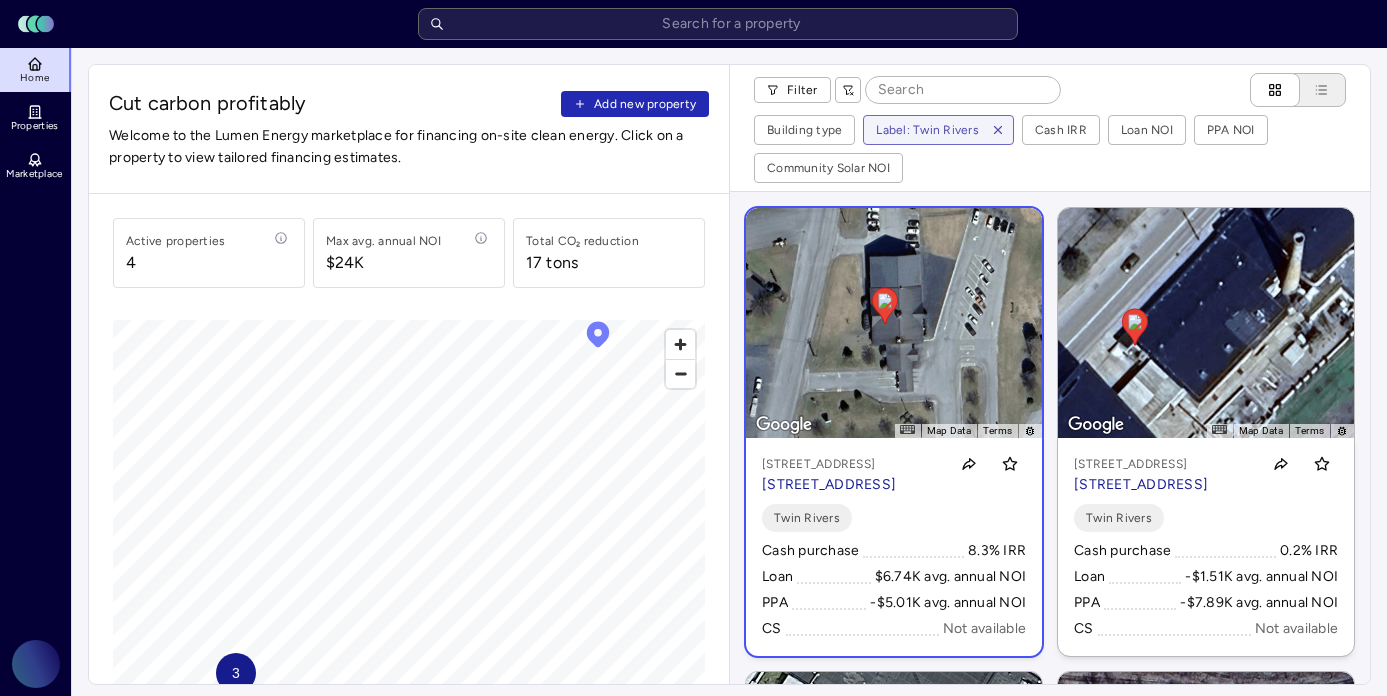 click on "← Move left → Move right ↑ Move up ↓ Move down + Zoom in - Zoom out Home Jump left by 75% End Jump right by 75% Page Up Jump up by 75% Page Down Jump down by 75% To navigate, press the arrow keys. To activate drag with keyboard, press Alt + Enter or Alt + Space. Once you are in keyboard drag state, use the arrow keys to move the marker. To complete the drag, press the Enter or Space keys. To cancel the drag and return to the original position, press Alt + Enter, Alt + Space, or Escape Map Data Imagery ©2025 Airbus, Maxar Technologies Imagery ©2025 Airbus, Maxar Technologies 20 m  Click to toggle between metric and imperial units Terms [STREET_ADDRESS][GEOGRAPHIC_DATA][STREET_ADDRESS] Twin Rivers Cash purchase 8.3% IRR Loan $6.74K avg. annual NOI PPA -$5.01K avg. annual NOI CS Not available" at bounding box center (894, 432) 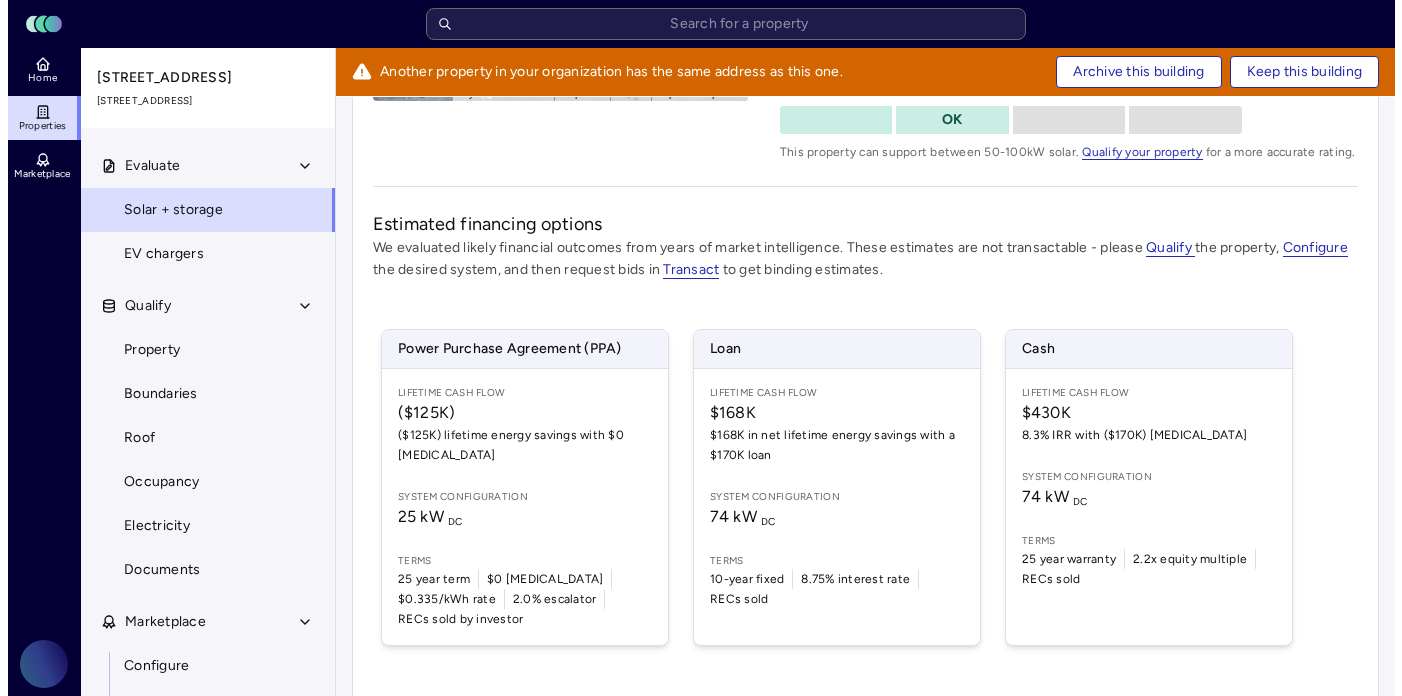 scroll, scrollTop: 0, scrollLeft: 0, axis: both 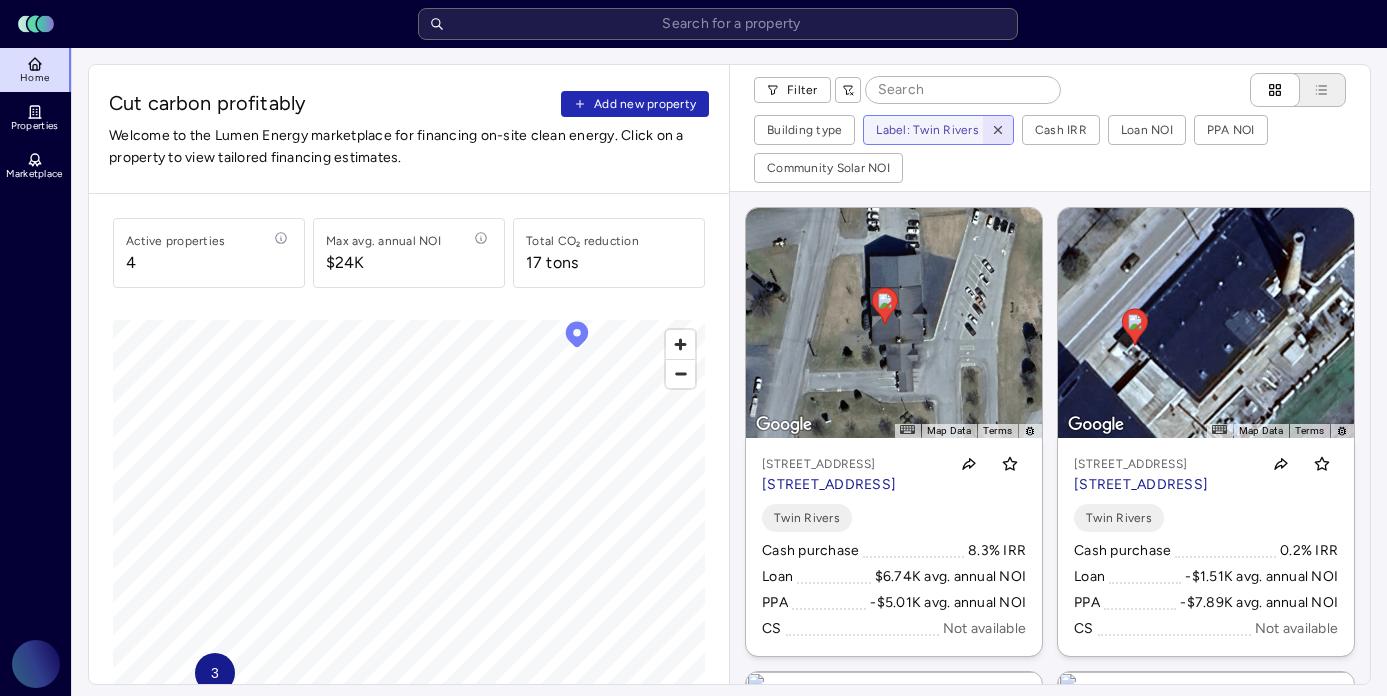 click 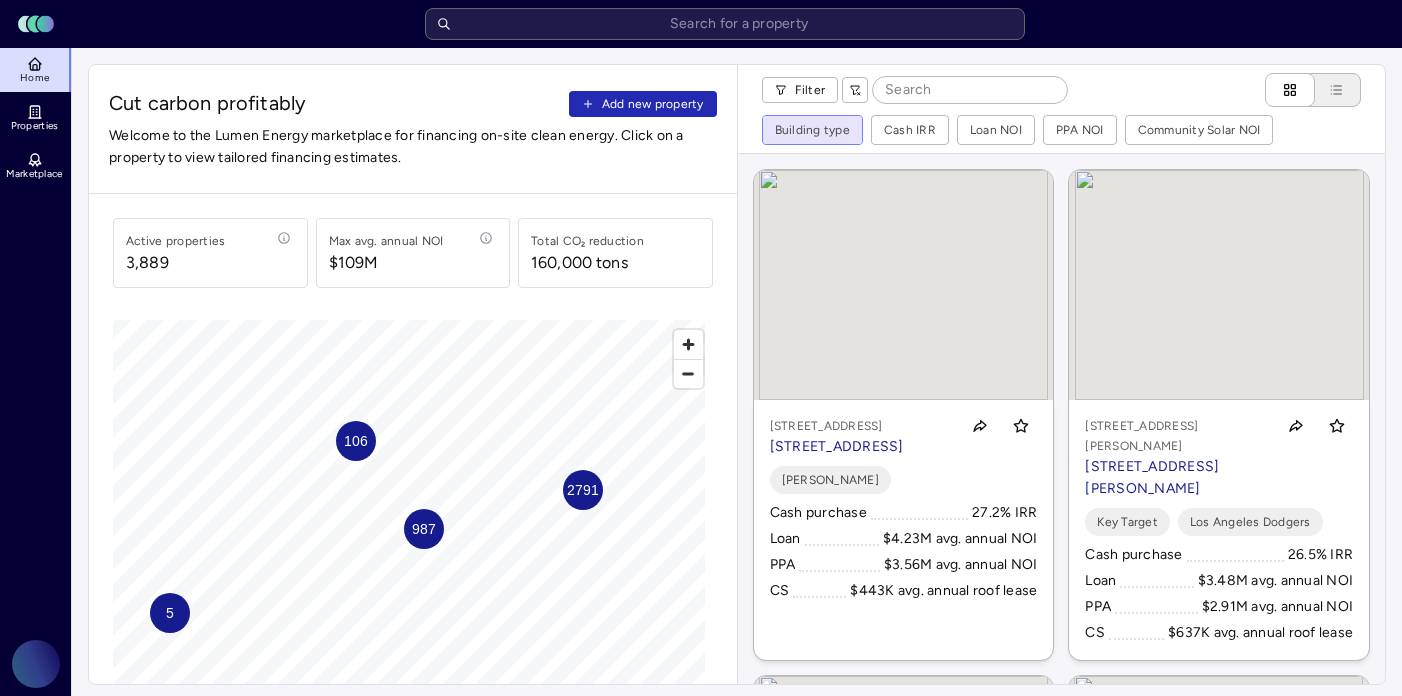click on "Toggle Sidebar Lumen Energy Logo Home Properties Marketplace Gravity Climate [PERSON_NAME] Cut carbon profitably Add new property Welcome to the Lumen Energy marketplace for financing on-site clean energy. Click on a property to view tailored financing estimates. Active properties 3,889 Max avg. annual NOI $109M Total CO₂ reduction 160,000 tons 2791 987 106 5 © Mapbox   © OpenStreetMap   Improve this map Filter Building type Cash IRR Loan NOI PPA NOI Community Solar NOI To navigate, press the arrow keys. [STREET_ADDRESS] [STREET_ADDRESS] [PERSON_NAME] Cash purchase 27.2% IRR Loan $4.23M avg. annual NOI PPA $3.56M avg. annual NOI CS $443K avg. annual roof lease To navigate, press the arrow keys. [STREET_ADDRESS][PERSON_NAME] [STREET_ADDRESS][PERSON_NAME] Key Target Los Angeles Dodgers Cash purchase 26.5% IRR Loan $3.48M avg. annual NOI PPA $2.91M avg. annual NOI CS $637K avg. annual roof lease 7200 E [PERSON_NAME] Key Target" at bounding box center (701, 851) 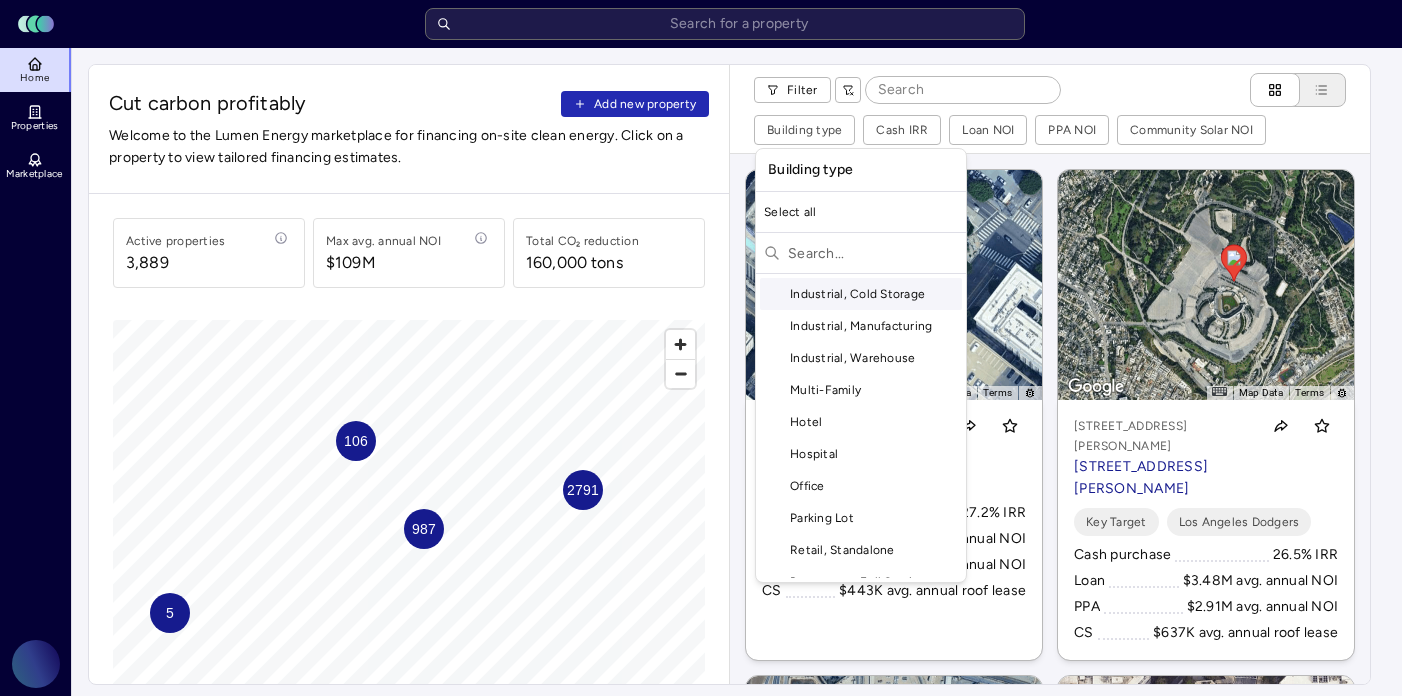 click at bounding box center [873, 253] 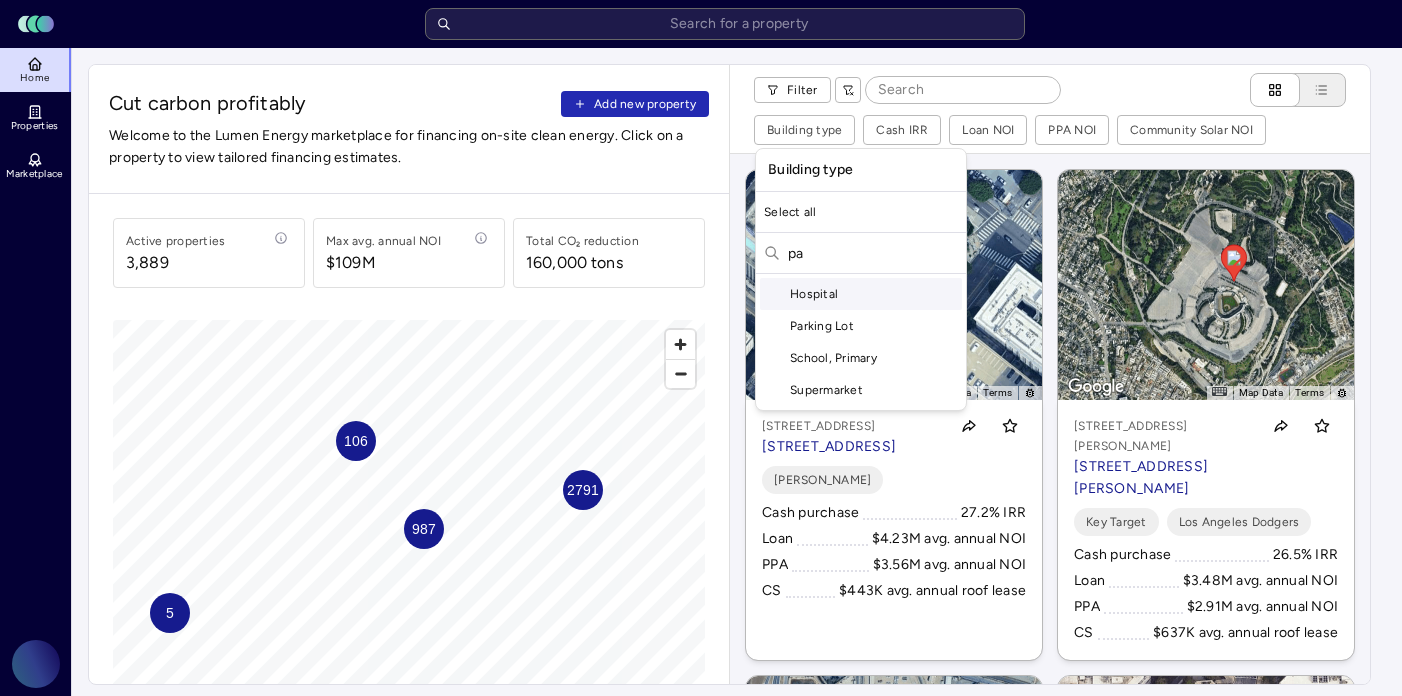 type on "p" 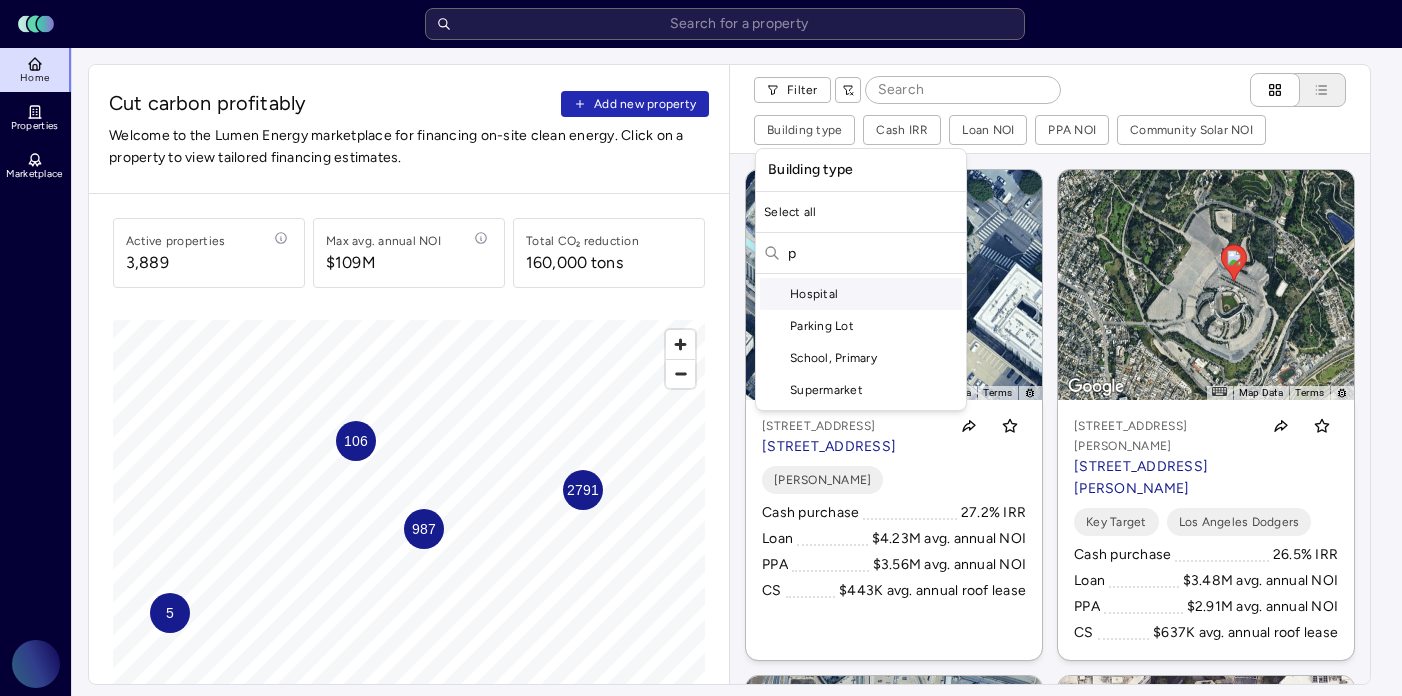 type 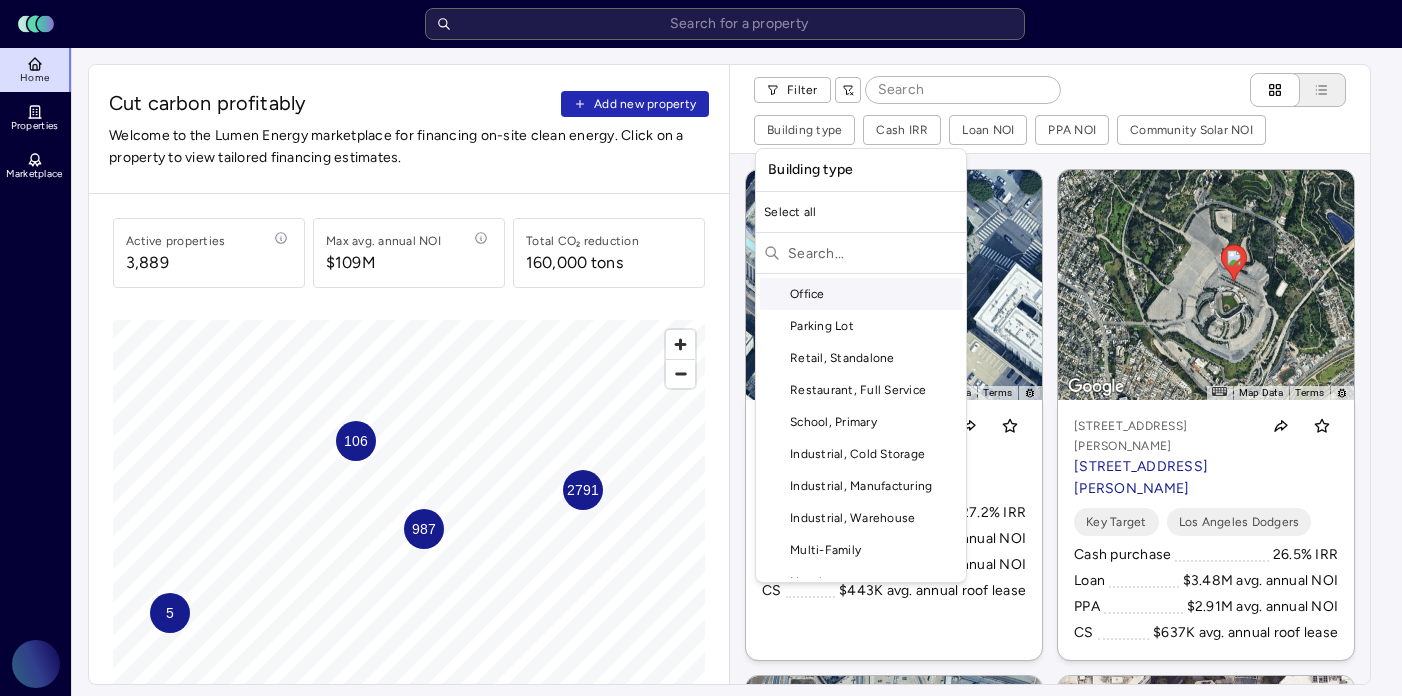 click on "Toggle Sidebar Lumen Energy Logo Home Properties Marketplace Gravity Climate [PERSON_NAME] Cut carbon profitably Add new property Welcome to the Lumen Energy marketplace for financing on-site clean energy. Click on a property to view tailored financing estimates. Active properties 3,889 Max avg. annual NOI $109M Total CO₂ reduction 160,000 tons 2791 987 106 5 © Mapbox   © OpenStreetMap   Improve this map Filter Building type Cash IRR Loan NOI PPA NOI Community Solar NOI ← Move left → Move right ↑ Move up ↓ Move down + Zoom in - Zoom out Home Jump left by 75% End Jump right by 75% Page Up Jump up by 75% Page Down Jump down by 75% To navigate, press the arrow keys. To activate drag with keyboard, press Alt + Enter or Alt + Space. Once you are in keyboard drag state, use the arrow keys to move the marker. To complete the drag, press the Enter or Space keys. To cancel the drag and return to the original position, press Alt + Enter, Alt + Space, or Escape Map Data 20 m  Terms [PERSON_NAME]" at bounding box center (701, 851) 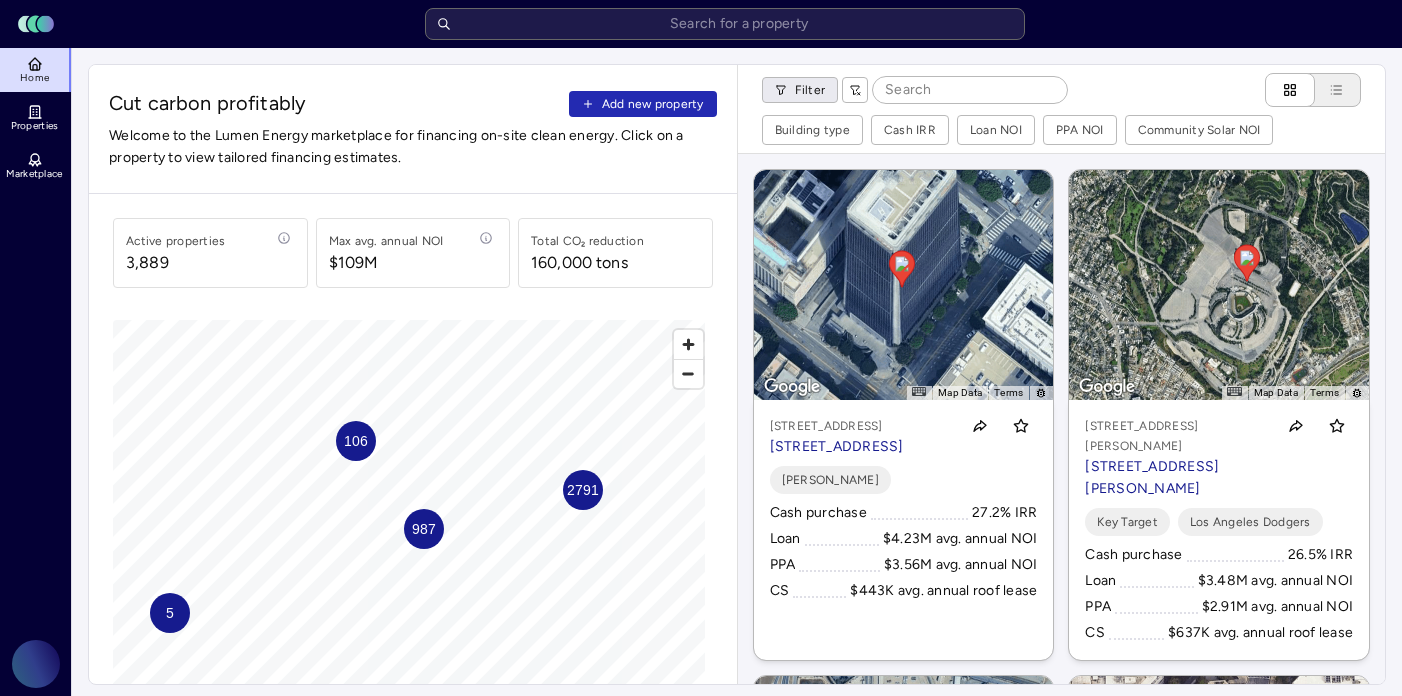 click on "Toggle Sidebar Lumen Energy Logo Home Properties Marketplace Gravity Climate [PERSON_NAME] Cut carbon profitably Add new property Welcome to the Lumen Energy marketplace for financing on-site clean energy. Click on a property to view tailored financing estimates. Active properties 3,889 Max avg. annual NOI $109M Total CO₂ reduction 160,000 tons 2791 987 106 5 © Mapbox   © OpenStreetMap   Improve this map Filter Building type Cash IRR Loan NOI PPA NOI Community Solar NOI ← Move left → Move right ↑ Move up ↓ Move down + Zoom in - Zoom out Home Jump left by 75% End Jump right by 75% Page Up Jump up by 75% Page Down Jump down by 75% To navigate, press the arrow keys. To activate drag with keyboard, press Alt + Enter or Alt + Space. Once you are in keyboard drag state, use the arrow keys to move the marker. To complete the drag, press the Enter or Space keys. To cancel the drag and return to the original position, press Alt + Enter, Alt + Space, or Escape Map Data 20 m  Terms [PERSON_NAME]" at bounding box center [701, 851] 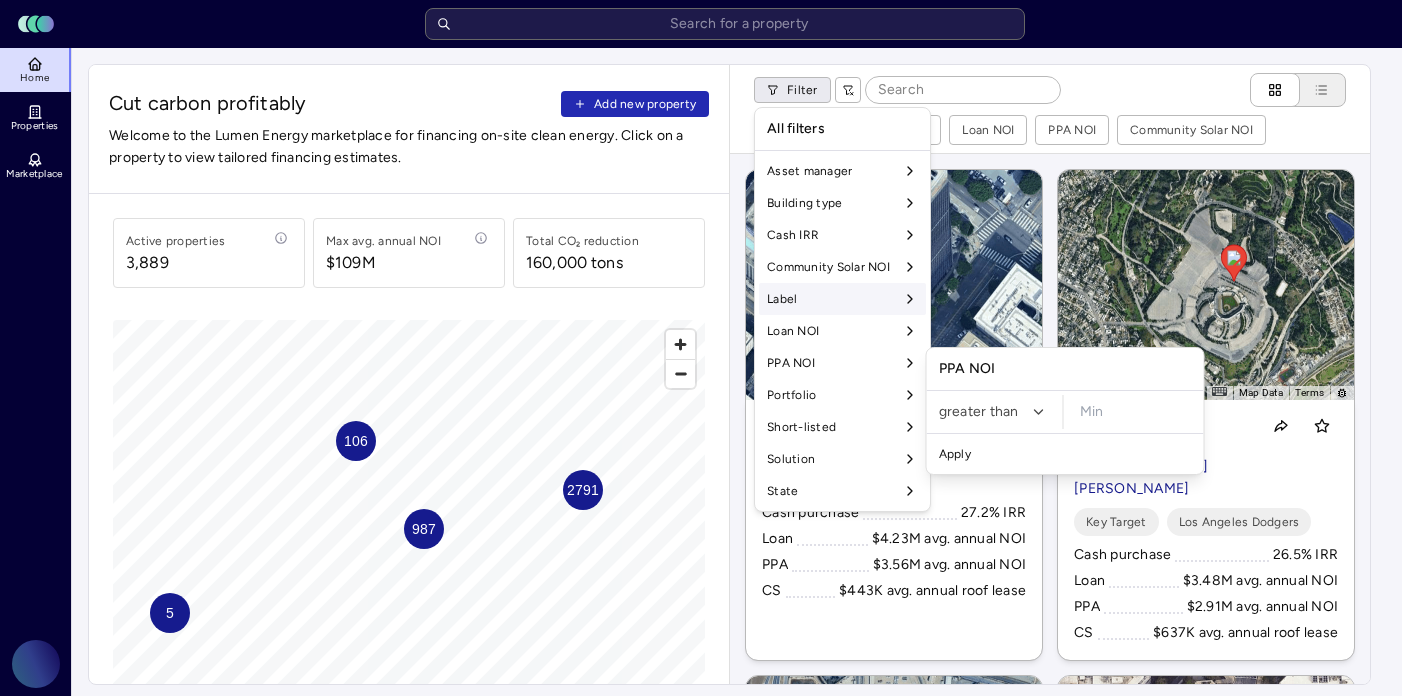 click on "Label" at bounding box center (842, 299) 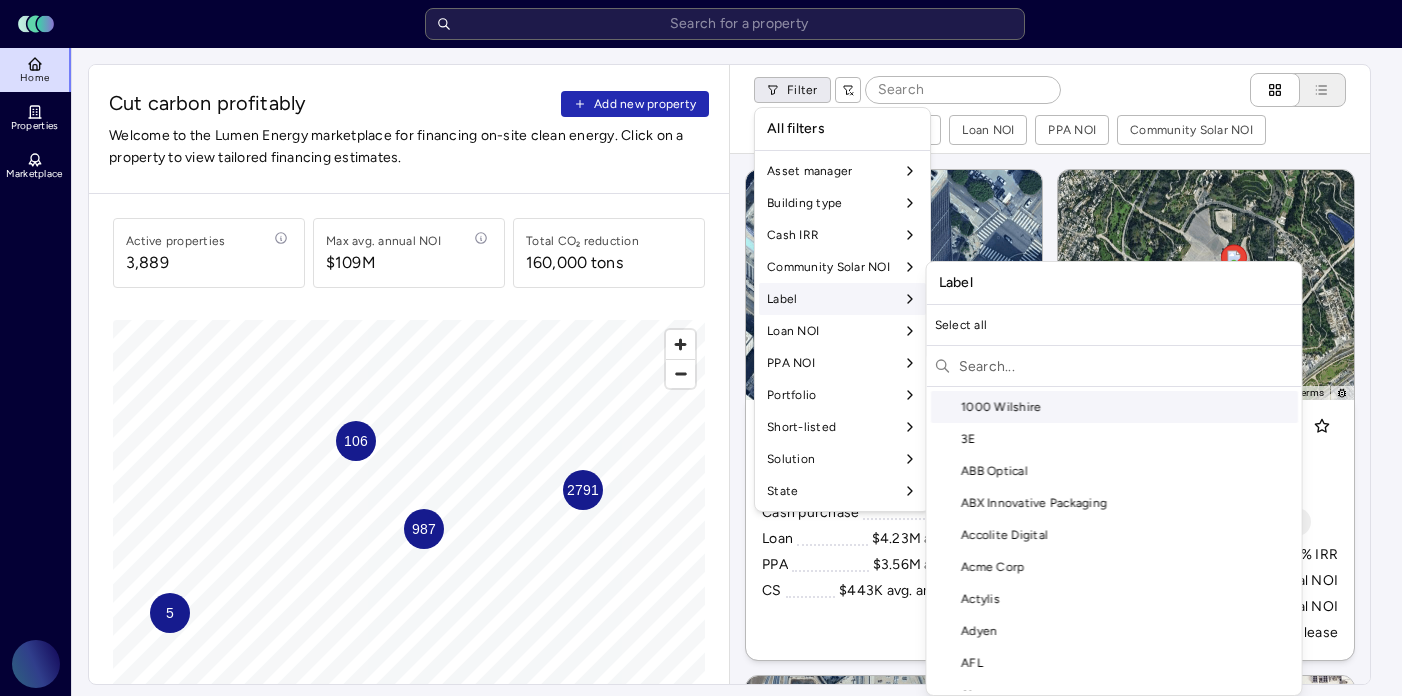 click at bounding box center (1126, 366) 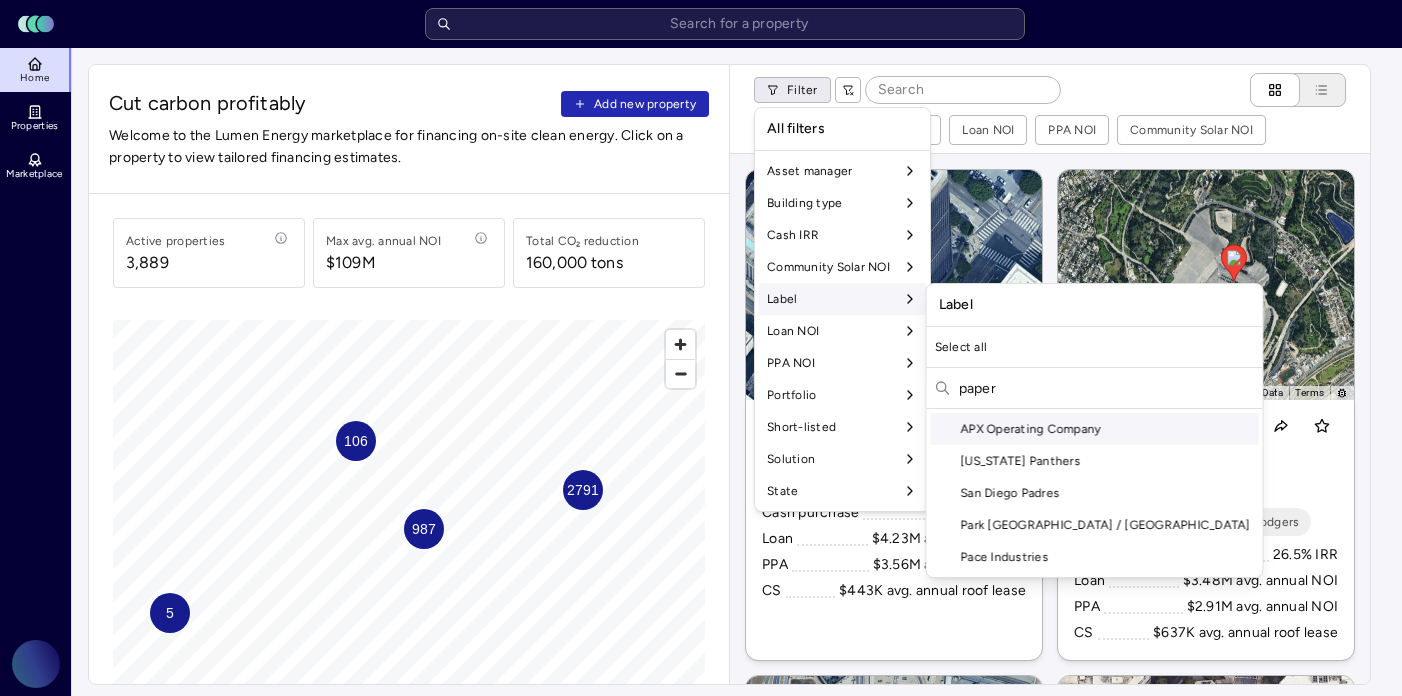 type on "paper" 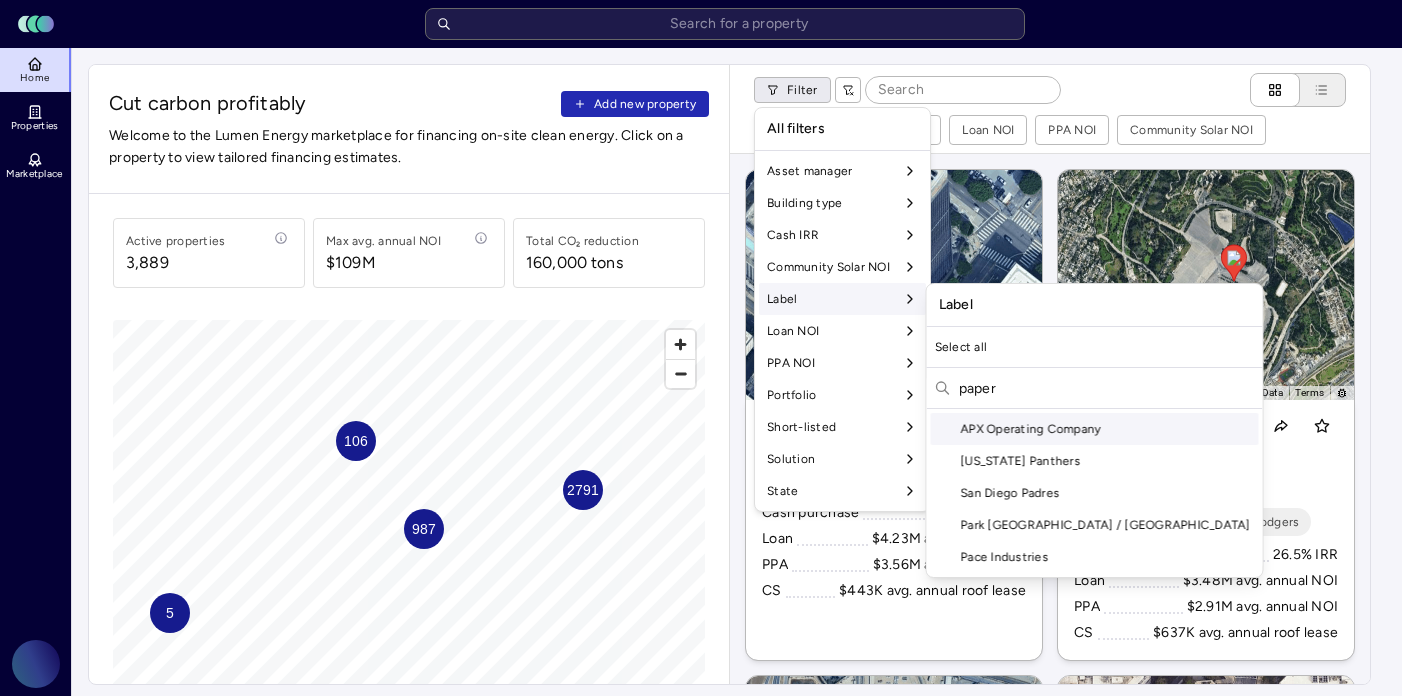 drag, startPoint x: 1033, startPoint y: 379, endPoint x: 1041, endPoint y: 389, distance: 12.806249 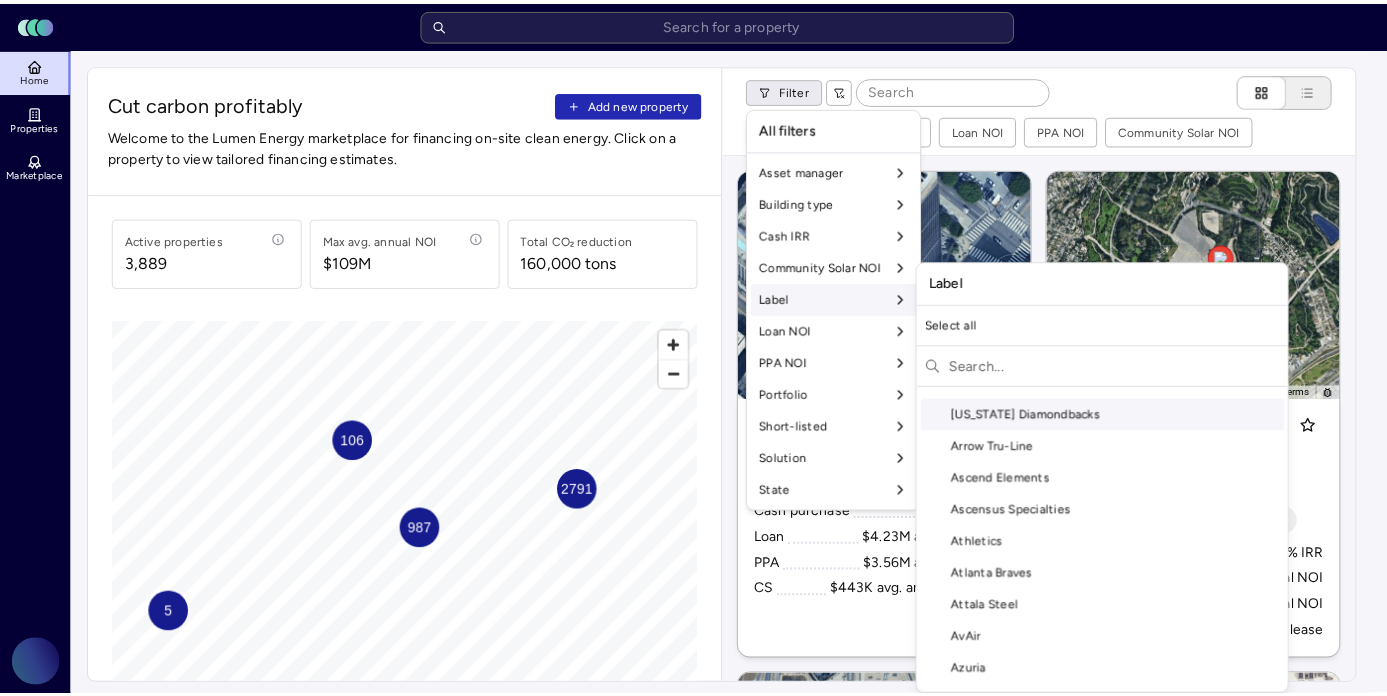 scroll, scrollTop: 515, scrollLeft: 0, axis: vertical 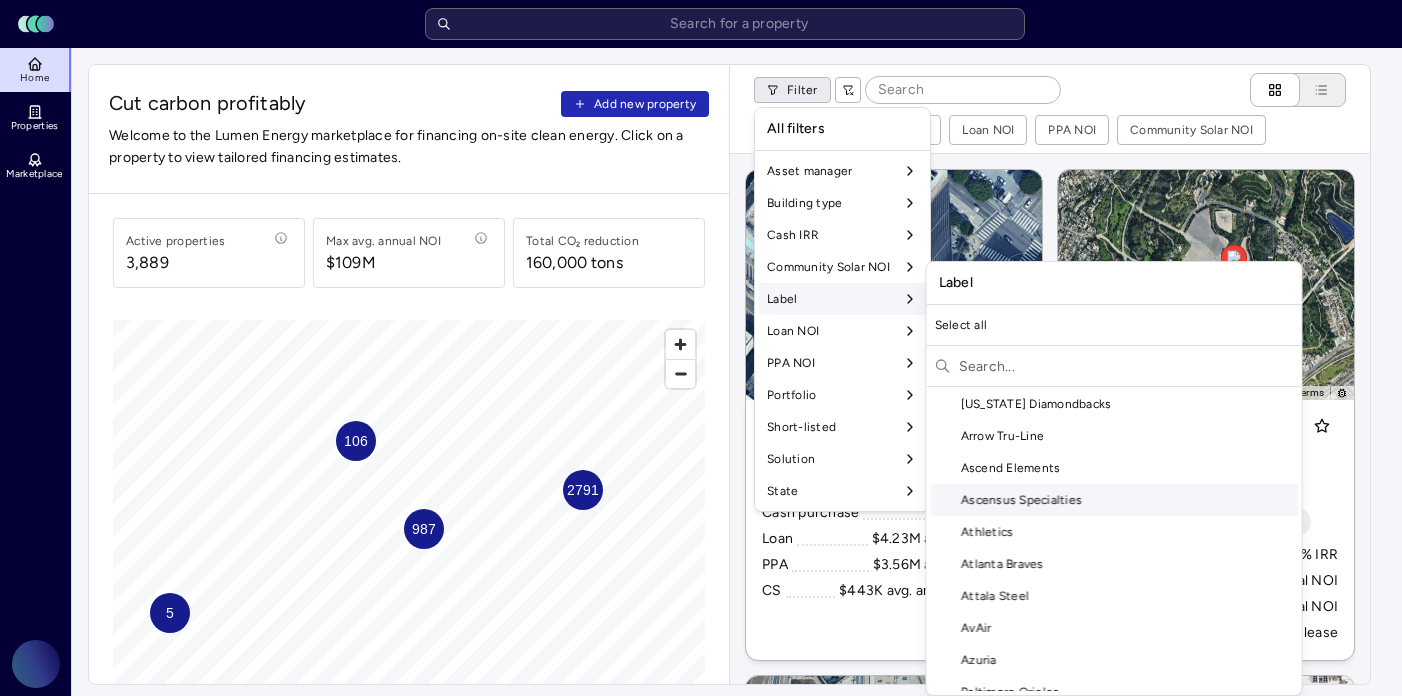 type 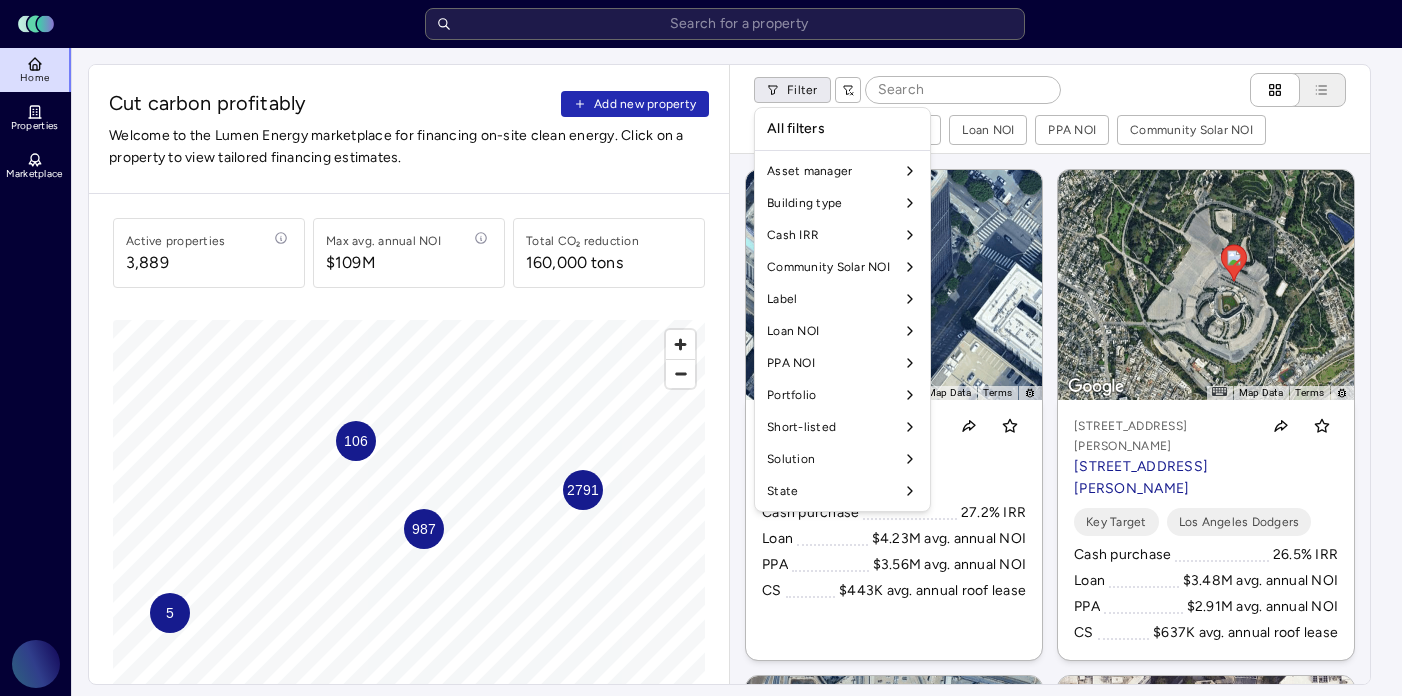 click on "Toggle Sidebar Lumen Energy Logo Home Properties Marketplace Gravity Climate [PERSON_NAME] Cut carbon profitably Add new property Welcome to the Lumen Energy marketplace for financing on-site clean energy. Click on a property to view tailored financing estimates. Active properties 3,889 Max avg. annual NOI $109M Total CO₂ reduction 160,000 tons 2791 987 106 5 © Mapbox   © OpenStreetMap   Improve this map Filter Building type Cash IRR Loan NOI PPA NOI Community Solar NOI ← Move left → Move right ↑ Move up ↓ Move down + Zoom in - Zoom out Home Jump left by 75% End Jump right by 75% Page Up Jump up by 75% Page Down Jump down by 75% To navigate, press the arrow keys. To activate drag with keyboard, press Alt + Enter or Alt + Space. Once you are in keyboard drag state, use the arrow keys to move the marker. To complete the drag, press the Enter or Space keys. To cancel the drag and return to the original position, press Alt + Enter, Alt + Space, or Escape Map Data 20 m  Terms [PERSON_NAME]" at bounding box center [701, 851] 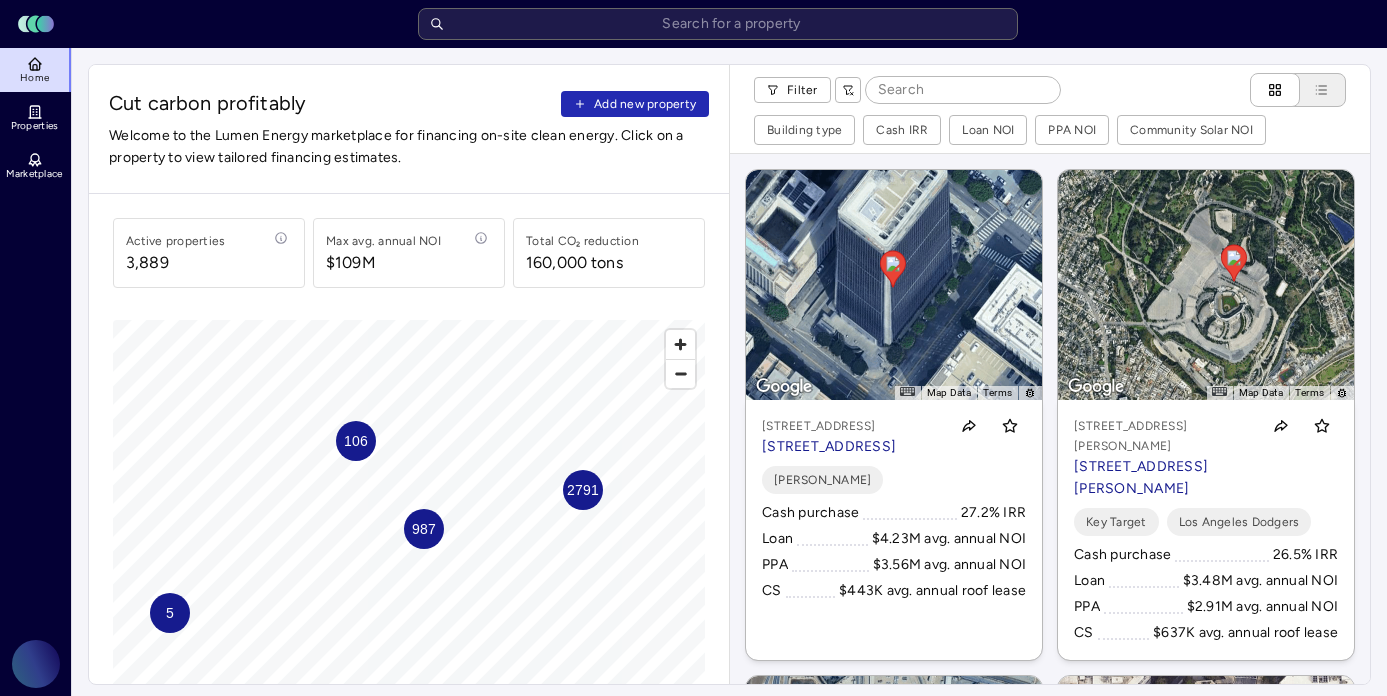 click on "987" at bounding box center [424, 529] 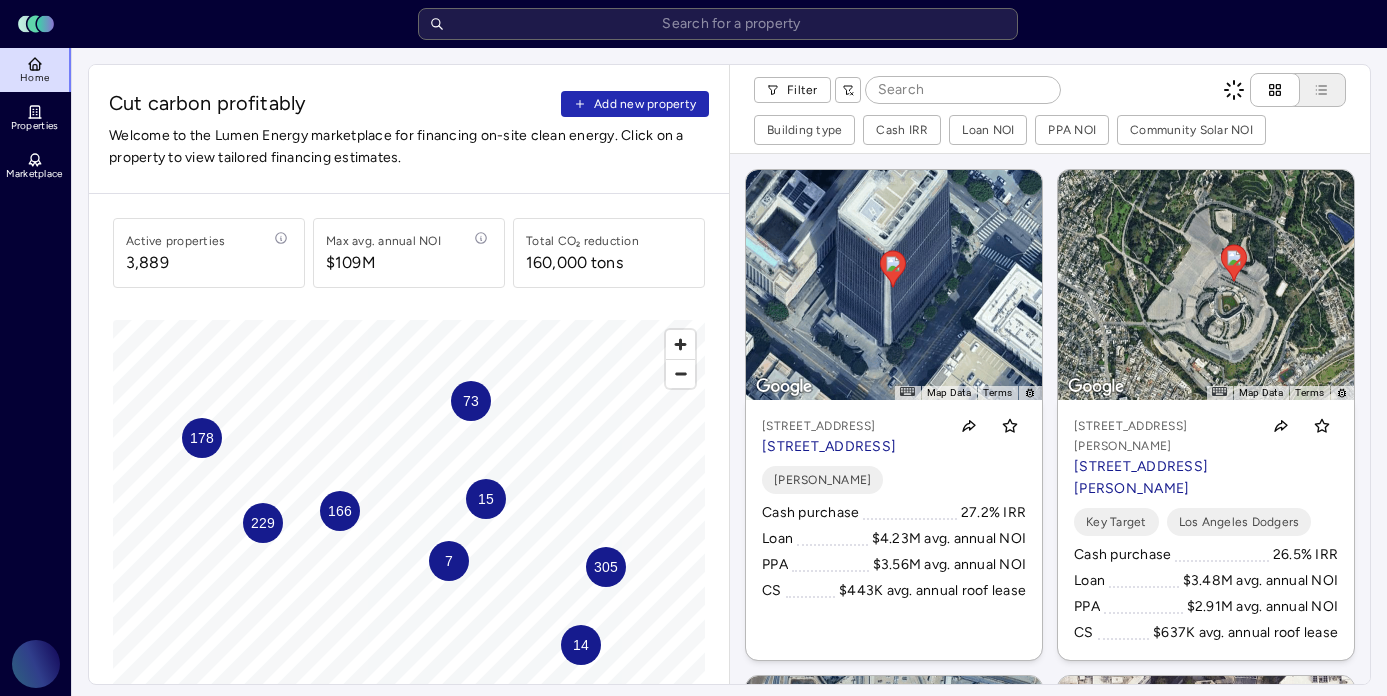 click on "229" at bounding box center (263, 523) 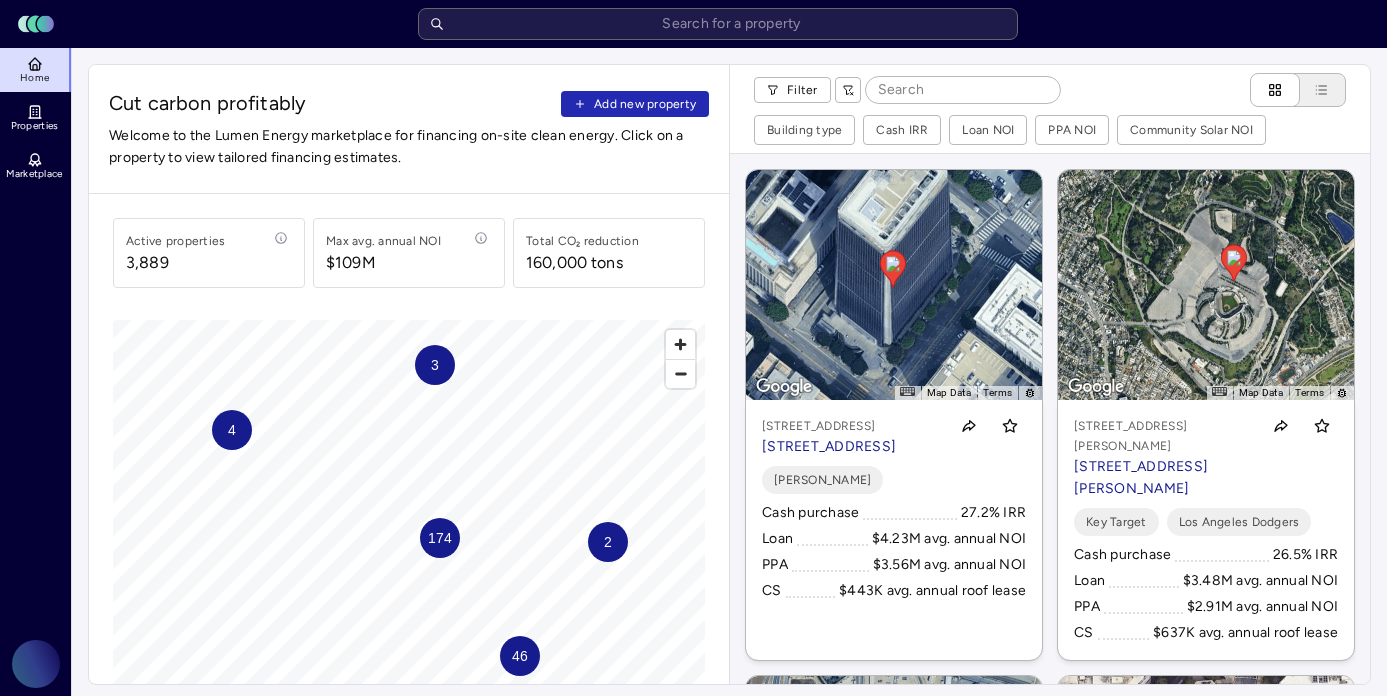 click on "174" at bounding box center [440, 538] 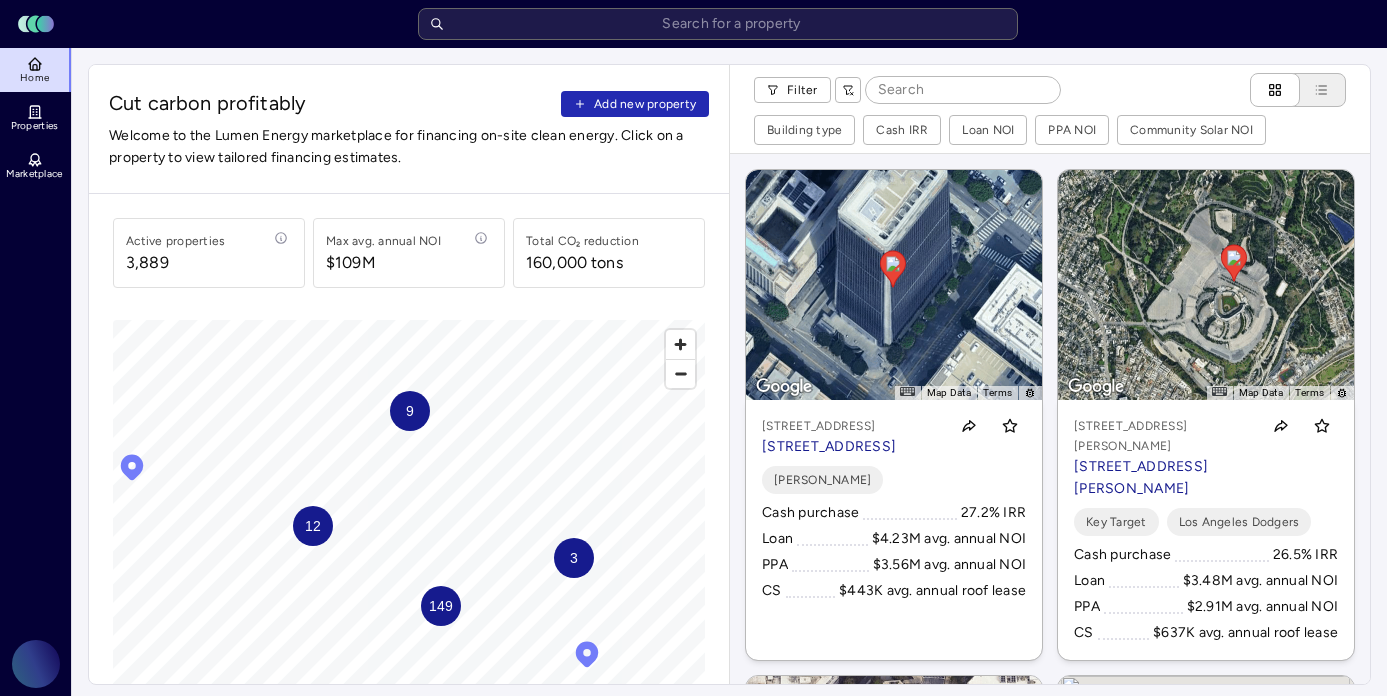 click on "149" at bounding box center (441, 606) 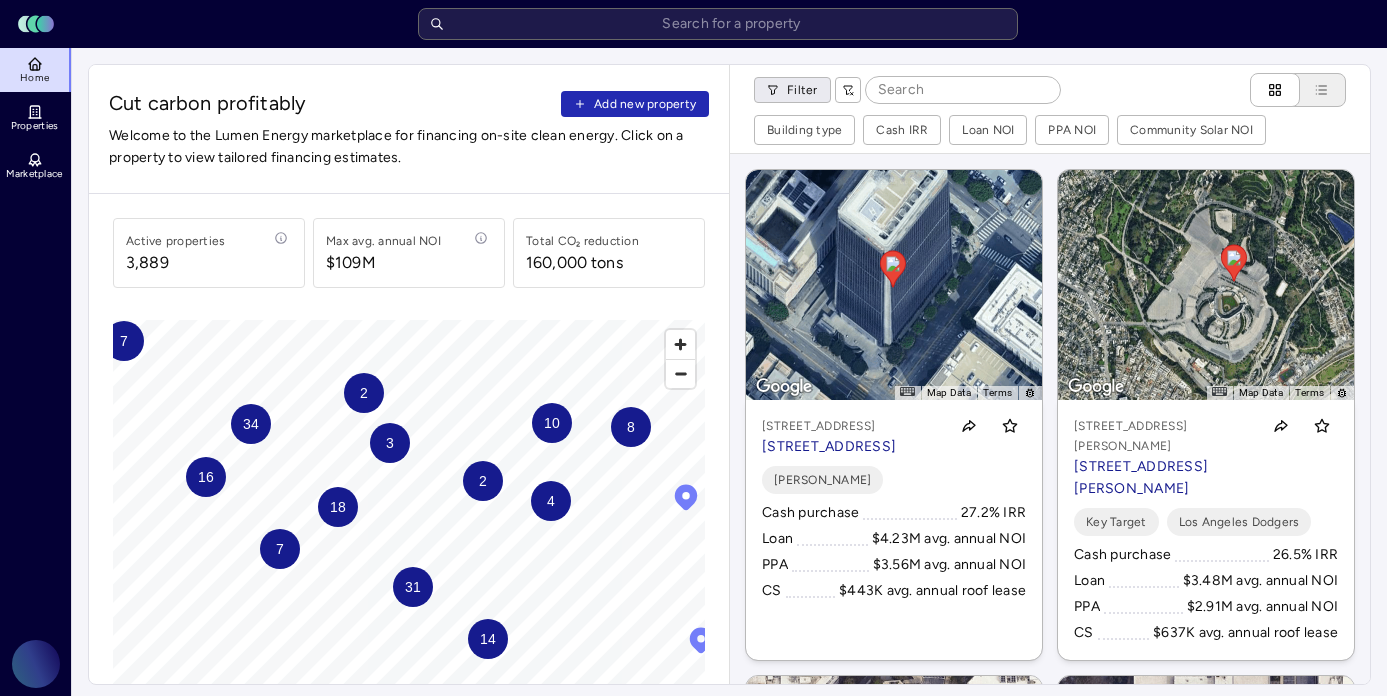 click on "Toggle Sidebar Lumen Energy Logo Home Properties Marketplace Gravity Climate [PERSON_NAME] Cut carbon profitably Add new property Welcome to the Lumen Energy marketplace for financing on-site clean energy. Click on a property to view tailored financing estimates. Active properties 3,889 Max avg. annual NOI $109M Total CO₂ reduction 160,000 tons 2 10 3 8 34 16 18 7 2 4 31 14 7 © Mapbox   © OpenStreetMap   Improve this map Filter Building type Cash IRR Loan NOI PPA NOI Community Solar NOI ← Move left → Move right ↑ Move up ↓ Move down + Zoom in - Zoom out Home Jump left by 75% End Jump right by 75% Page Up Jump up by 75% Page Down Jump down by 75% To navigate, press the arrow keys. To activate drag with keyboard, press Alt + Enter or Alt + Space. Once you are in keyboard drag state, use the arrow keys to move the marker. To complete the drag, press the Enter or Space keys. To cancel the drag and return to the original position, press Alt + Enter, Alt + Space, or Escape Map Data 20 m  PPA" at bounding box center (693, 851) 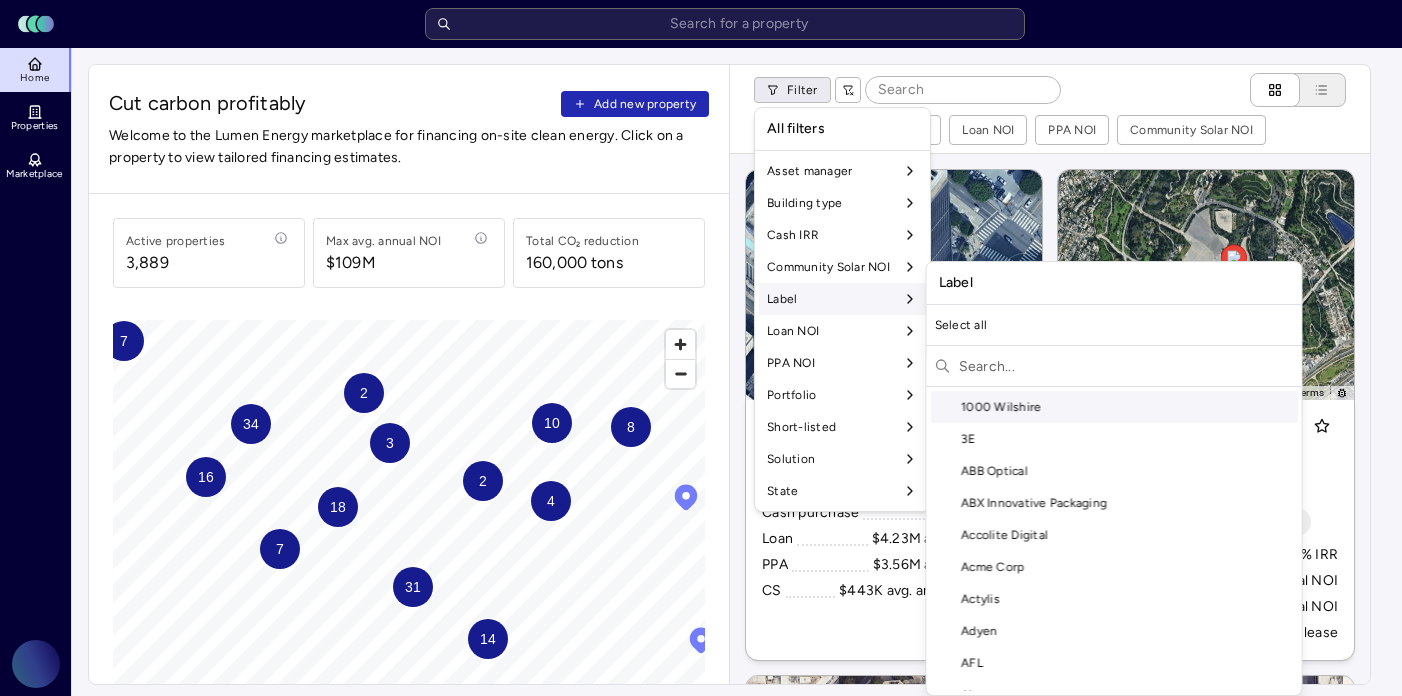 click on "Label" at bounding box center [842, 299] 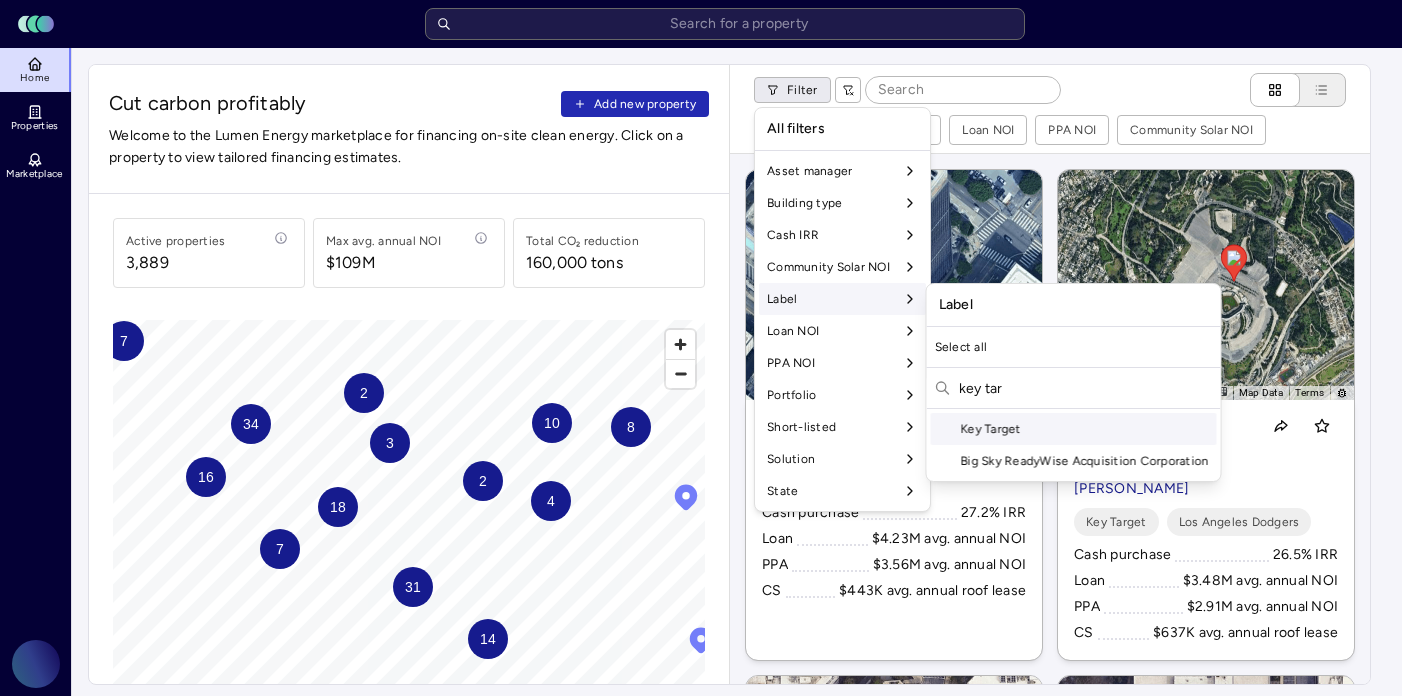 type on "key tar" 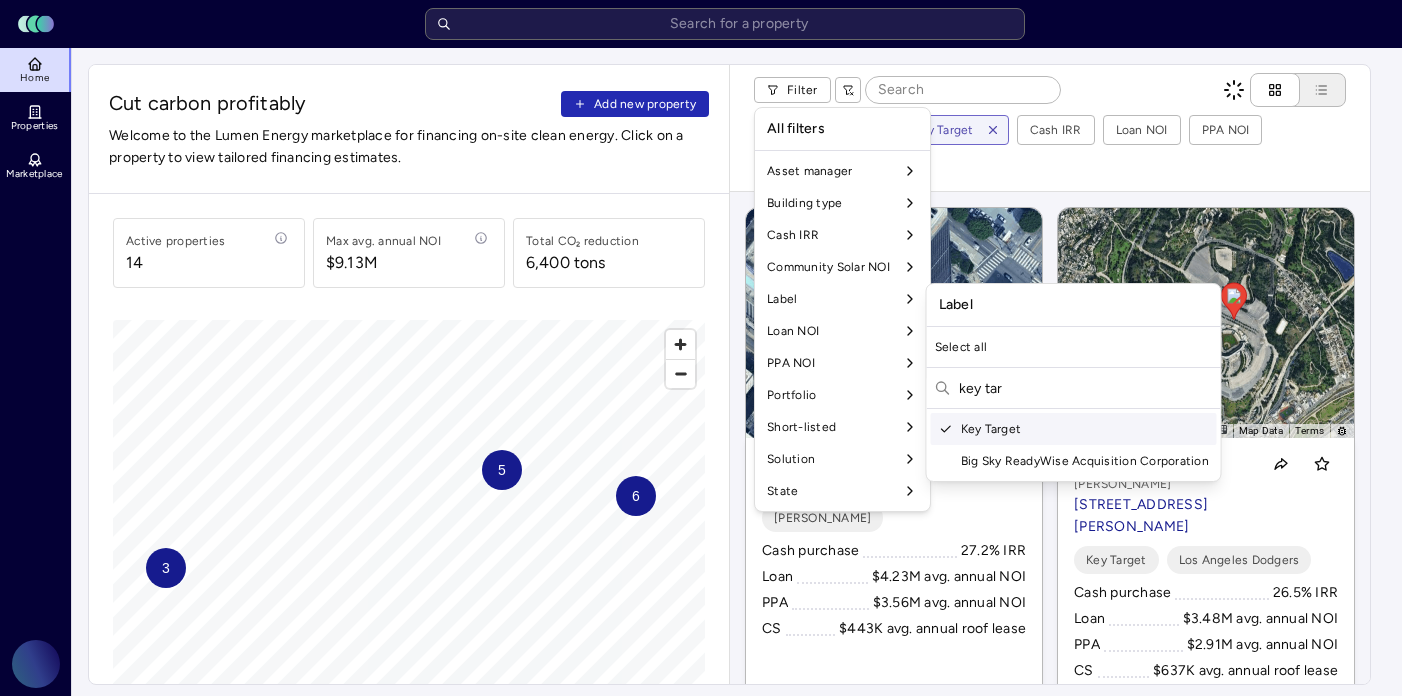 click on "Toggle Sidebar Lumen Energy Logo Home Properties Marketplace Gravity Climate [PERSON_NAME] Cut carbon profitably Add new property Welcome to the Lumen Energy marketplace for financing on-site clean energy. Click on a property to view tailored financing estimates. Active properties [STREET_ADDRESS] annual NOI $9.13M Total CO₂ reduction 6,400 tons 6 5 3 © Mapbox   © OpenStreetMap   Improve this map Filter Building type Label: Key Target Cash IRR Loan NOI PPA NOI Community Solar NOI ← Move left → Move right ↑ Move up ↓ Move down + Zoom in - Zoom out Home Jump left by 75% End Jump right by 75% Page Up Jump up by 75% Page Down Jump down by 75% To navigate, press the arrow keys. To activate drag with keyboard, press Alt + Enter or Alt + Space. Once you are in keyboard drag state, use the arrow keys to move the marker. To complete the drag, press the Enter or Space keys. To cancel the drag and return to the original position, press Alt + Enter, Alt + Space, or Escape Map Data 20 m  Terms 27.2% IRR" at bounding box center (701, 851) 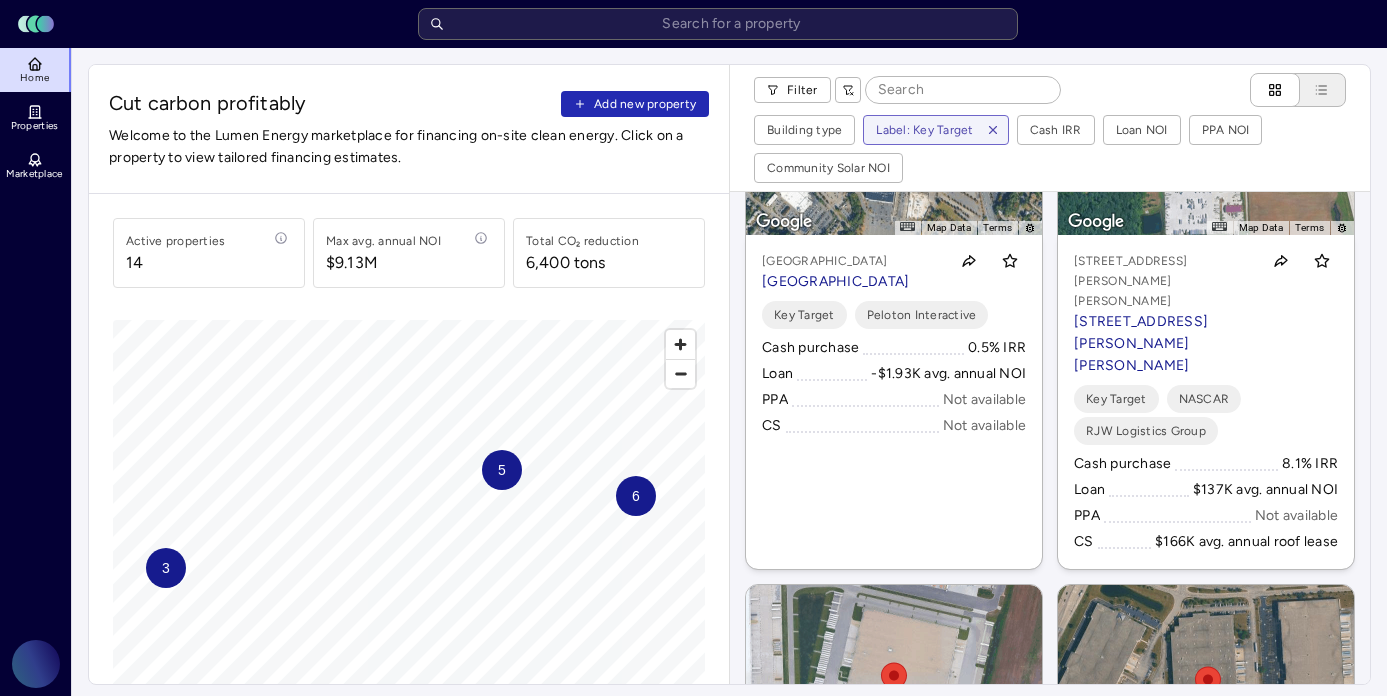 scroll, scrollTop: 2754, scrollLeft: 0, axis: vertical 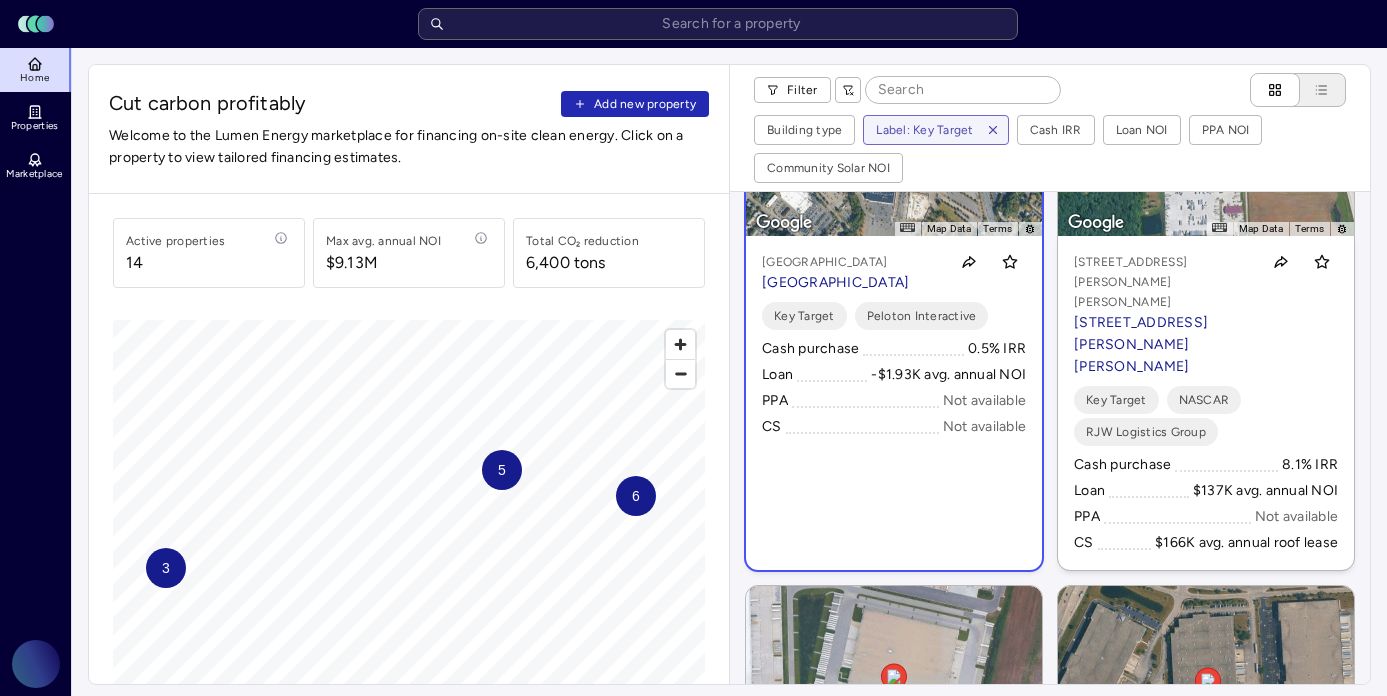 click on "[GEOGRAPHIC_DATA]" at bounding box center [835, 262] 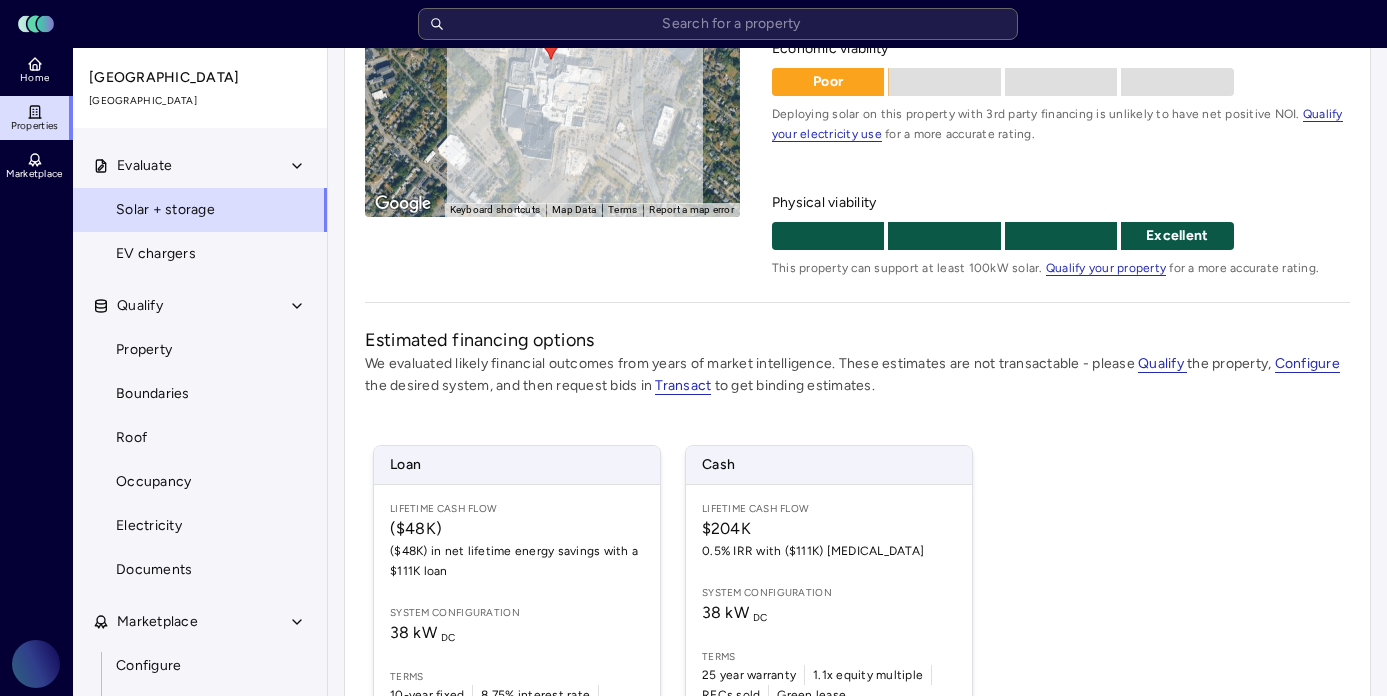 scroll, scrollTop: 437, scrollLeft: 0, axis: vertical 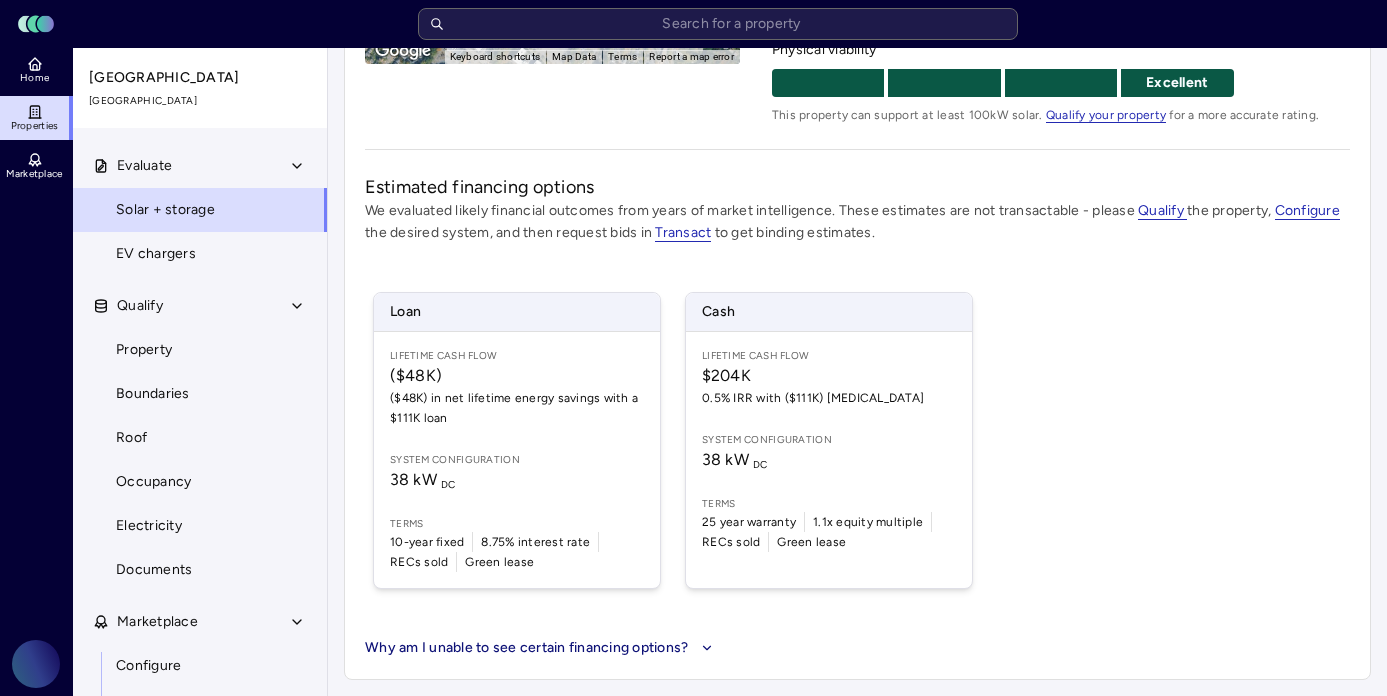 click on "Why am I unable to see certain financing options?" at bounding box center [541, 648] 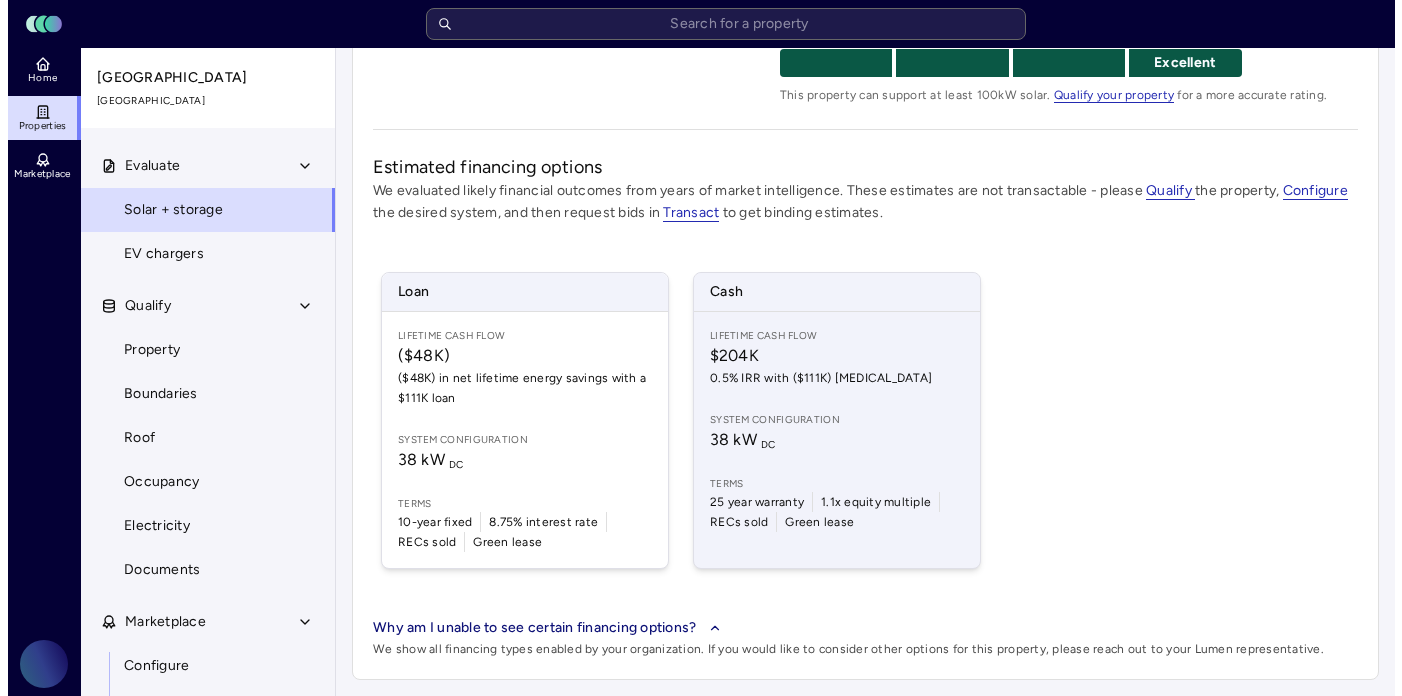 scroll, scrollTop: 0, scrollLeft: 0, axis: both 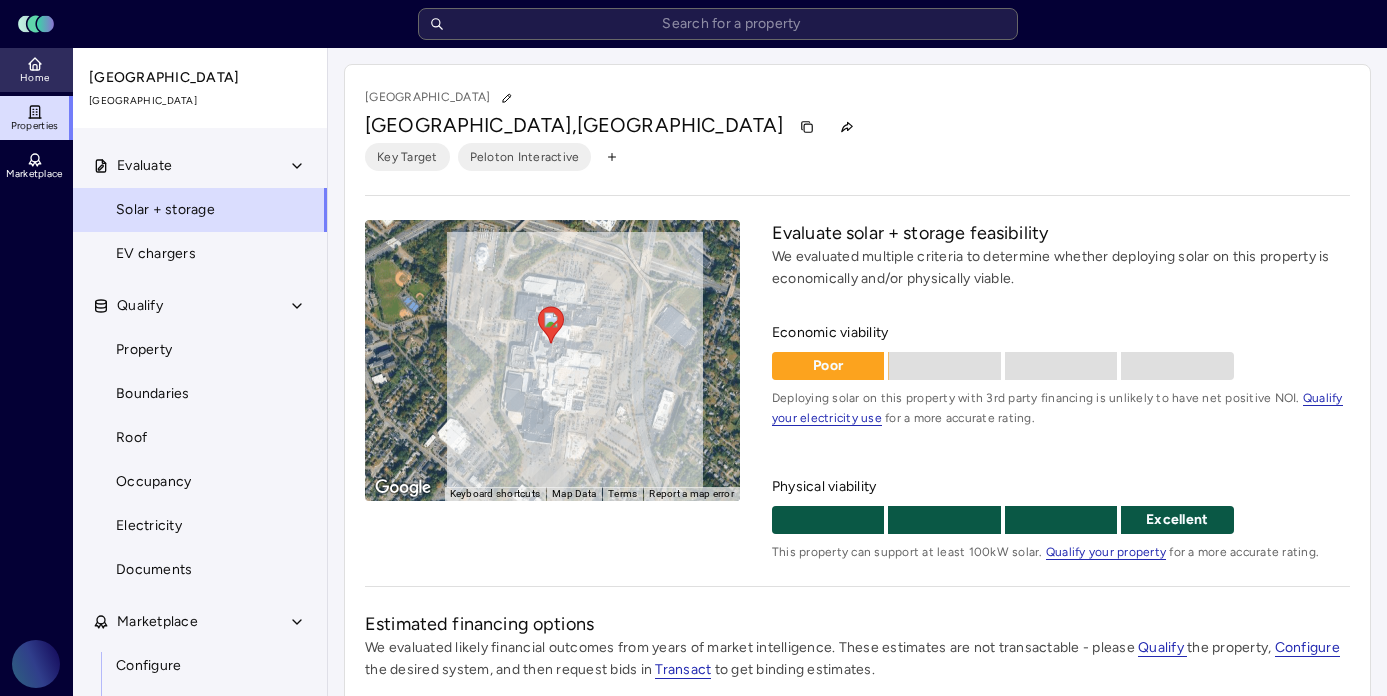 click 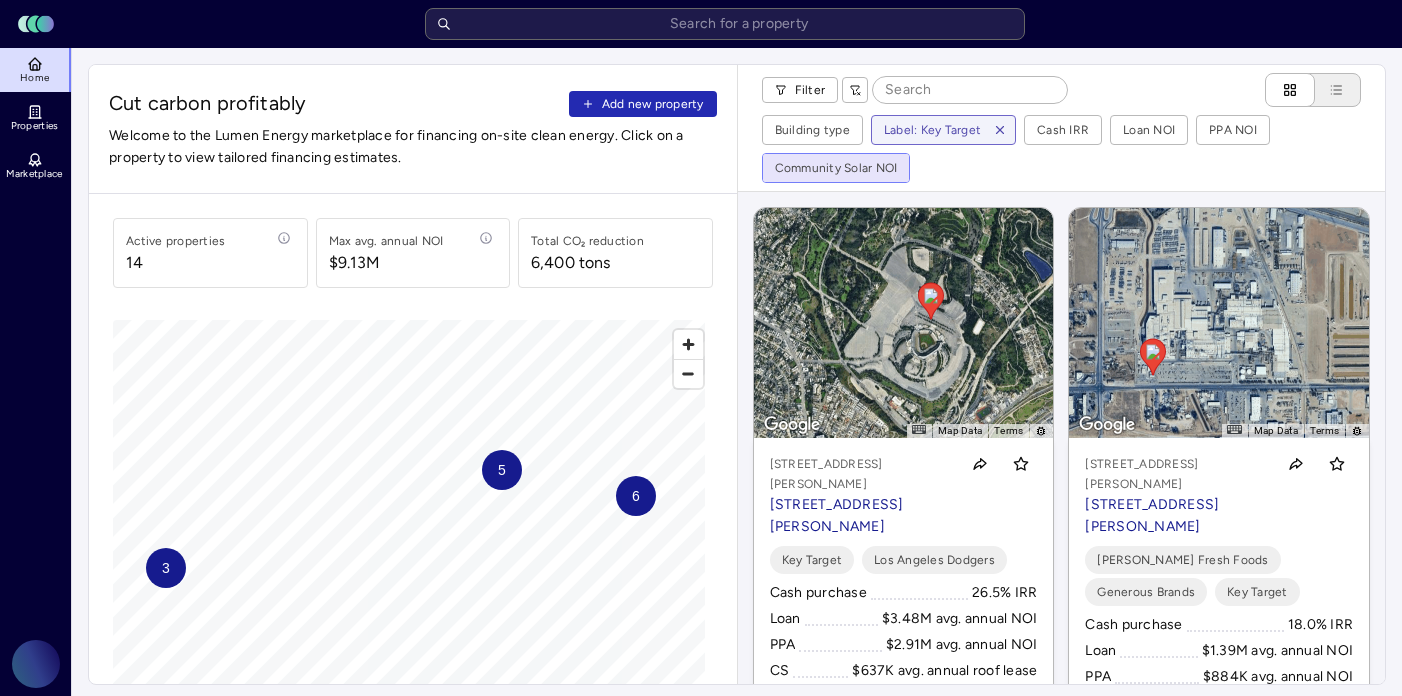click on "Toggle Sidebar Lumen Energy Logo Home Properties Marketplace Gravity Climate [PERSON_NAME] Cut carbon profitably Add new property Welcome to the Lumen Energy marketplace for financing on-site clean energy. Click on a property to view tailored financing estimates. Active properties [STREET_ADDRESS] annual NOI $9.13M Total CO₂ reduction 6,400 tons 6 5 3 © Mapbox   © OpenStreetMap   Improve this map Filter Building type Label: Key Target Cash IRR Loan NOI PPA NOI Community Solar NOI ← Move left → Move right ↑ Move up ↓ Move down + Zoom in - Zoom out Home Jump left by 75% End Jump right by 75% Page Up Jump up by 75% Page Down Jump down by 75% To navigate, press the arrow keys. To activate drag with keyboard, press Alt + Enter or Alt + Space. Once you are in keyboard drag state, use the arrow keys to move the marker. To complete the drag, press the Enter or Space keys. To cancel the drag and return to the original position, press Alt + Enter, Alt + Space, or Escape Map Data 500 m  Terms Loan PPA" at bounding box center (701, 851) 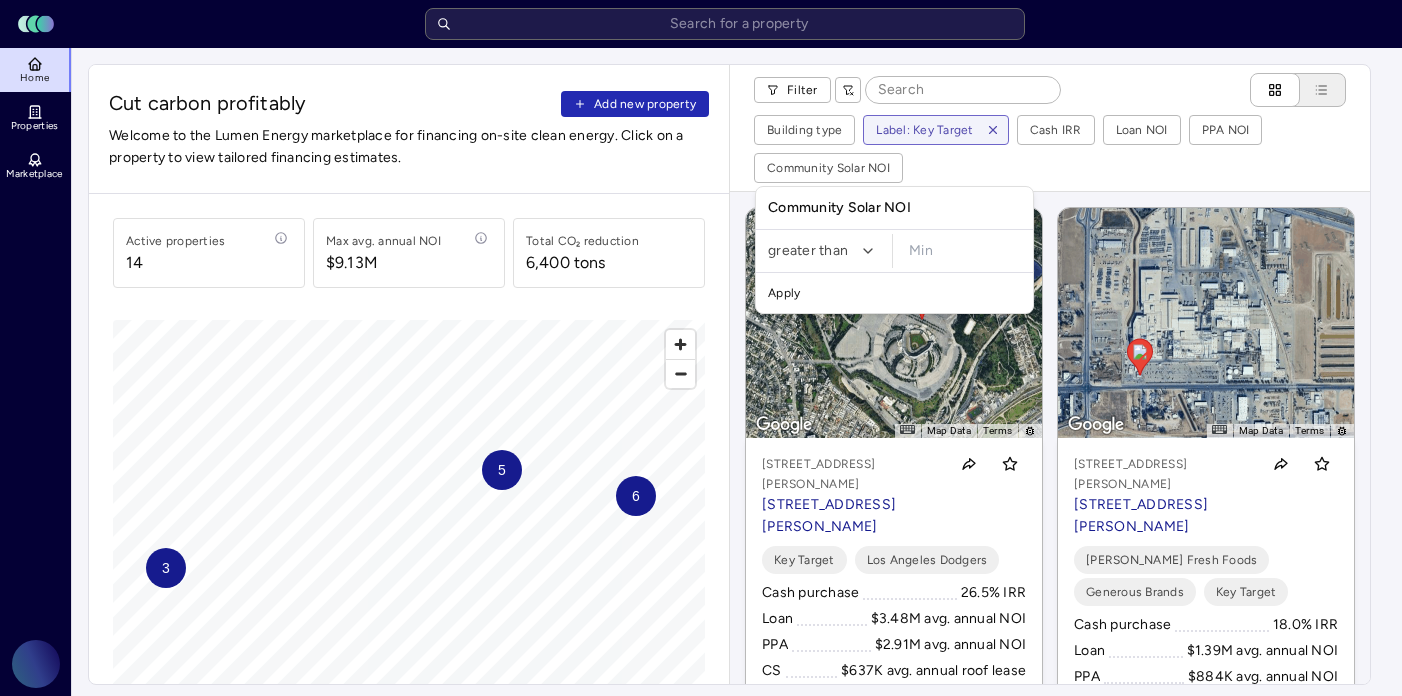 click on "Toggle Sidebar Lumen Energy Logo Home Properties Marketplace Gravity Climate [PERSON_NAME] Cut carbon profitably Add new property Welcome to the Lumen Energy marketplace for financing on-site clean energy. Click on a property to view tailored financing estimates. Active properties [STREET_ADDRESS] annual NOI $9.13M Total CO₂ reduction 6,400 tons 6 5 3 © Mapbox   © OpenStreetMap   Improve this map Filter Building type Label: Key Target Cash IRR Loan NOI PPA NOI Community Solar NOI ← Move left → Move right ↑ Move up ↓ Move down + Zoom in - Zoom out Home Jump left by 75% End Jump right by 75% Page Up Jump up by 75% Page Down Jump down by 75% To navigate, press the arrow keys. To activate drag with keyboard, press Alt + Enter or Alt + Space. Once you are in keyboard drag state, use the arrow keys to move the marker. To complete the drag, press the Enter or Space keys. To cancel the drag and return to the original position, press Alt + Enter, Alt + Space, or Escape Map Data 500 m  Terms Loan PPA" at bounding box center (701, 851) 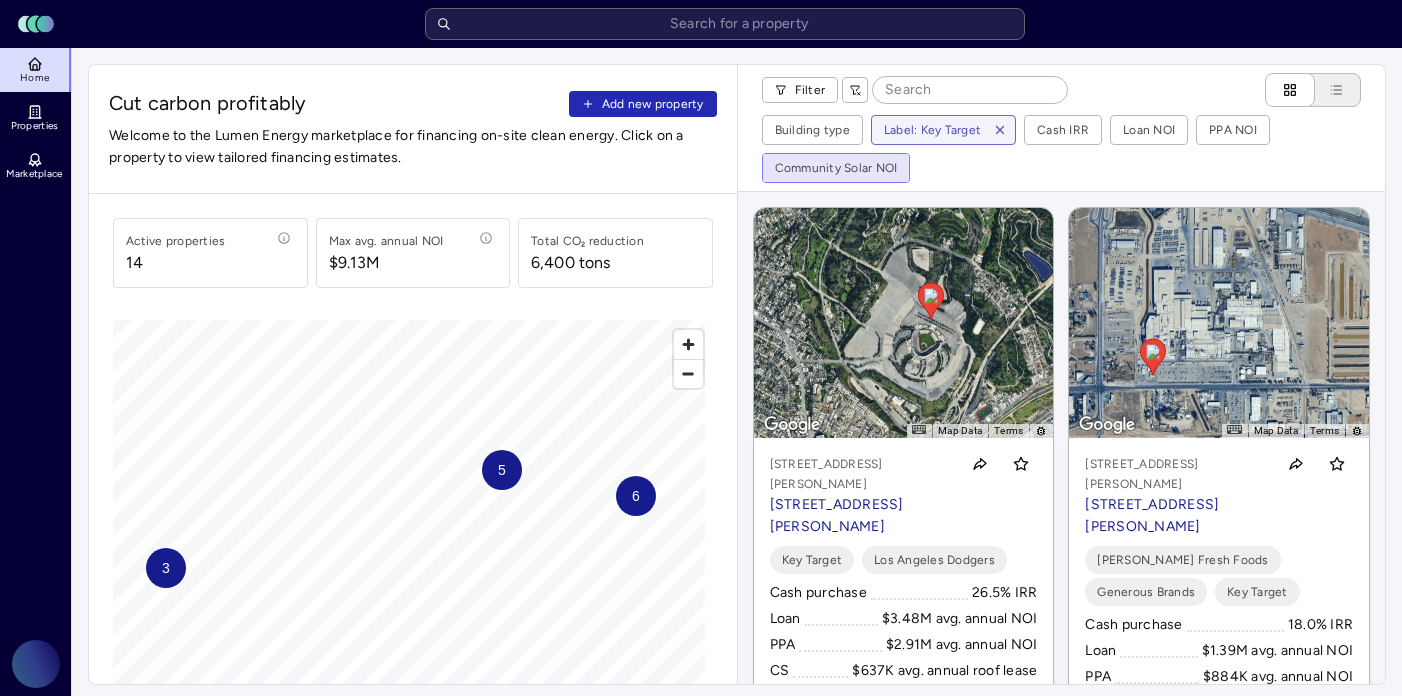 click on "Toggle Sidebar Lumen Energy Logo Home Properties Marketplace Gravity Climate [PERSON_NAME] Cut carbon profitably Add new property Welcome to the Lumen Energy marketplace for financing on-site clean energy. Click on a property to view tailored financing estimates. Active properties [STREET_ADDRESS] annual NOI $9.13M Total CO₂ reduction 6,400 tons 6 5 3 © Mapbox   © OpenStreetMap   Improve this map Filter Building type Label: Key Target Cash IRR Loan NOI PPA NOI Community Solar NOI ← Move left → Move right ↑ Move up ↓ Move down + Zoom in - Zoom out Home Jump left by 75% End Jump right by 75% Page Up Jump up by 75% Page Down Jump down by 75% To navigate, press the arrow keys. To activate drag with keyboard, press Alt + Enter or Alt + Space. Once you are in keyboard drag state, use the arrow keys to move the marker. To complete the drag, press the Enter or Space keys. To cancel the drag and return to the original position, press Alt + Enter, Alt + Space, or Escape Map Data 500 m  Terms Loan PPA" at bounding box center [701, 851] 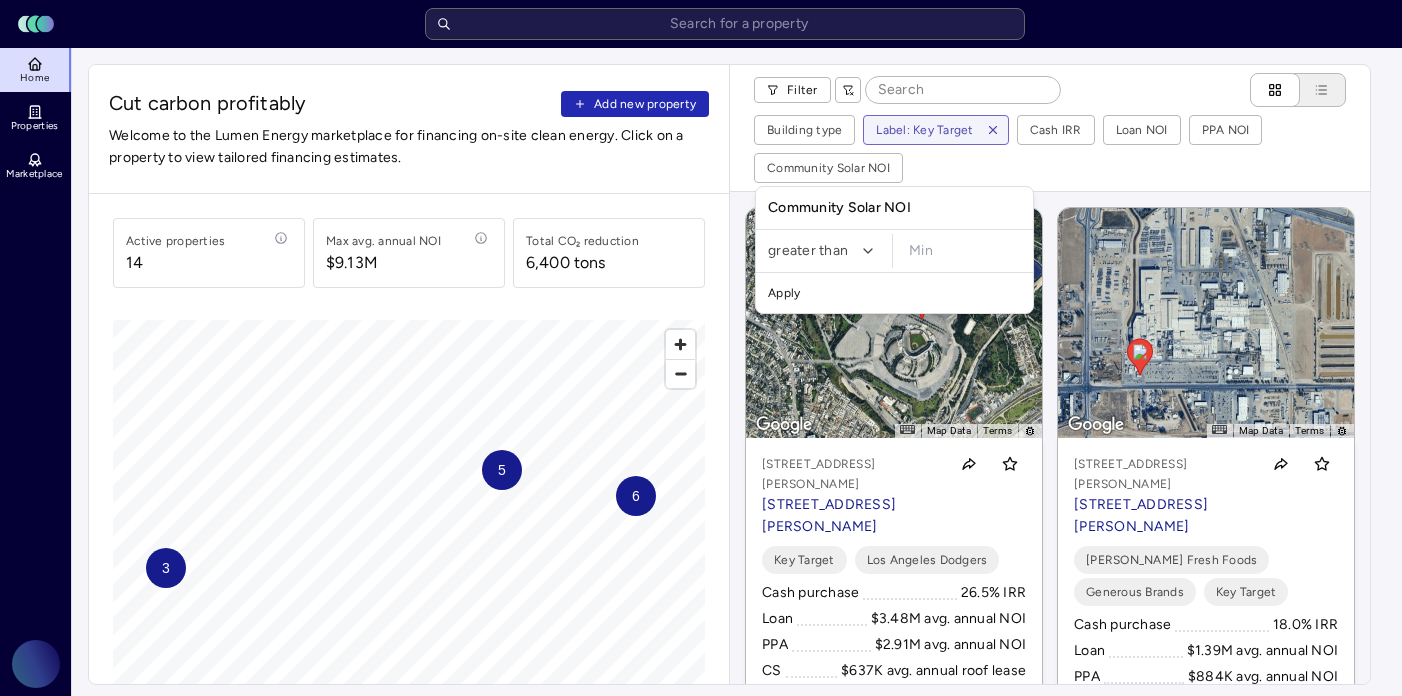 click on "Toggle Sidebar Lumen Energy Logo Home Properties Marketplace Gravity Climate [PERSON_NAME] Cut carbon profitably Add new property Welcome to the Lumen Energy marketplace for financing on-site clean energy. Click on a property to view tailored financing estimates. Active properties [STREET_ADDRESS] annual NOI $9.13M Total CO₂ reduction 6,400 tons 6 5 3 © Mapbox   © OpenStreetMap   Improve this map Filter Building type Label: Key Target Cash IRR Loan NOI PPA NOI Community Solar NOI ← Move left → Move right ↑ Move up ↓ Move down + Zoom in - Zoom out Home Jump left by 75% End Jump right by 75% Page Up Jump up by 75% Page Down Jump down by 75% To navigate, press the arrow keys. To activate drag with keyboard, press Alt + Enter or Alt + Space. Once you are in keyboard drag state, use the arrow keys to move the marker. To complete the drag, press the Enter or Space keys. To cancel the drag and return to the original position, press Alt + Enter, Alt + Space, or Escape Map Data 500 m  Terms Loan PPA" at bounding box center (701, 851) 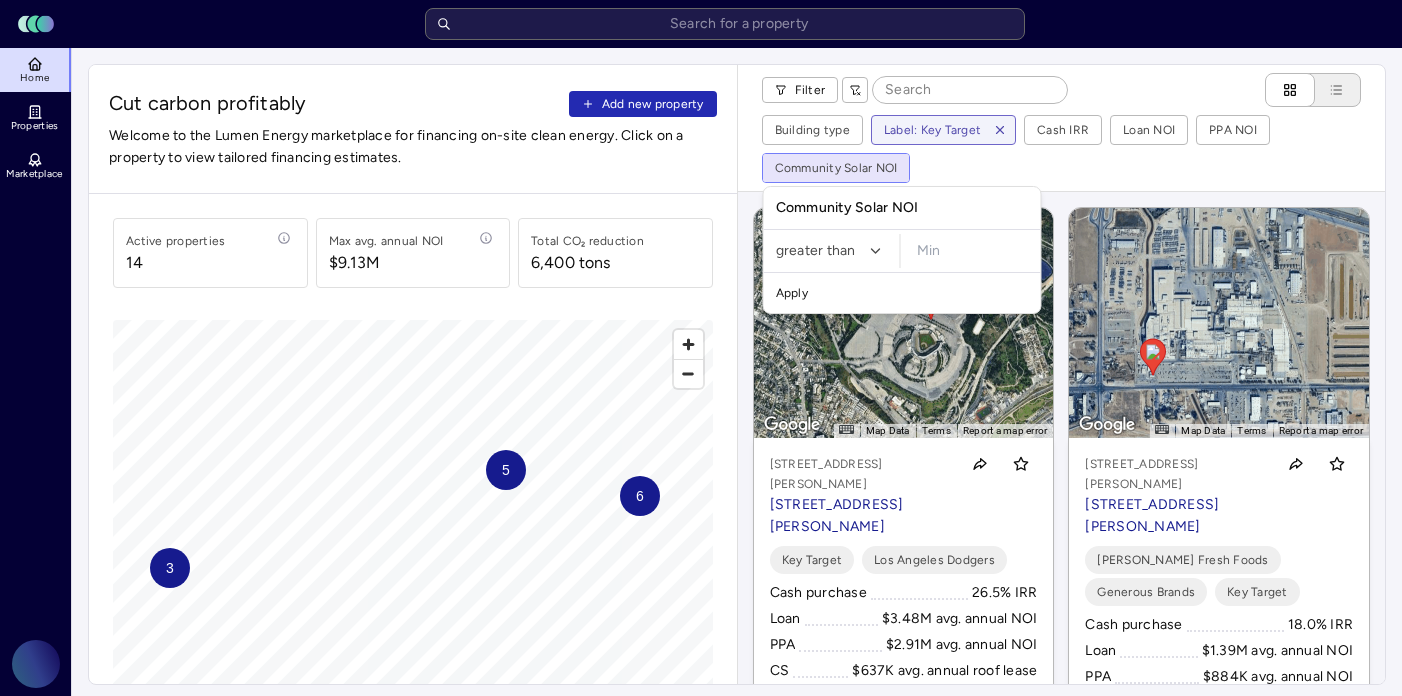 click on "Toggle Sidebar Lumen Energy Logo Home Properties Marketplace Gravity Climate [PERSON_NAME] Cut carbon profitably Add new property Welcome to the Lumen Energy marketplace for financing on-site clean energy. Click on a property to view tailored financing estimates. Active properties [STREET_ADDRESS] annual NOI $9.13M Total CO₂ reduction 6,400 tons 6 5 3 © Mapbox   © OpenStreetMap   Improve this map Filter Building type Label: Key Target Cash IRR Loan NOI PPA NOI Community Solar NOI ← Move left → Move right ↑ Move up ↓ Move down + Zoom in - Zoom out Home Jump left by 75% End Jump right by 75% Page Up Jump up by 75% Page Down Jump down by 75% To navigate, press the arrow keys. To activate drag with keyboard, press Alt + Enter or Alt + Space. Once you are in keyboard drag state, use the arrow keys to move the marker. To complete the drag, press the Enter or Space keys. To cancel the drag and return to the original position, press Alt + Enter, Alt + Space, or Escape Map Data 500 m  Terms Loan PPA" at bounding box center (701, 851) 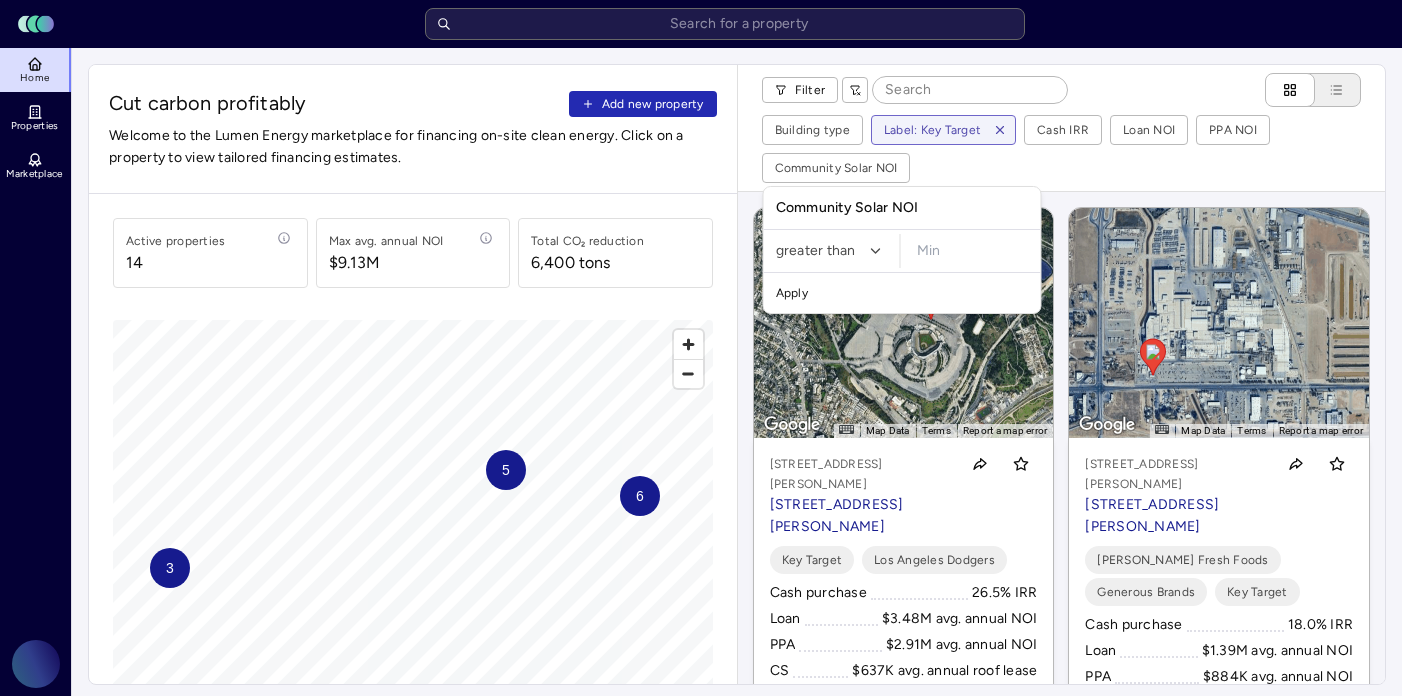 click on "Toggle Sidebar Lumen Energy Logo Home Properties Marketplace Gravity Climate [PERSON_NAME] Cut carbon profitably Add new property Welcome to the Lumen Energy marketplace for financing on-site clean energy. Click on a property to view tailored financing estimates. Active properties [STREET_ADDRESS] annual NOI $9.13M Total CO₂ reduction 6,400 tons 6 5 3 © Mapbox   © OpenStreetMap   Improve this map Filter Building type Label: Key Target Cash IRR Loan NOI PPA NOI Community Solar NOI ← Move left → Move right ↑ Move up ↓ Move down + Zoom in - Zoom out Home Jump left by 75% End Jump right by 75% Page Up Jump up by 75% Page Down Jump down by 75% To navigate, press the arrow keys. To activate drag with keyboard, press Alt + Enter or Alt + Space. Once you are in keyboard drag state, use the arrow keys to move the marker. To complete the drag, press the Enter or Space keys. To cancel the drag and return to the original position, press Alt + Enter, Alt + Space, or Escape Map Data 500 m  Terms Loan PPA" at bounding box center (701, 851) 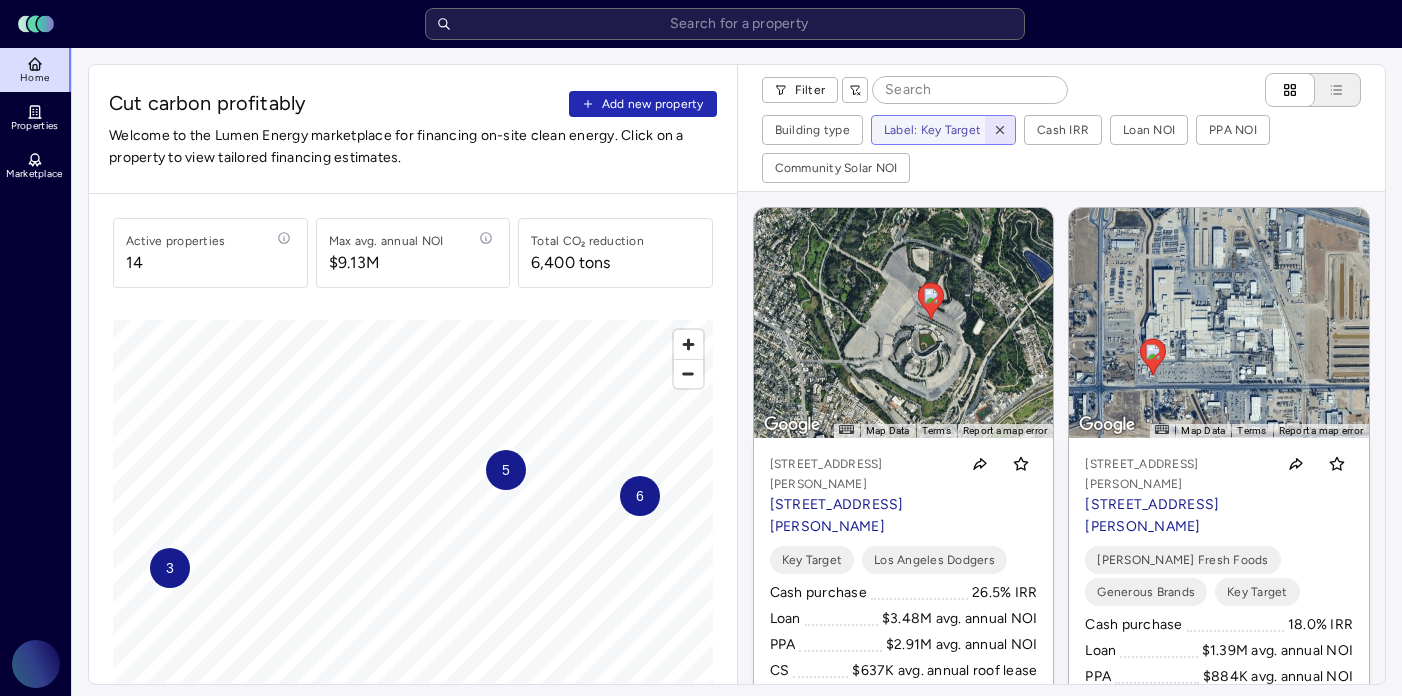 click 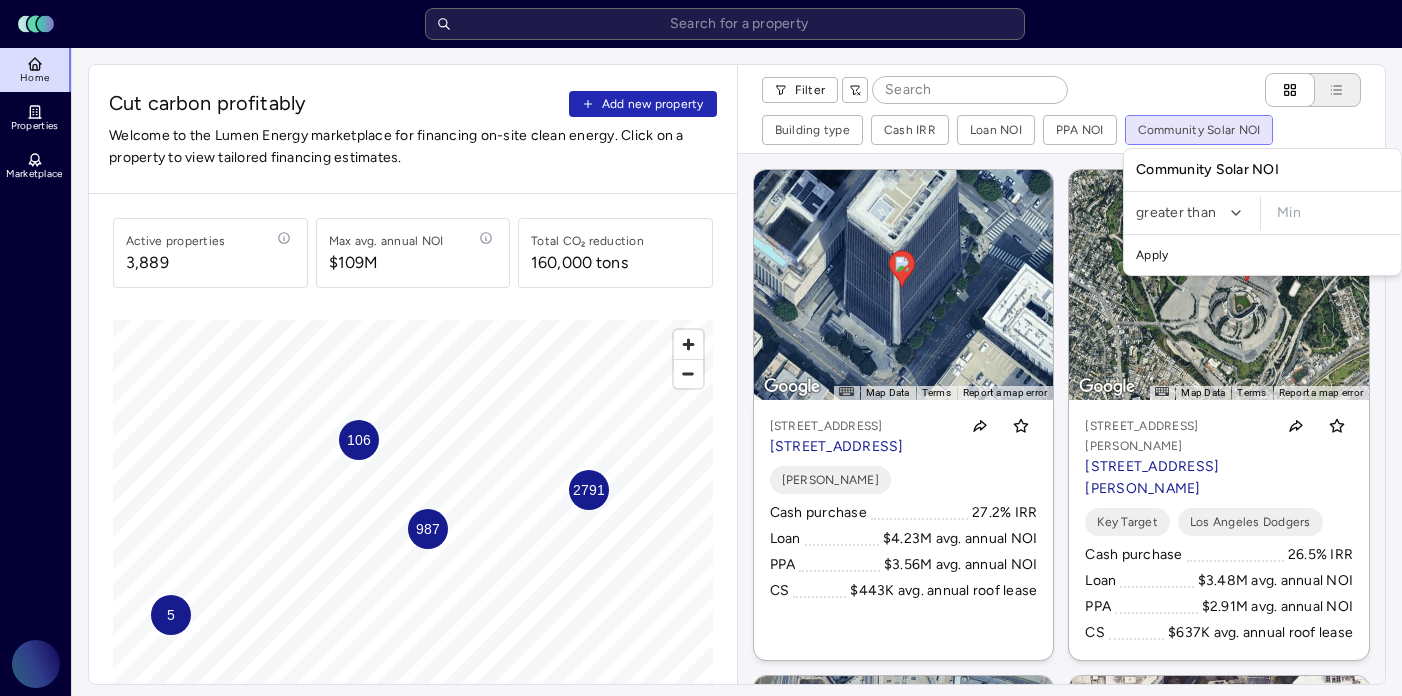 click on "Toggle Sidebar Lumen Energy Logo Home Properties Marketplace Gravity Climate [PERSON_NAME] Cut carbon profitably Add new property Welcome to the Lumen Energy marketplace for financing on-site clean energy. Click on a property to view tailored financing estimates. Active properties 3,889 Max avg. annual NOI $109M Total CO₂ reduction 160,000 tons 106 2791 987 5 © Mapbox   © OpenStreetMap   Improve this map Filter Building type Cash IRR Loan NOI PPA NOI Community Solar NOI ← Move left → Move right ↑ Move up ↓ Move down + Zoom in - Zoom out Home Jump left by 75% End Jump right by 75% Page Up Jump up by 75% Page Down Jump down by 75% To navigate, press the arrow keys. To activate drag with keyboard, press Alt + Enter or Alt + Space. Once you are in keyboard drag state, use the arrow keys to move the marker. To complete the drag, press the Enter or Space keys. To cancel the drag and return to the original position, press Alt + Enter, Alt + Space, or Escape Map Data 20 m  Terms [PERSON_NAME]" at bounding box center (701, 851) 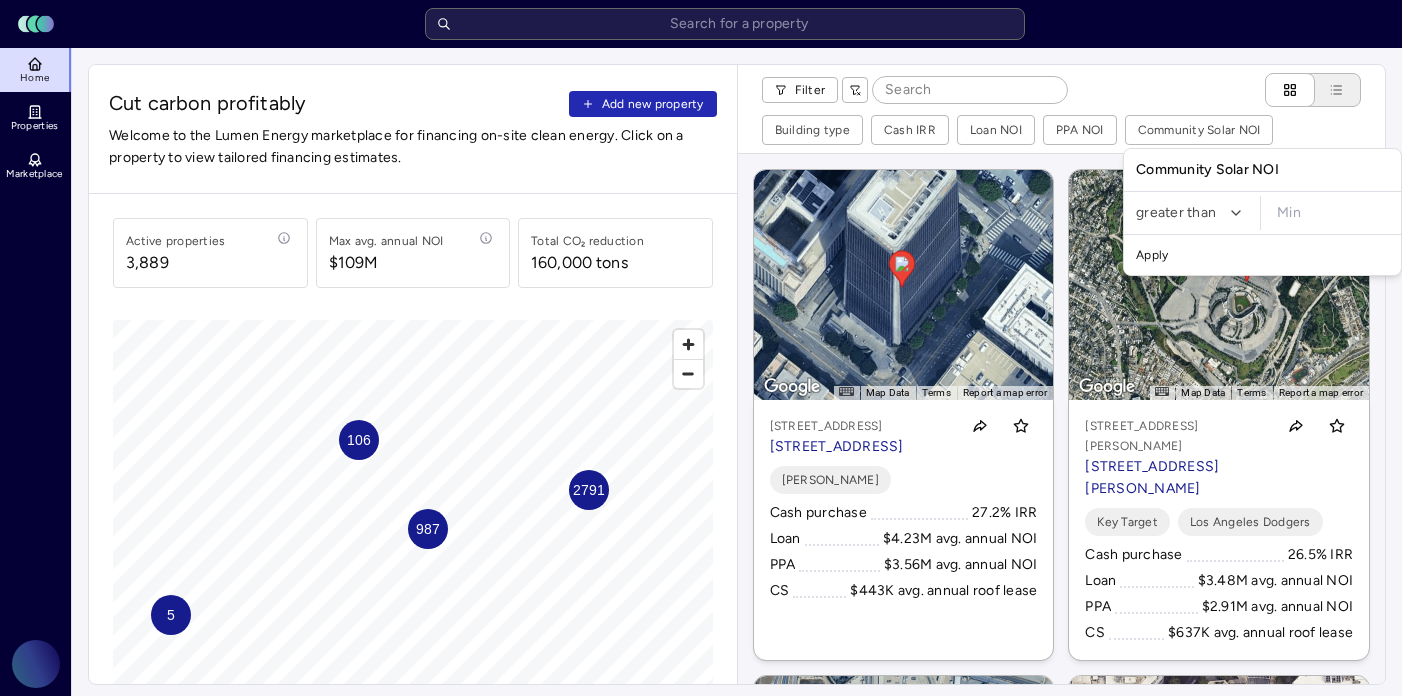 click at bounding box center (1333, 213) 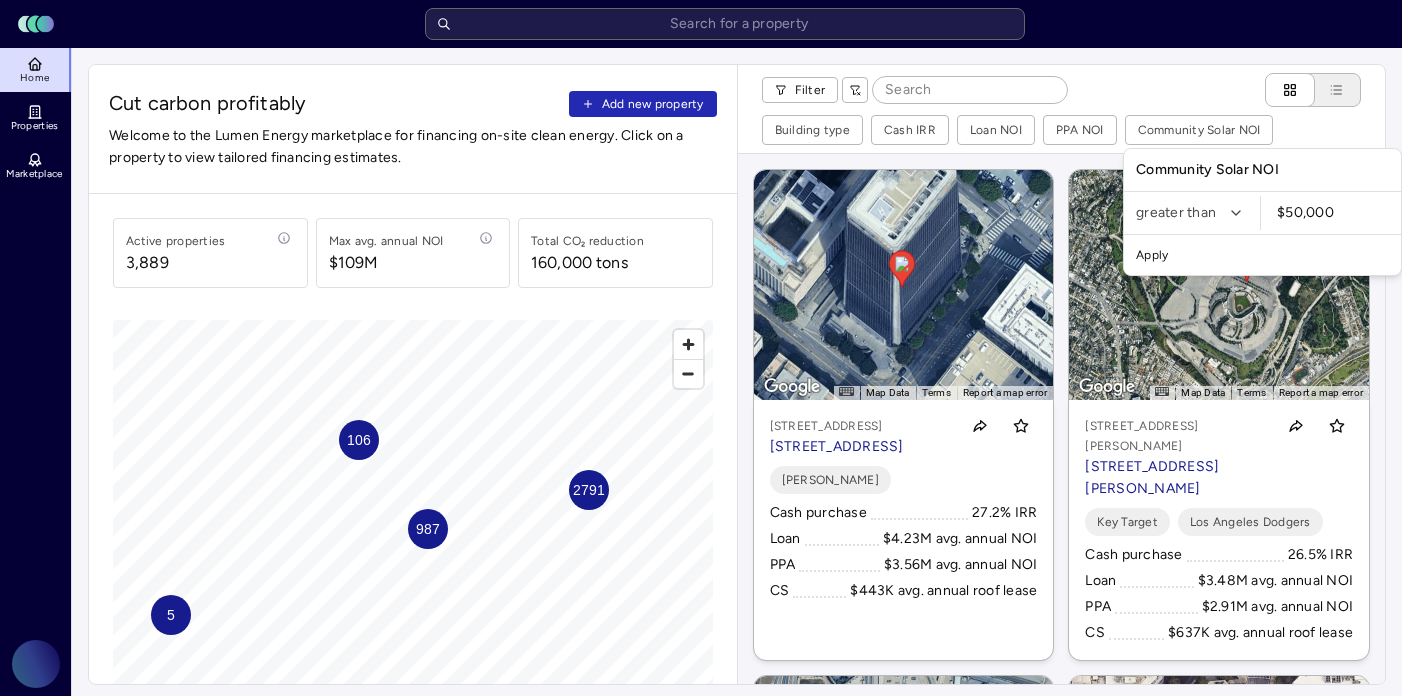 type on "$50,000" 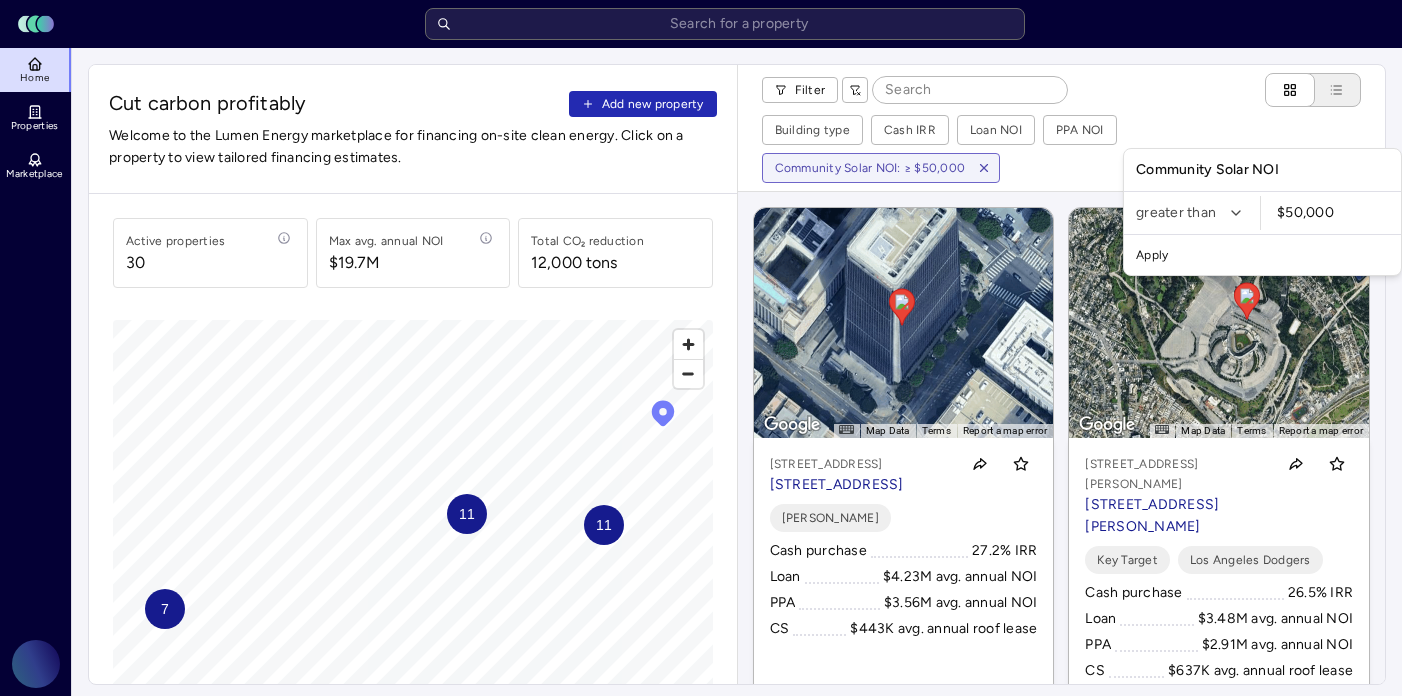click on "Toggle Sidebar Lumen Energy Logo Home Properties Marketplace Gravity Climate [PERSON_NAME] Cut carbon profitably Add new property Welcome to the Lumen Energy marketplace for financing on-site clean energy. Click on a property to view tailored financing estimates. Active properties [STREET_ADDRESS] annual NOI $19.7M Total CO₂ reduction 12,000 tons 7 11 11 © Mapbox   © OpenStreetMap   Improve this map Filter Building type Cash IRR Loan NOI PPA NOI Community Solar NOI: ≥ $50,000 ← Move left → Move right ↑ Move up ↓ Move down + Zoom in - Zoom out Home Jump left by 75% End Jump right by 75% Page Up Jump up by 75% Page Down Jump down by 75% To navigate, press the arrow keys. To activate drag with keyboard, press Alt + Enter or Alt + Space. Once you are in keyboard drag state, use the arrow keys to move the marker. To complete the drag, press the Enter or Space keys. To cancel the drag and return to the original position, press Alt + Enter, Alt + Space, or Escape Map Data 20 m  Terms 27.2% IRR +" at bounding box center [701, 851] 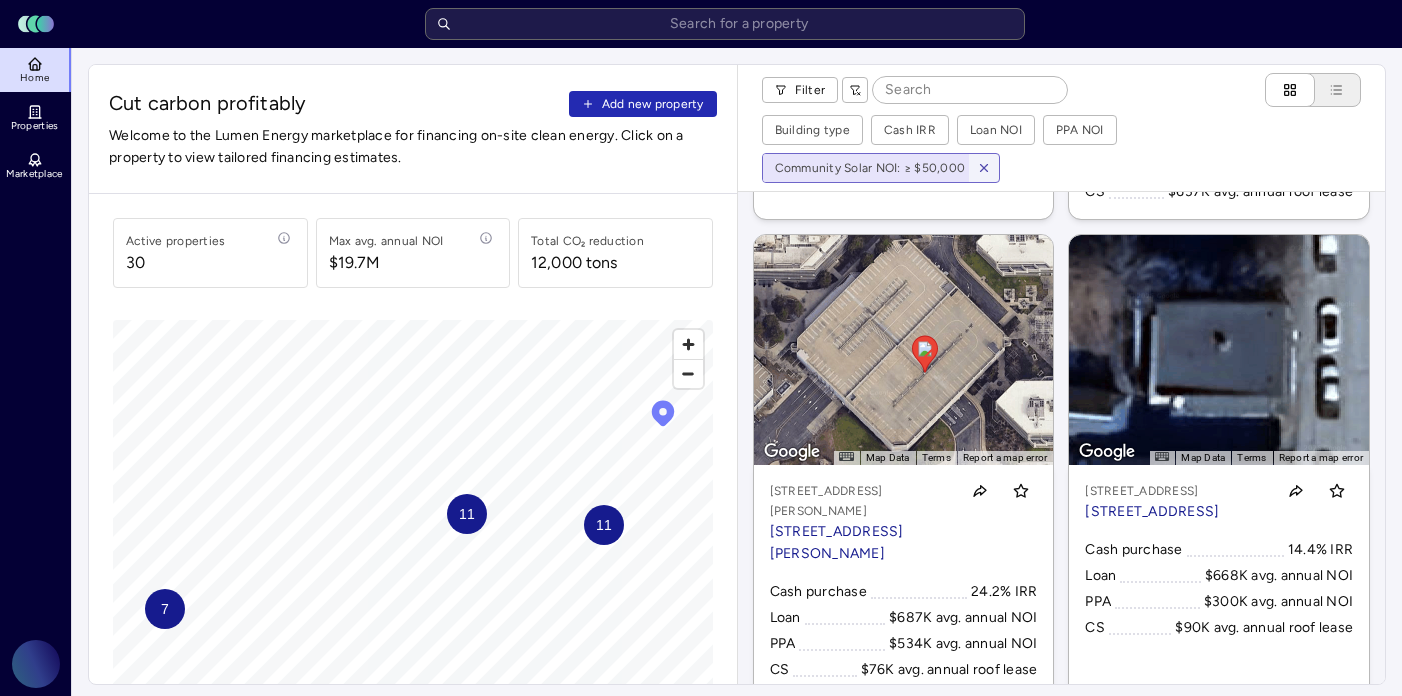 scroll, scrollTop: 497, scrollLeft: 0, axis: vertical 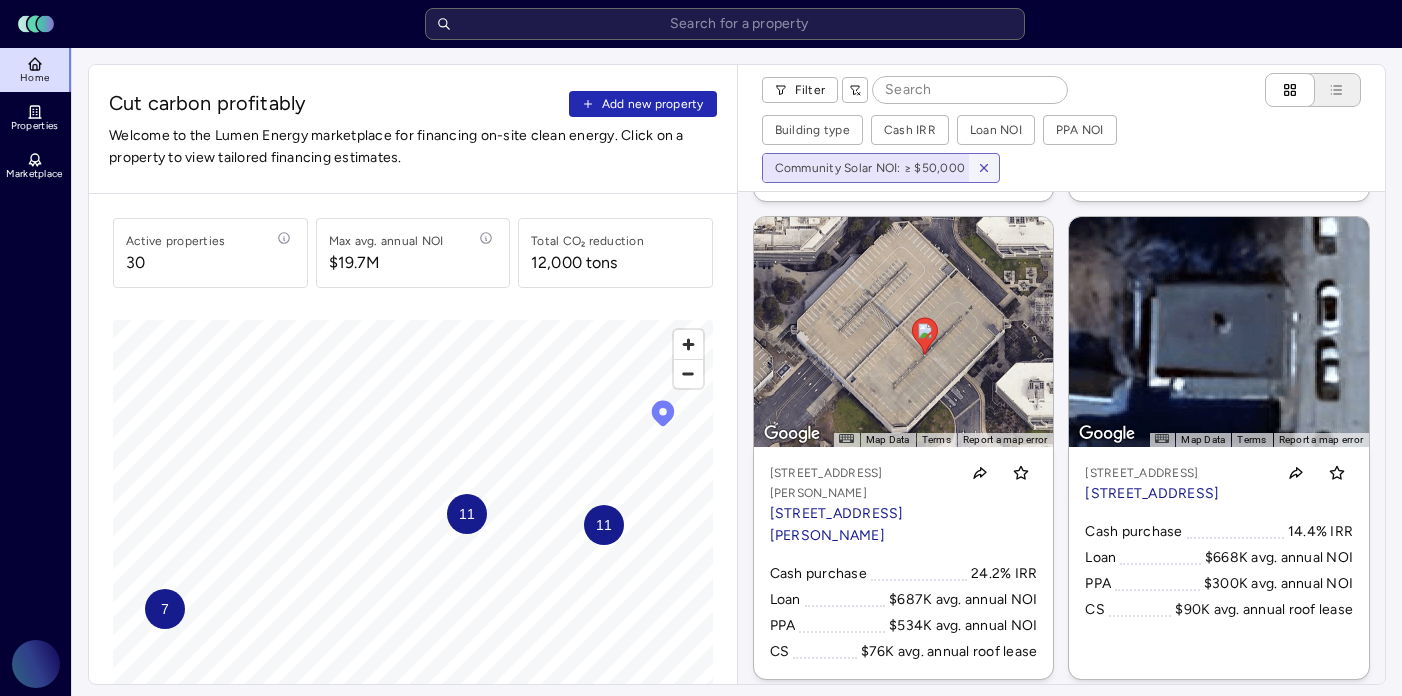 click on "7" at bounding box center [165, 609] 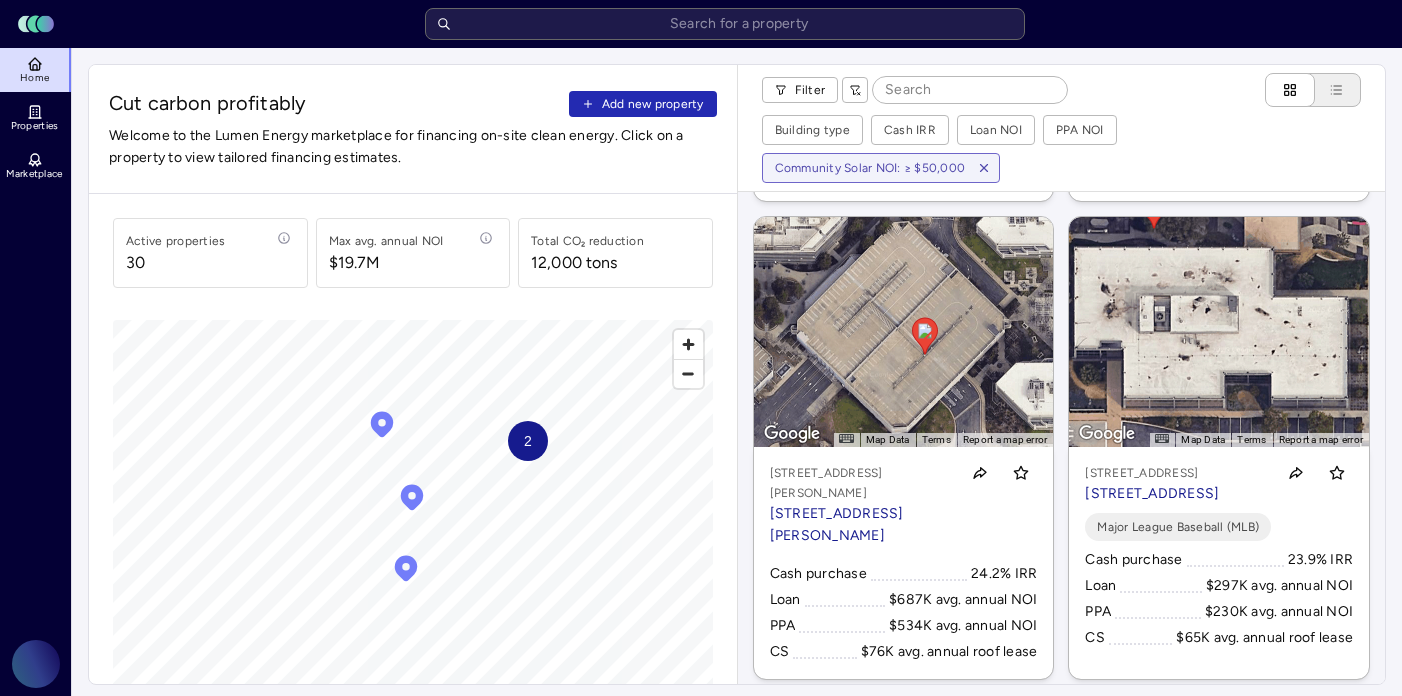 click 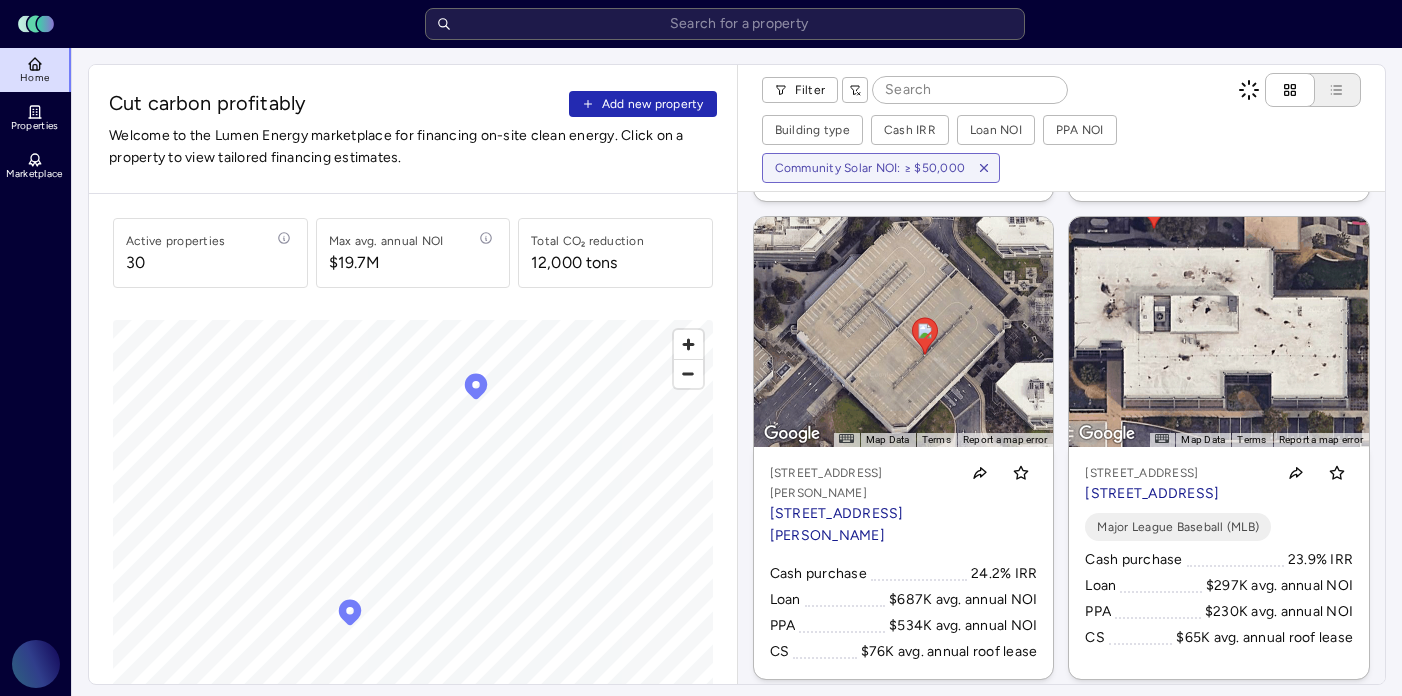 scroll, scrollTop: 0, scrollLeft: 0, axis: both 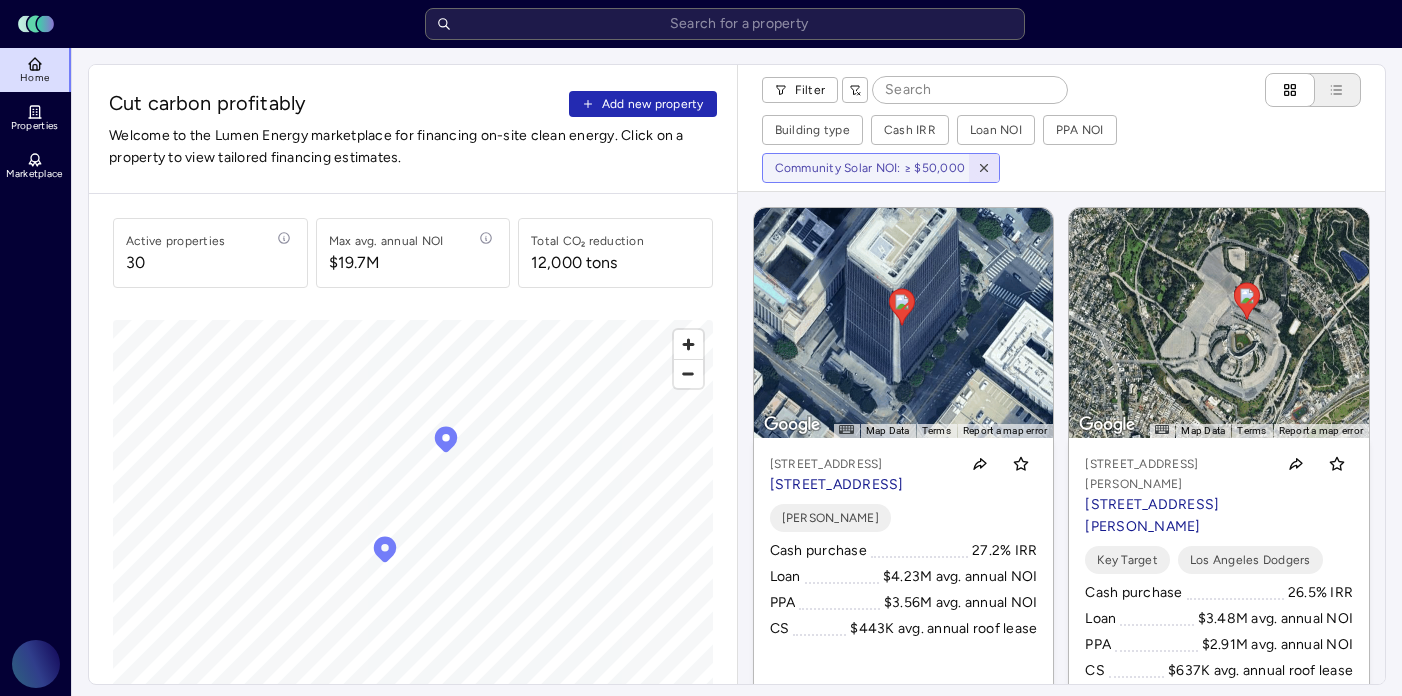 click 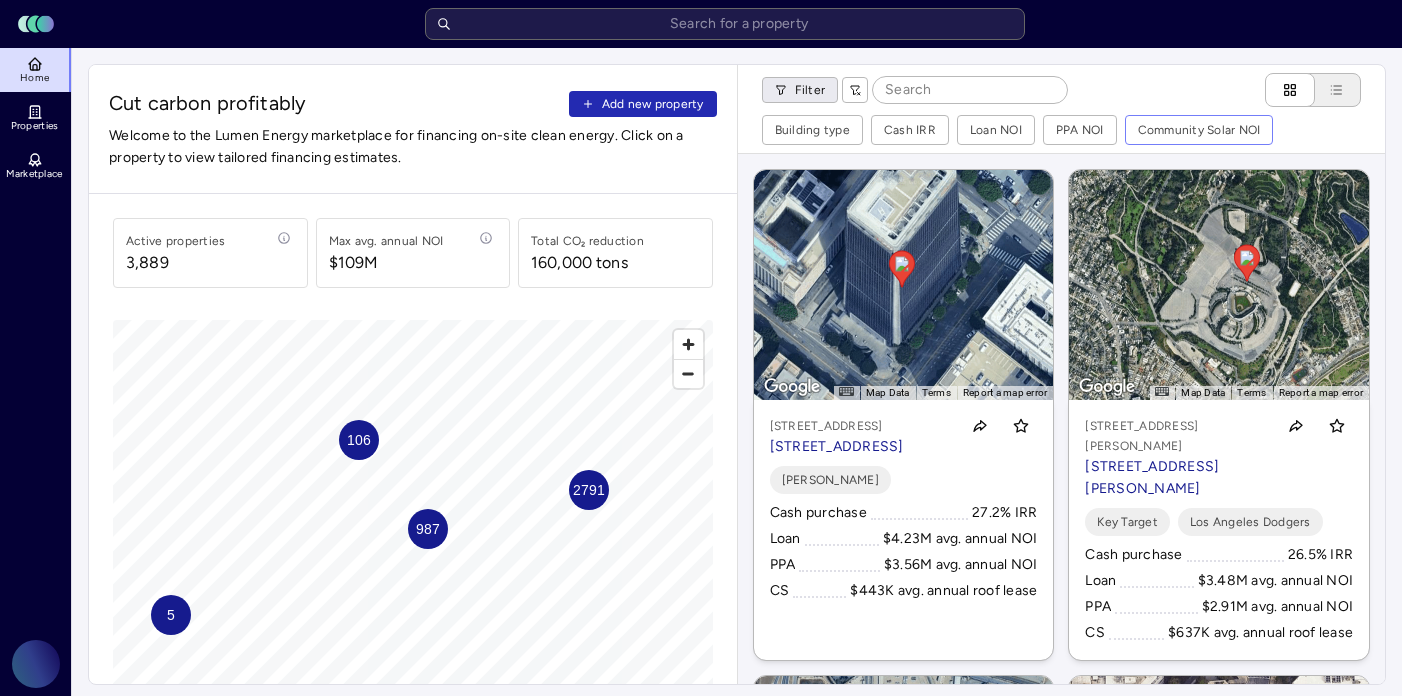 click on "Toggle Sidebar Lumen Energy Logo Home Properties Marketplace Gravity Climate [PERSON_NAME] Cut carbon profitably Add new property Welcome to the Lumen Energy marketplace for financing on-site clean energy. Click on a property to view tailored financing estimates. Active properties 3,889 Max avg. annual NOI $109M Total CO₂ reduction 160,000 tons 2791 987 106 5 © Mapbox   © OpenStreetMap   Improve this map Filter Building type Cash IRR Loan NOI PPA NOI Community Solar NOI ← Move left → Move right ↑ Move up ↓ Move down + Zoom in - Zoom out Home Jump left by 75% End Jump right by 75% Page Up Jump up by 75% Page Down Jump down by 75% To navigate, press the arrow keys. To activate drag with keyboard, press Alt + Enter or Alt + Space. Once you are in keyboard drag state, use the arrow keys to move the marker. To complete the drag, press the Enter or Space keys. To cancel the drag and return to the original position, press Alt + Enter, Alt + Space, or Escape Map Data 20 m  Terms [PERSON_NAME]" at bounding box center [701, 851] 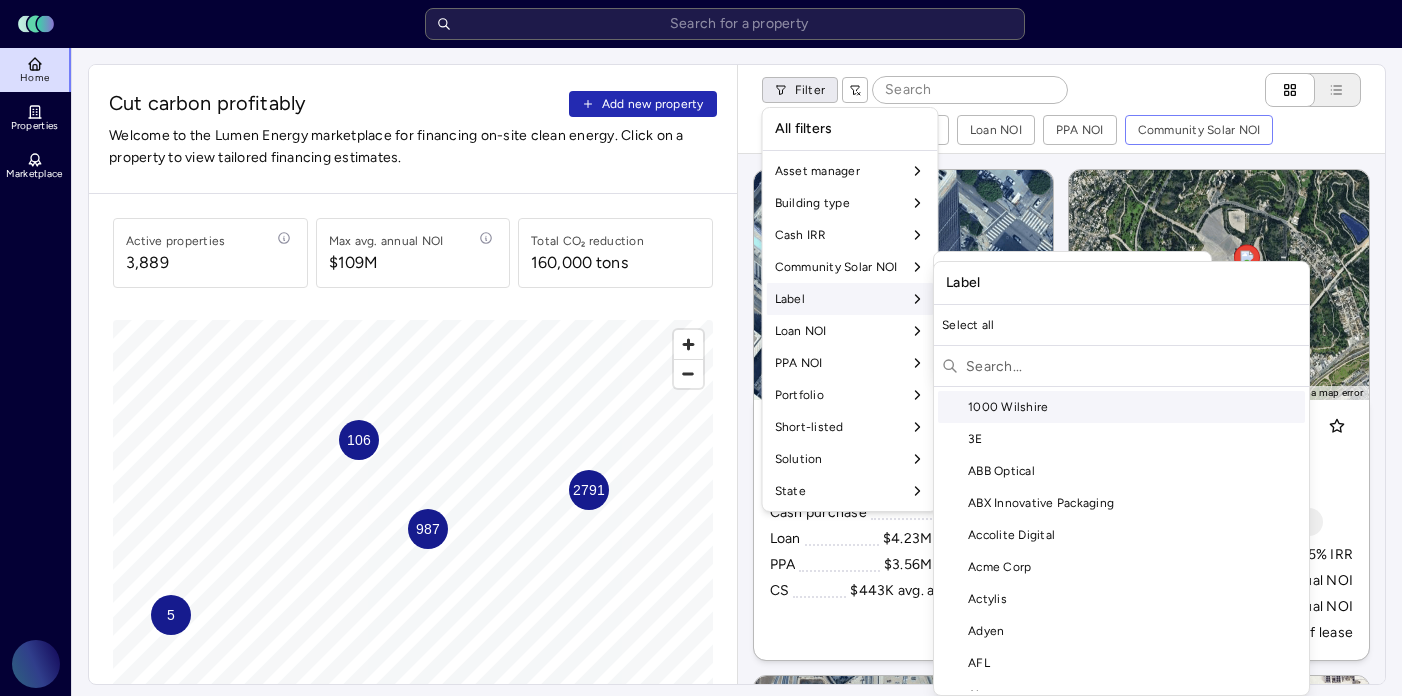 click on "Label" at bounding box center [850, 299] 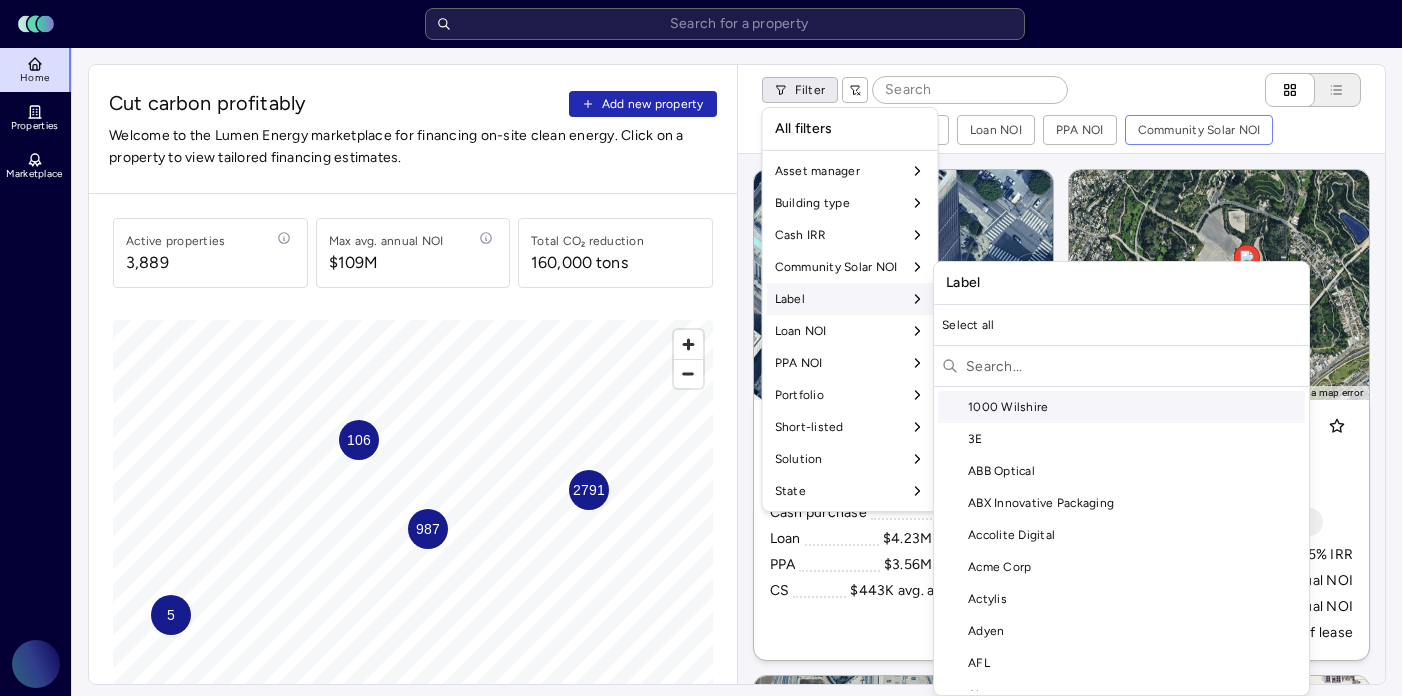 click at bounding box center [1133, 366] 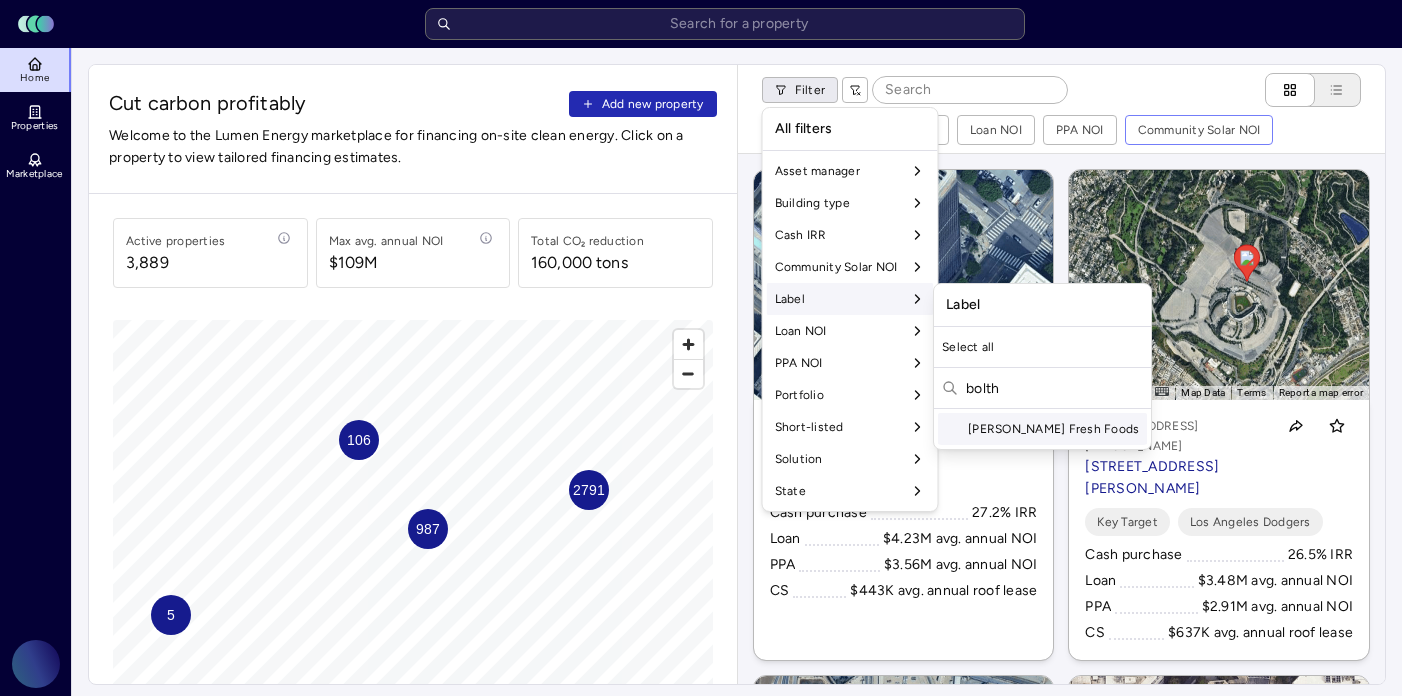 type on "bolth" 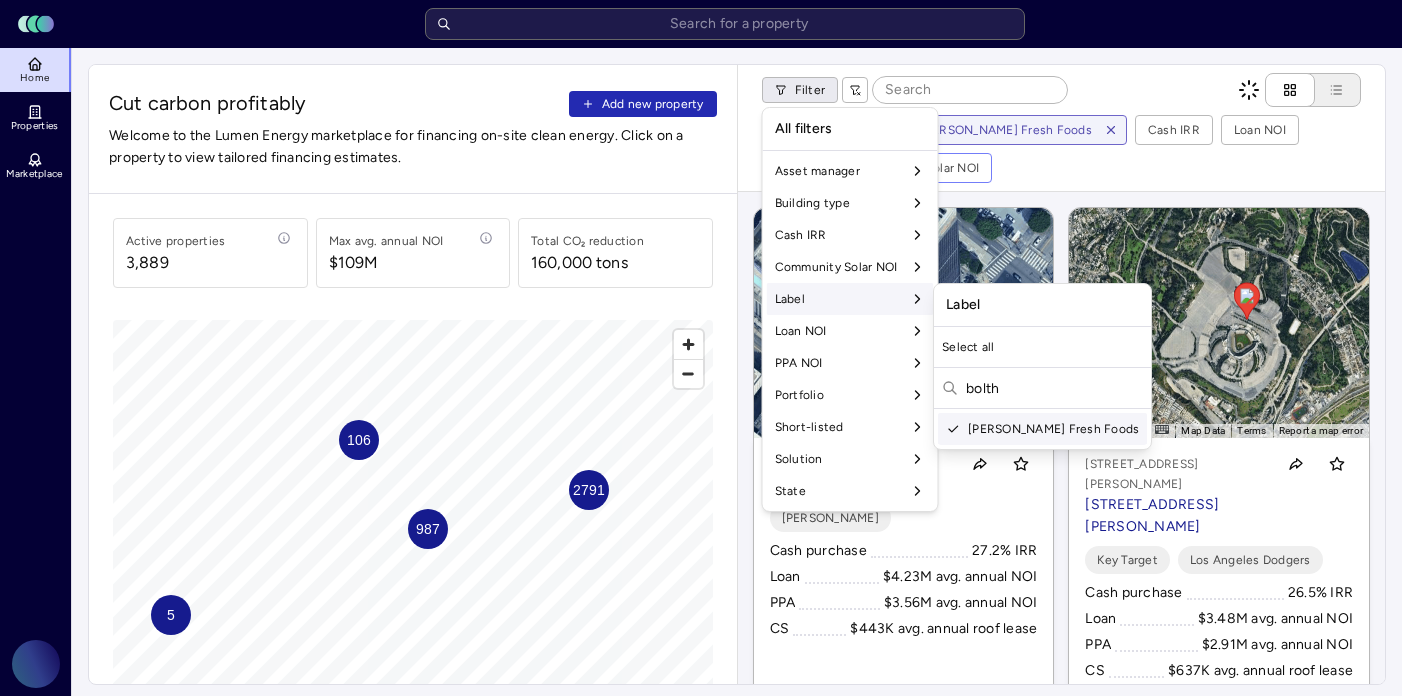 click on "Toggle Sidebar Lumen Energy Logo Home Properties Marketplace Gravity Climate [PERSON_NAME] Cut carbon profitably Add new property Welcome to the Lumen Energy marketplace for financing on-site clean energy. Click on a property to view tailored financing estimates. Active properties 3,889 Max avg. annual NOI $109M Total CO₂ reduction 160,000 tons 2791 987 106 5 © Mapbox   © OpenStreetMap   Improve this map Filter Building type Label: [PERSON_NAME] Fresh Foods Cash IRR Loan NOI PPA NOI Community Solar NOI ← Move left → Move right ↑ Move up ↓ Move down + Zoom in - Zoom out Home Jump left by 75% End Jump right by 75% Page Up Jump up by 75% Page Down Jump down by 75% To navigate, press the arrow keys. To activate drag with keyboard, press Alt + Enter or Alt + Space. Once you are in keyboard drag state, use the arrow keys to move the marker. To complete the drag, press the Enter or Space keys. To cancel the drag and return to the original position, press Alt + Enter, Alt + Space, or Escape 20 m" at bounding box center [701, 851] 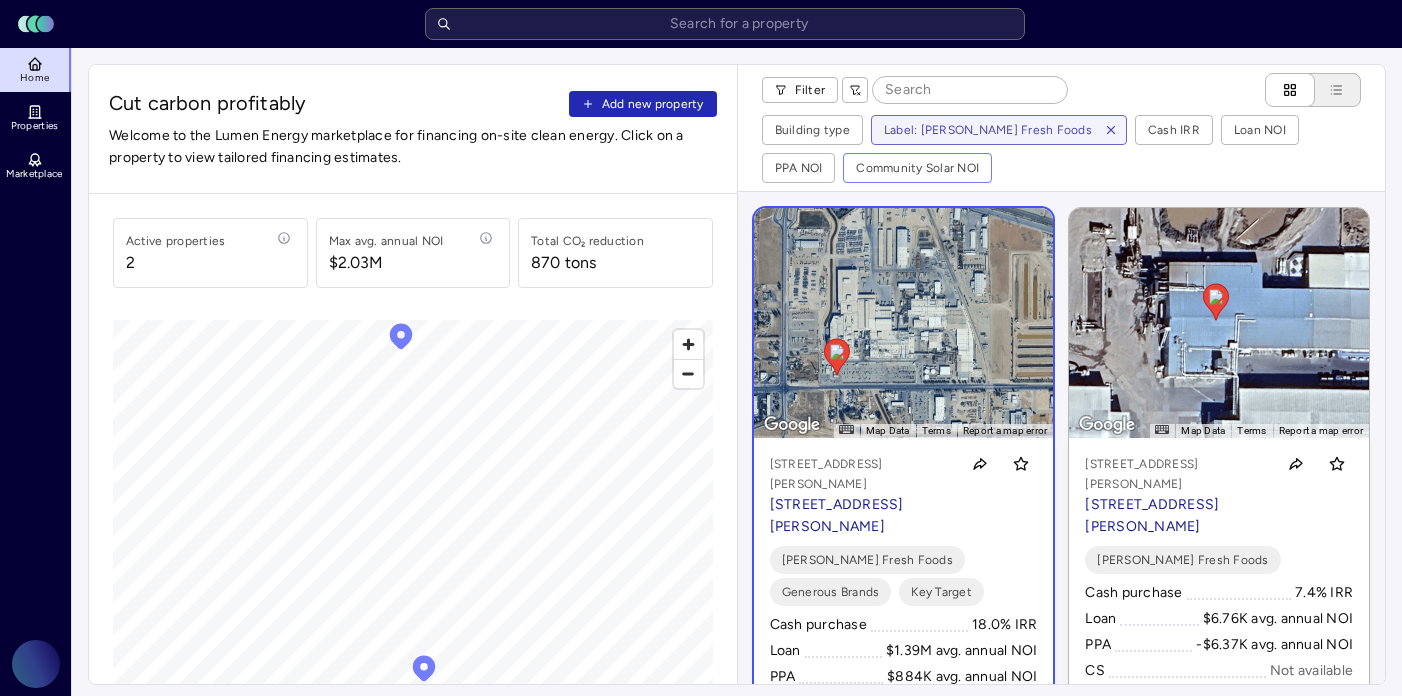 scroll, scrollTop: 26, scrollLeft: 0, axis: vertical 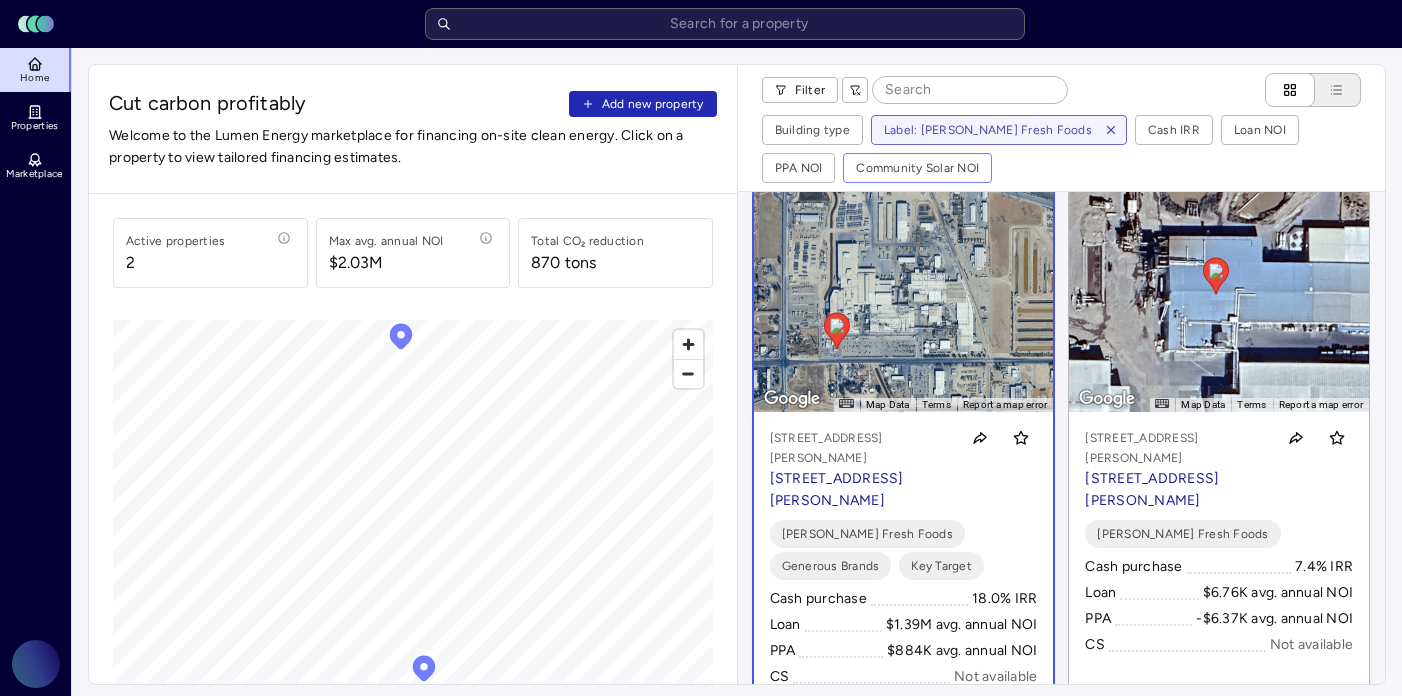 click on "[STREET_ADDRESS][PERSON_NAME]" at bounding box center (861, 490) 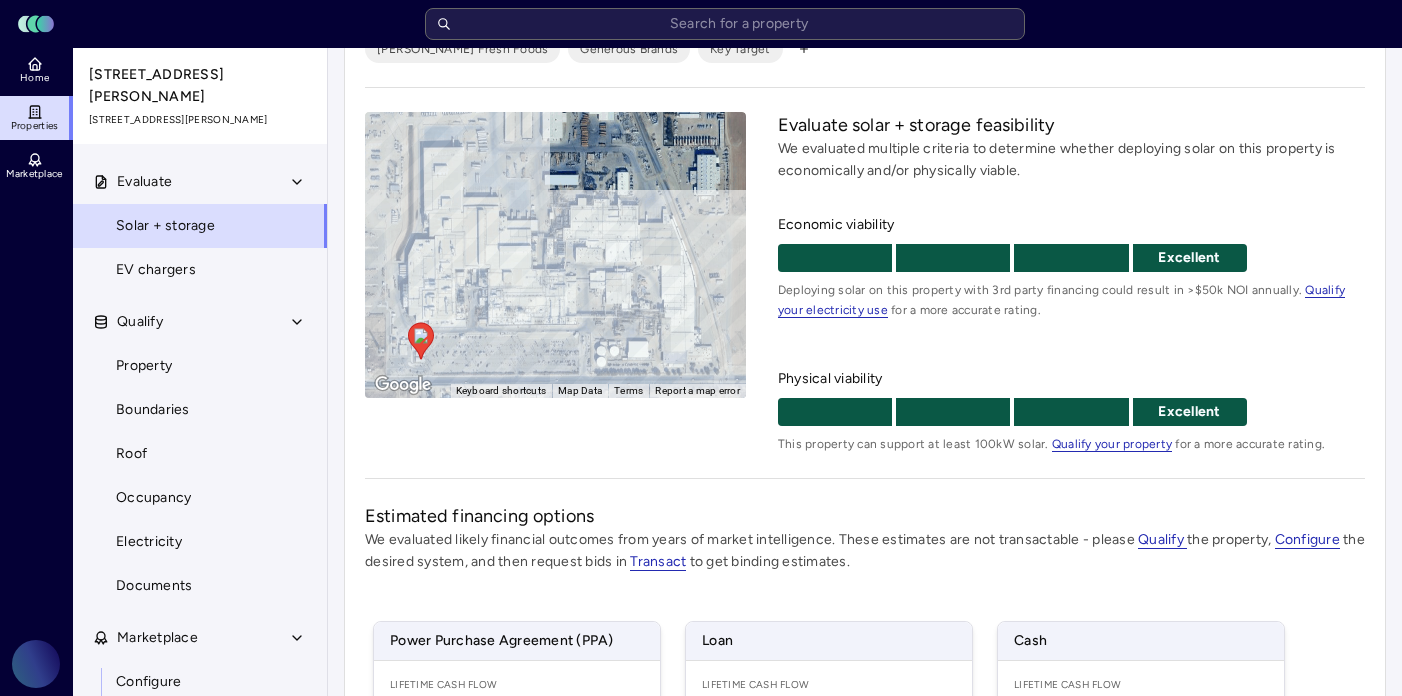 scroll, scrollTop: 87, scrollLeft: 0, axis: vertical 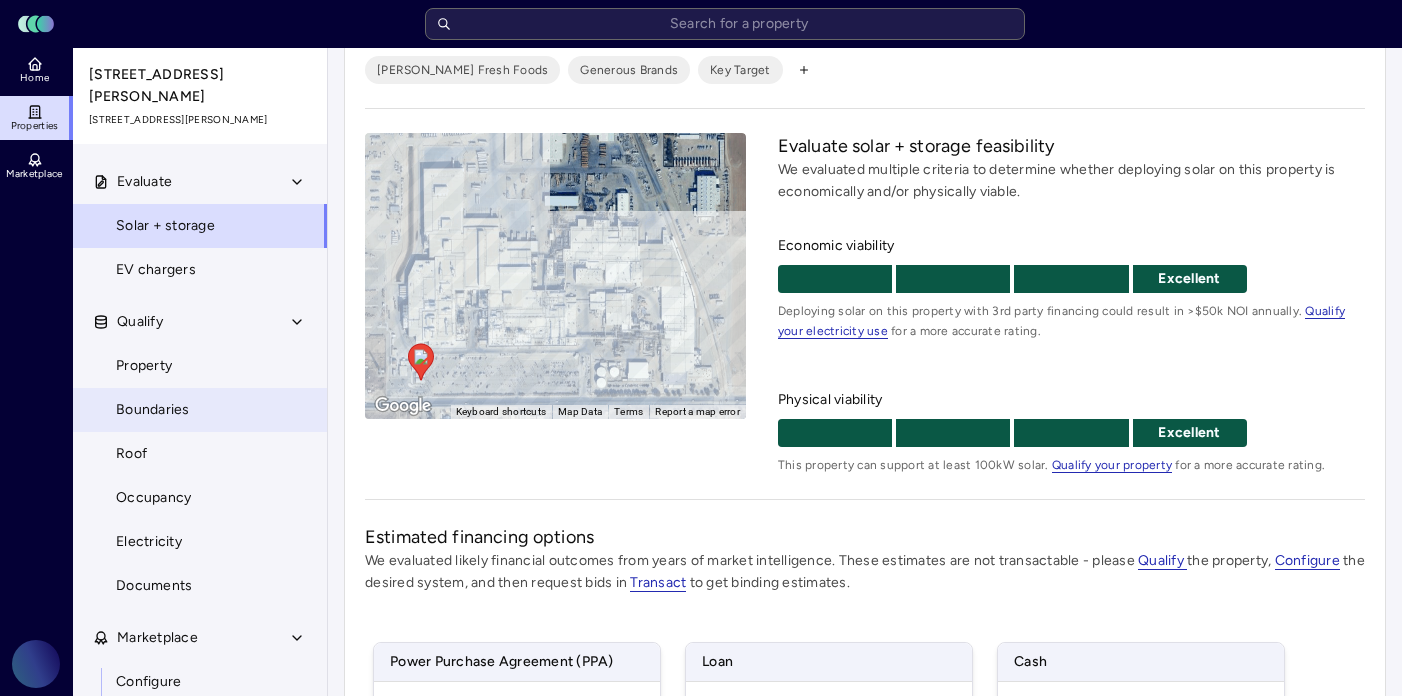 click on "Boundaries" at bounding box center (200, 410) 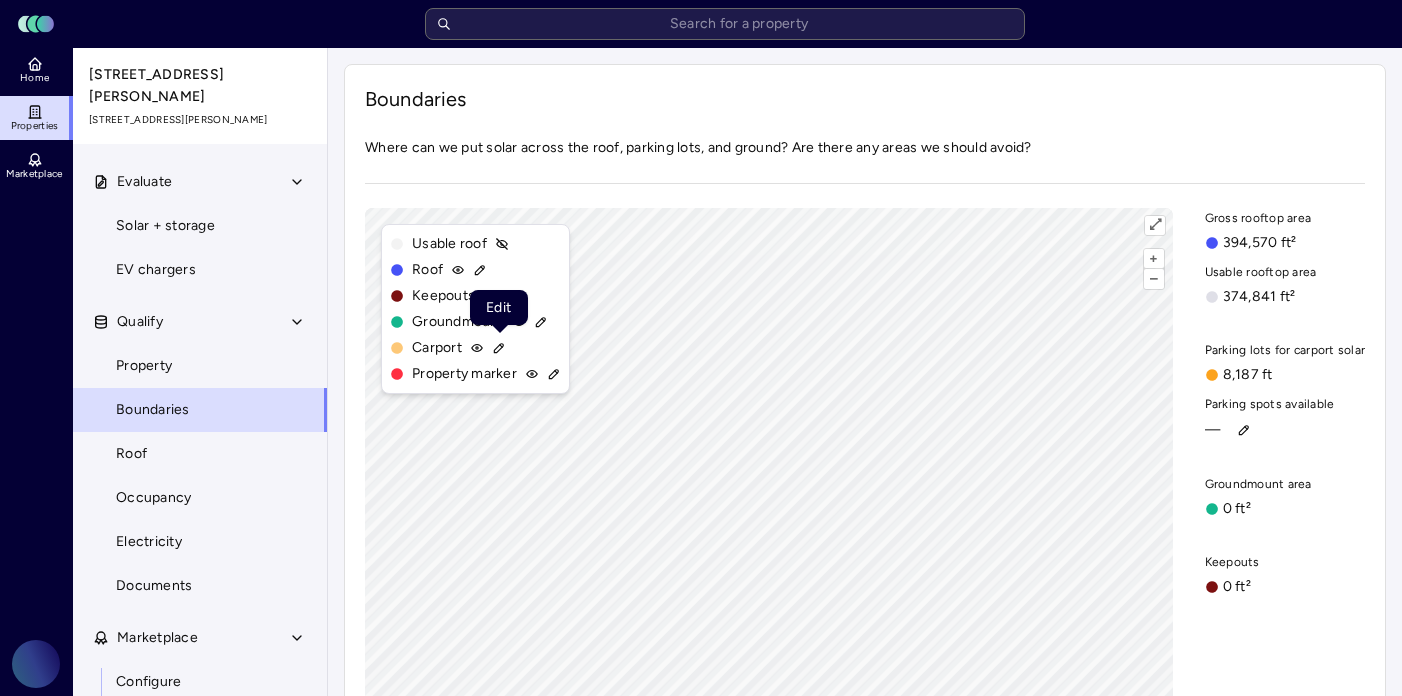 click 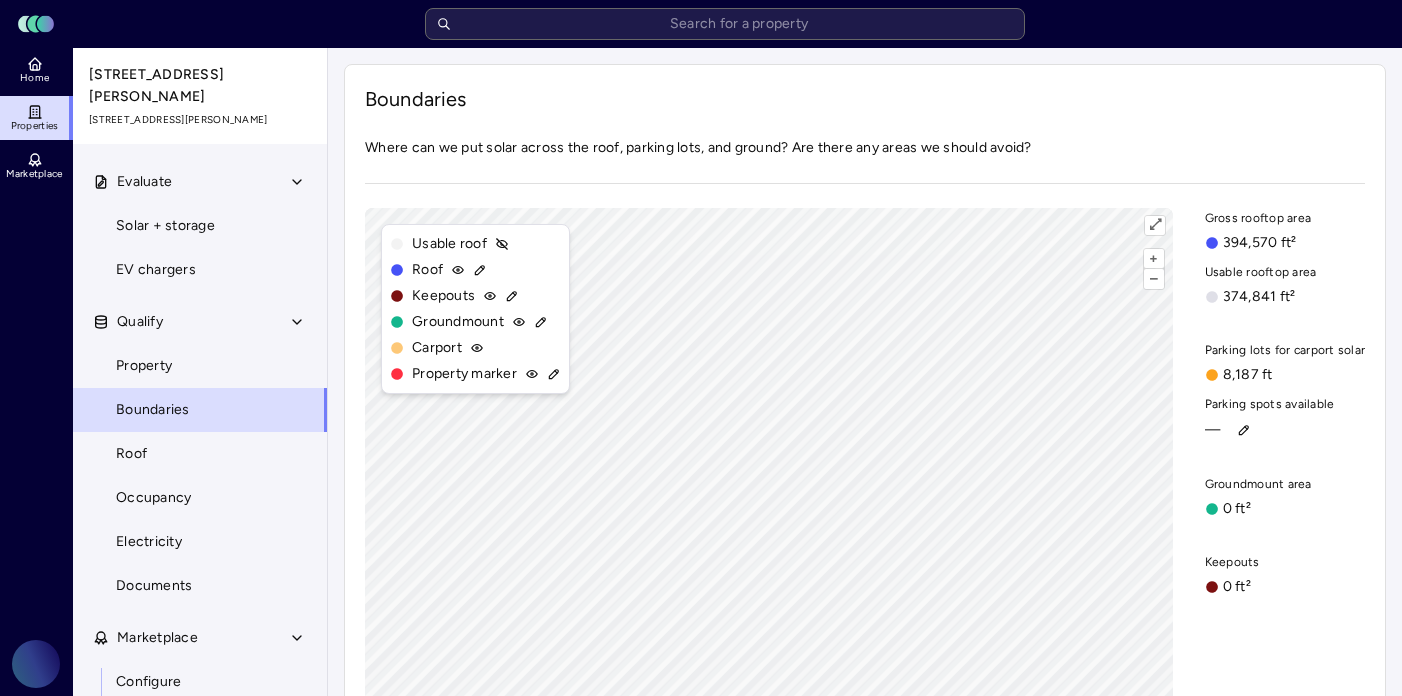 click on "Carport" at bounding box center [475, 348] 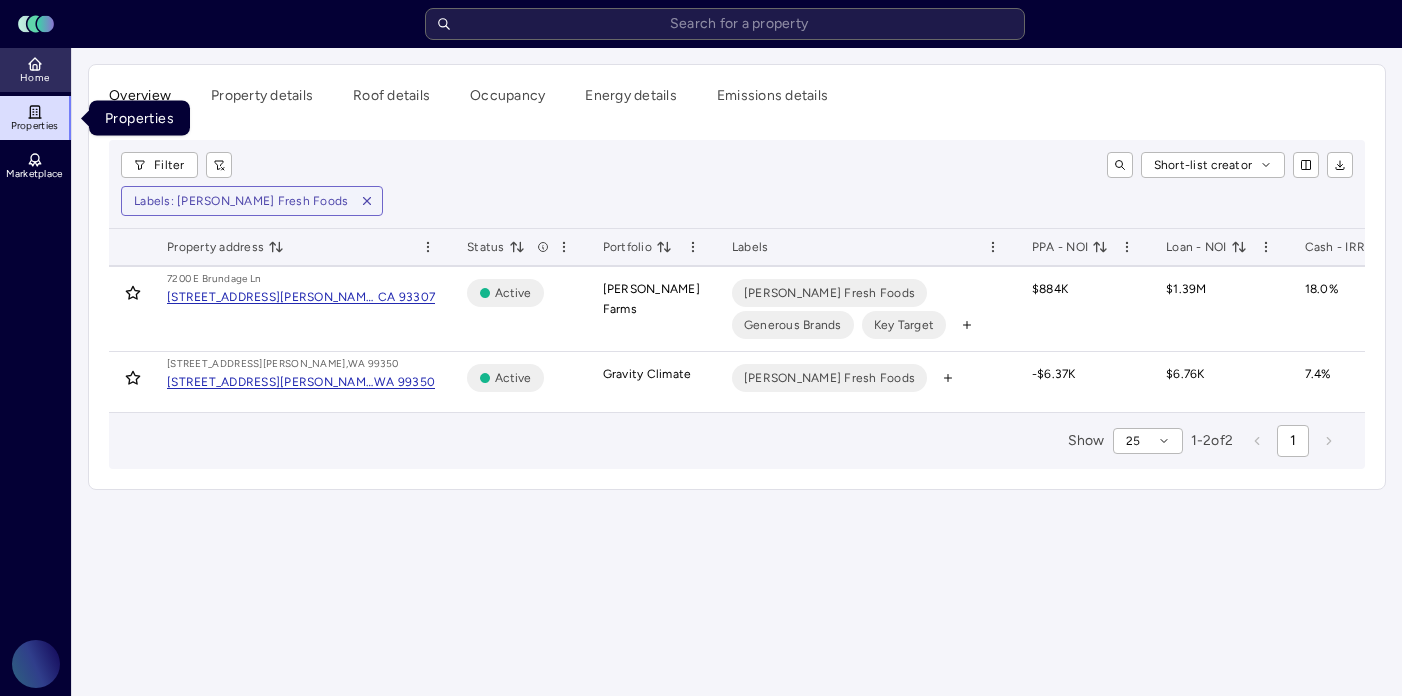 click on "Home" at bounding box center (36, 70) 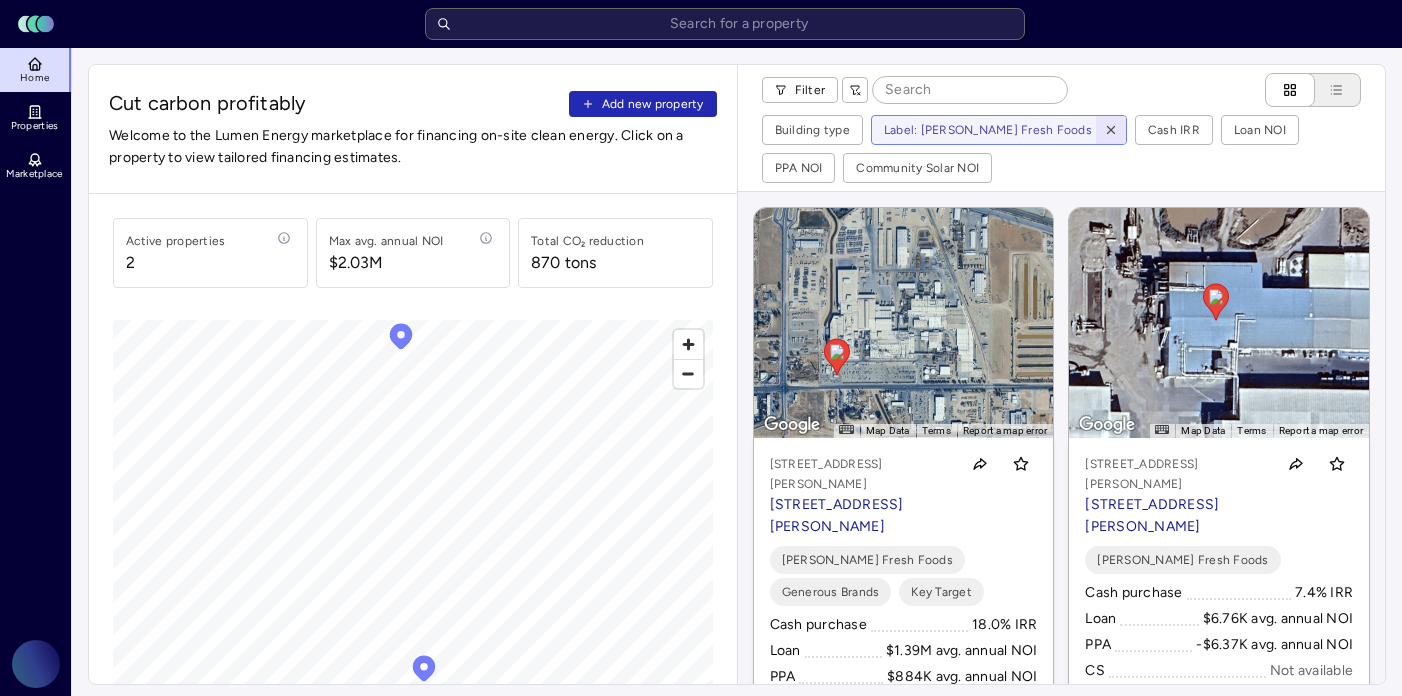 click 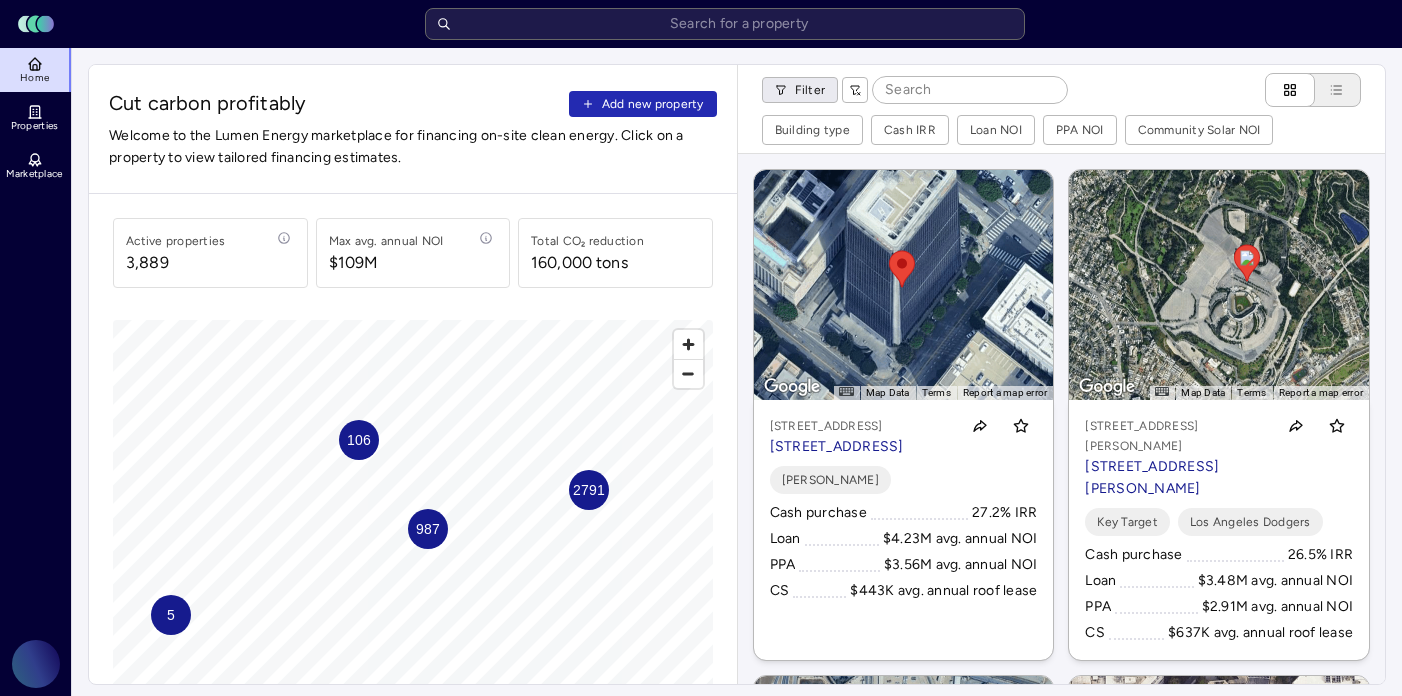 click on "Toggle Sidebar Lumen Energy Logo Home Properties Marketplace Gravity Climate [PERSON_NAME] Cut carbon profitably Add new property Welcome to the Lumen Energy marketplace for financing on-site clean energy. Click on a property to view tailored financing estimates. Active properties 3,889 Max avg. annual NOI $109M Total CO₂ reduction 160,000 tons 2791 987 106 5 © Mapbox   © OpenStreetMap   Improve this map Filter Building type Cash IRR Loan NOI PPA NOI Community Solar NOI ← Move left → Move right ↑ Move up ↓ Move down + Zoom in - Zoom out Home Jump left by 75% End Jump right by 75% Page Up Jump up by 75% Page Down Jump down by 75% To navigate, press the arrow keys. To activate drag with keyboard, press Alt + Enter or Alt + Space. Once you are in keyboard drag state, use the arrow keys to move the marker. To complete the drag, press the Enter or Space keys. To cancel the drag and return to the original position, press Alt + Enter, Alt + Space, or Escape Map Data 20 m  Terms [PERSON_NAME]" at bounding box center [701, 851] 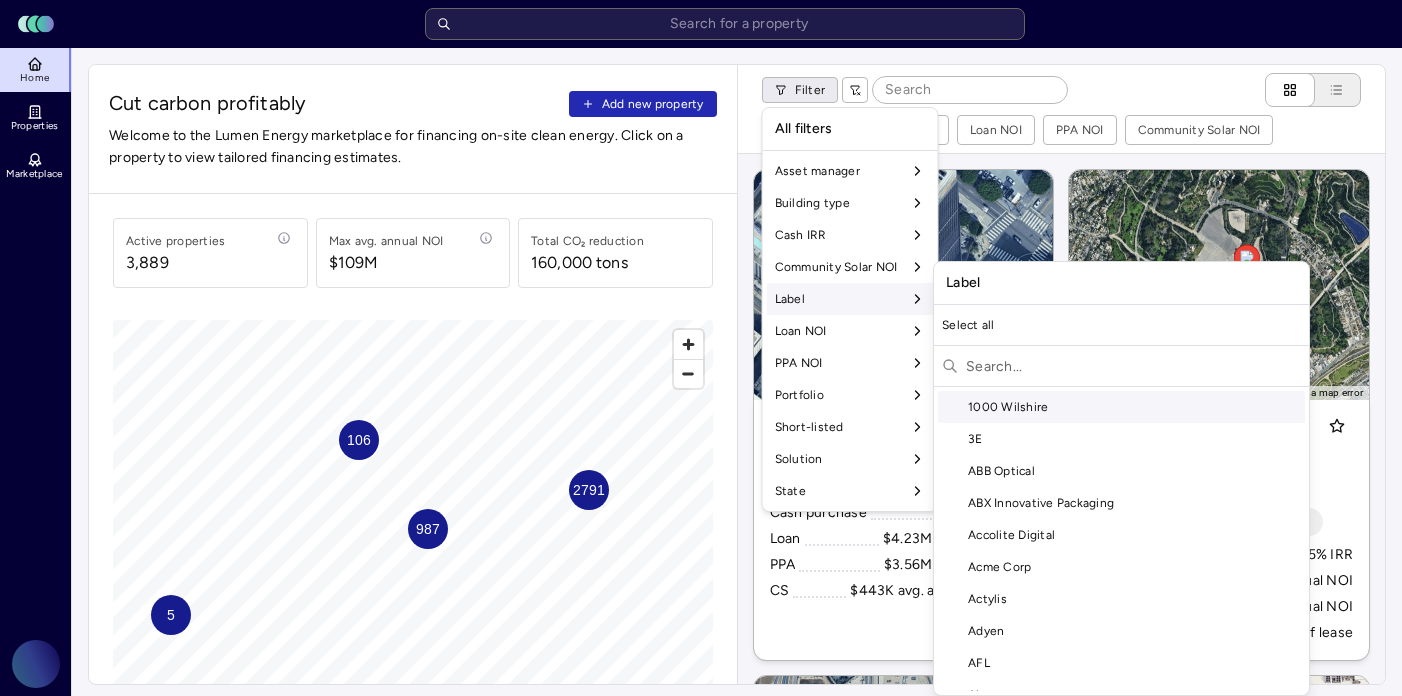 click on "Label" at bounding box center [850, 299] 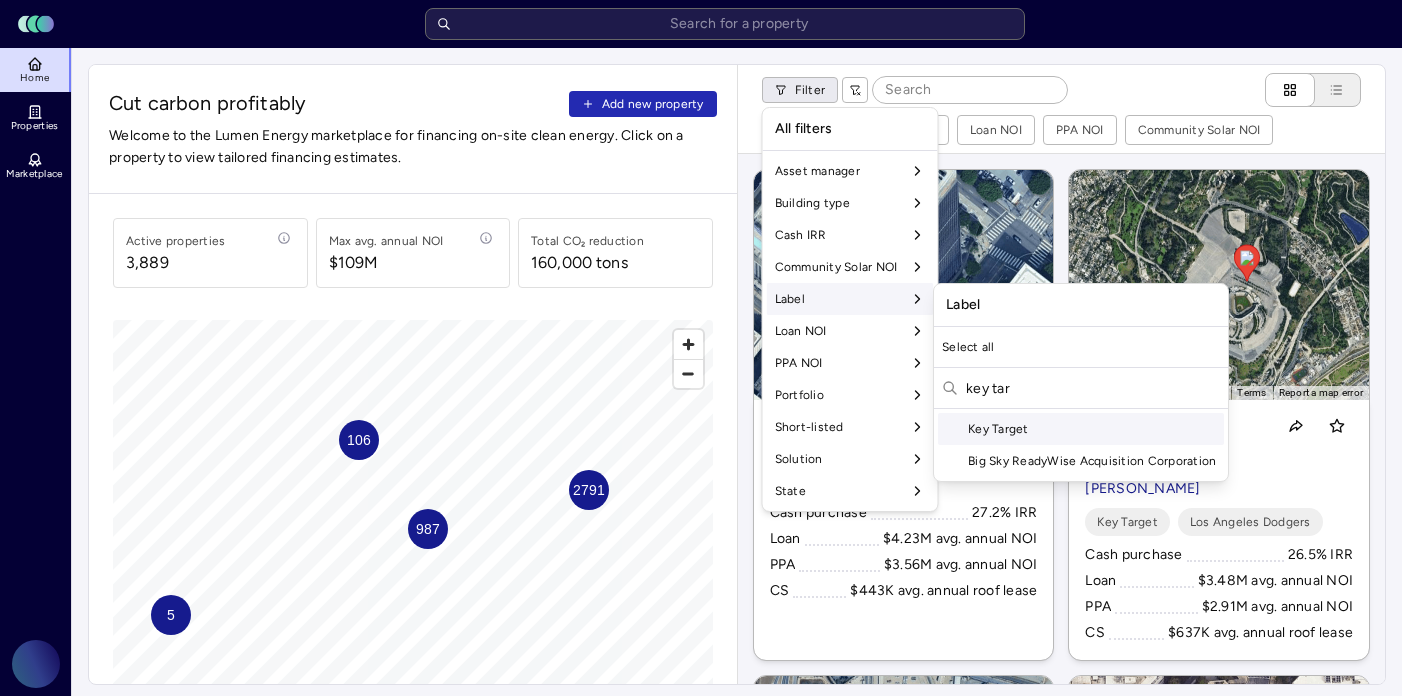 type on "key tar" 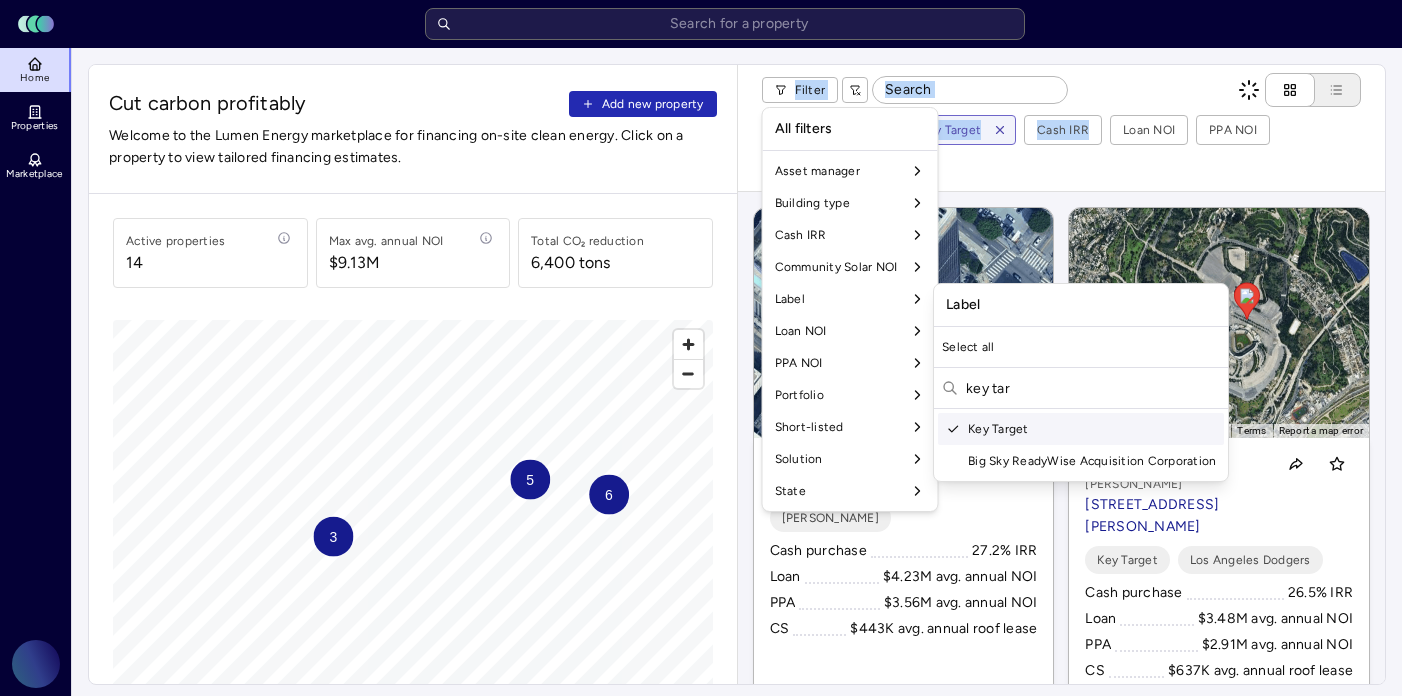 click on "Toggle Sidebar Lumen Energy Logo Home Properties Marketplace Gravity Climate [PERSON_NAME] Cut carbon profitably Add new property Welcome to the Lumen Energy marketplace for financing on-site clean energy. Click on a property to view tailored financing estimates. Active properties [STREET_ADDRESS] annual NOI $9.13M Total CO₂ reduction 6,400 tons 3 6 5 © Mapbox   © OpenStreetMap   Improve this map Filter Building type Label: Key Target Cash IRR Loan NOI PPA NOI Community Solar NOI ← Move left → Move right ↑ Move up ↓ Move down + Zoom in - Zoom out Home Jump left by 75% End Jump right by 75% Page Up Jump up by 75% Page Down Jump down by 75% To navigate, press the arrow keys. To activate drag with keyboard, press Alt + Enter or Alt + Space. Once you are in keyboard drag state, use the arrow keys to move the marker. To complete the drag, press the Enter or Space keys. To cancel the drag and return to the original position, press Alt + Enter, Alt + Space, or Escape Map Data 20 m  Terms 27.2% IRR" at bounding box center (701, 851) 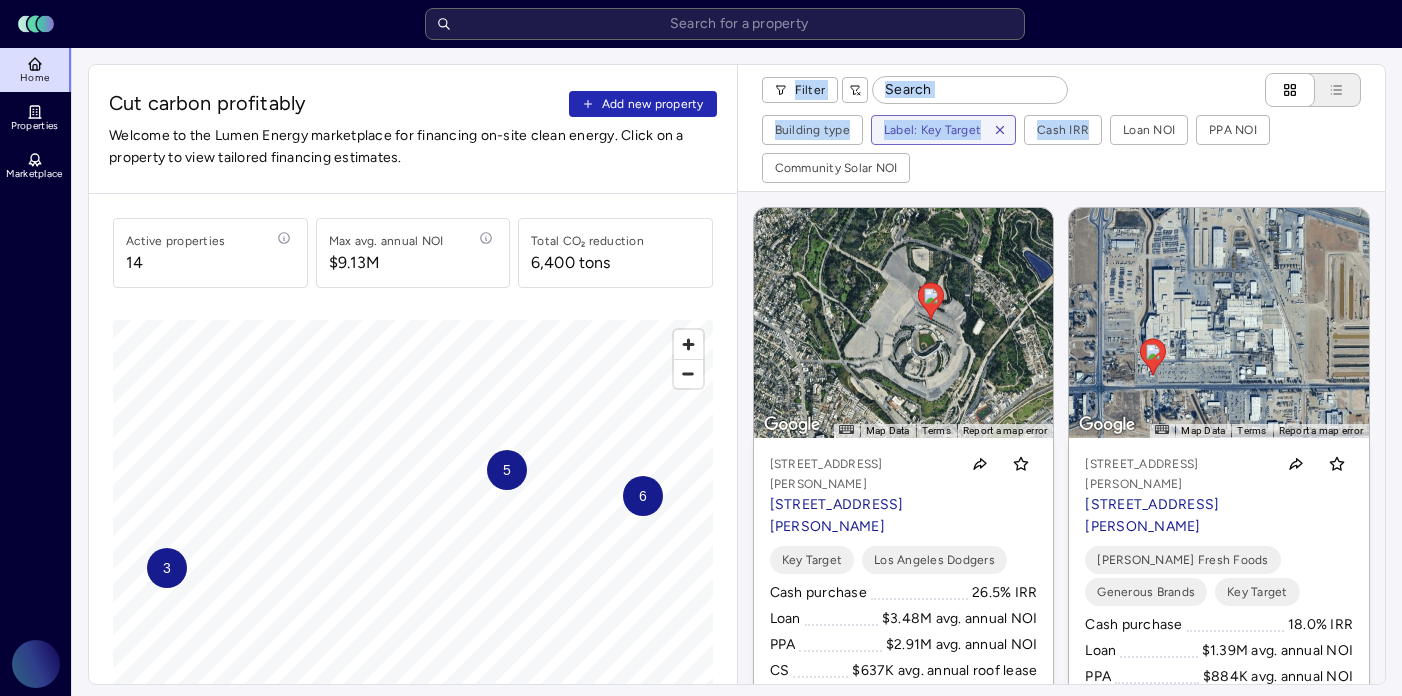 click on "3" at bounding box center [167, 568] 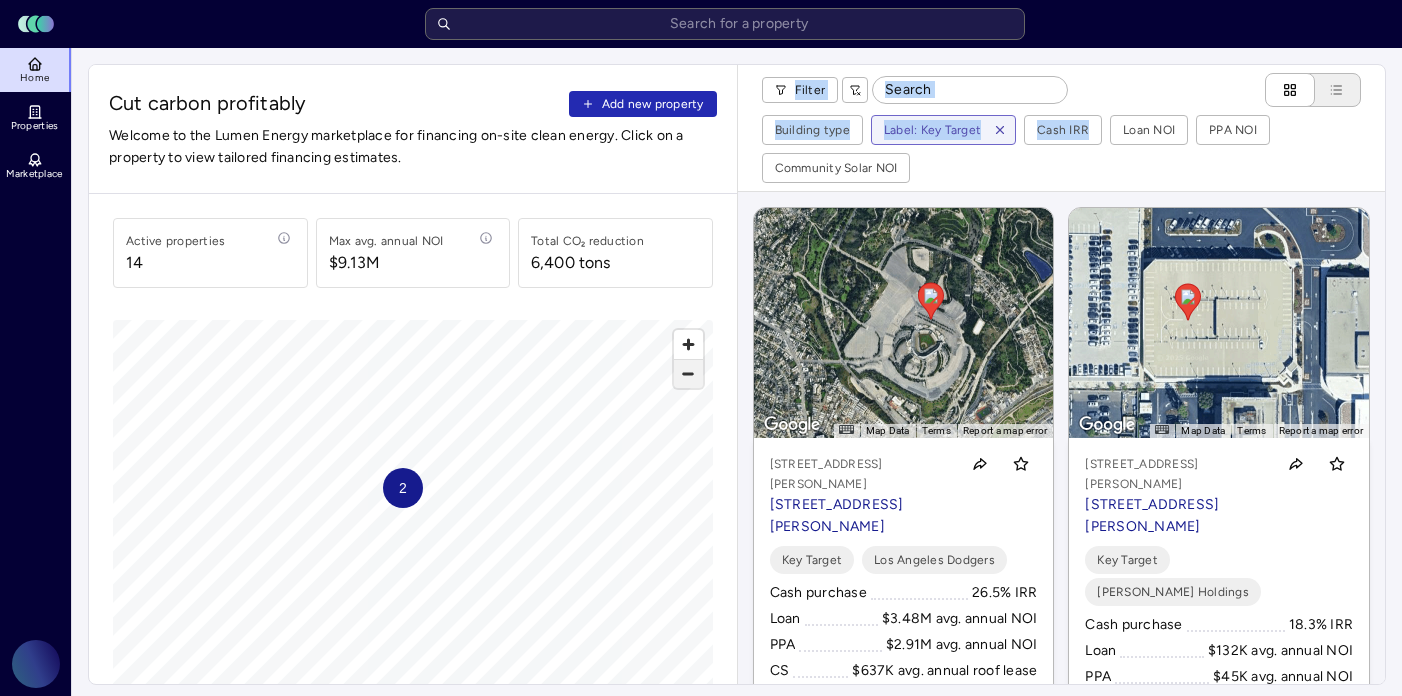 click at bounding box center (688, 374) 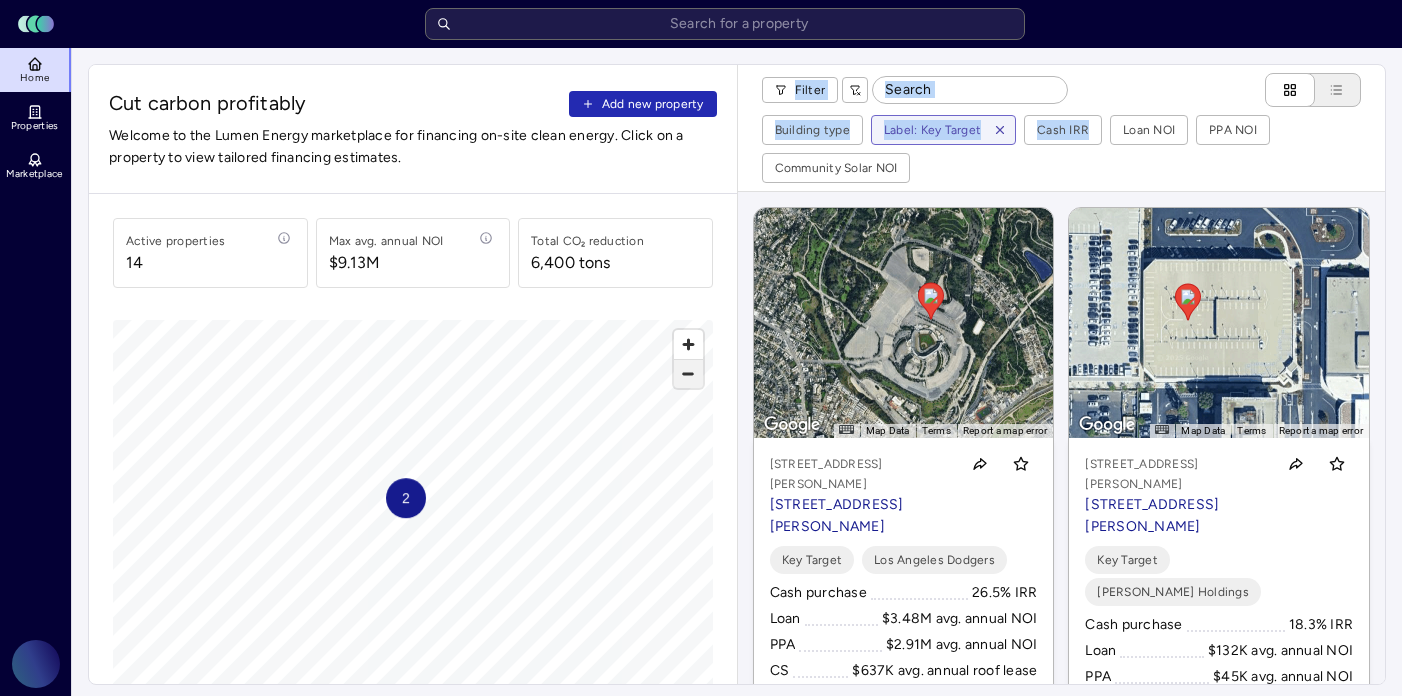 click at bounding box center [688, 374] 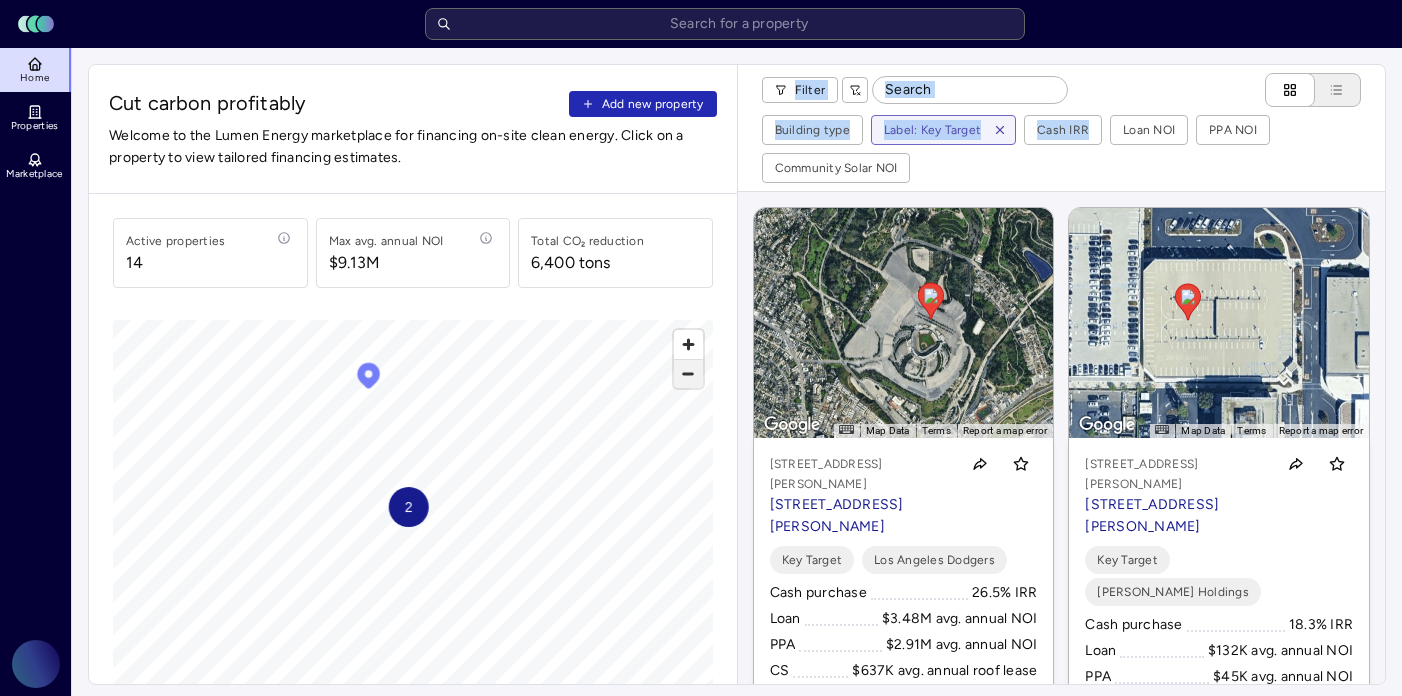 click at bounding box center (688, 374) 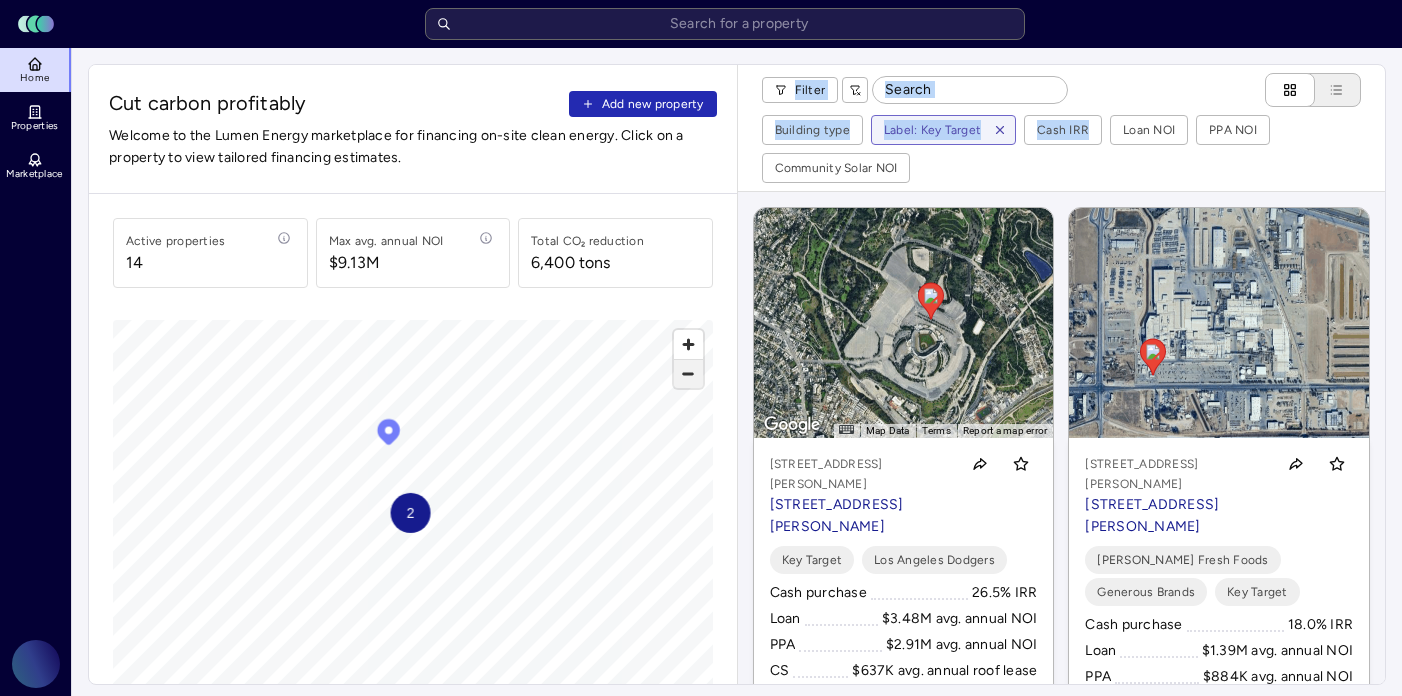 click at bounding box center (688, 374) 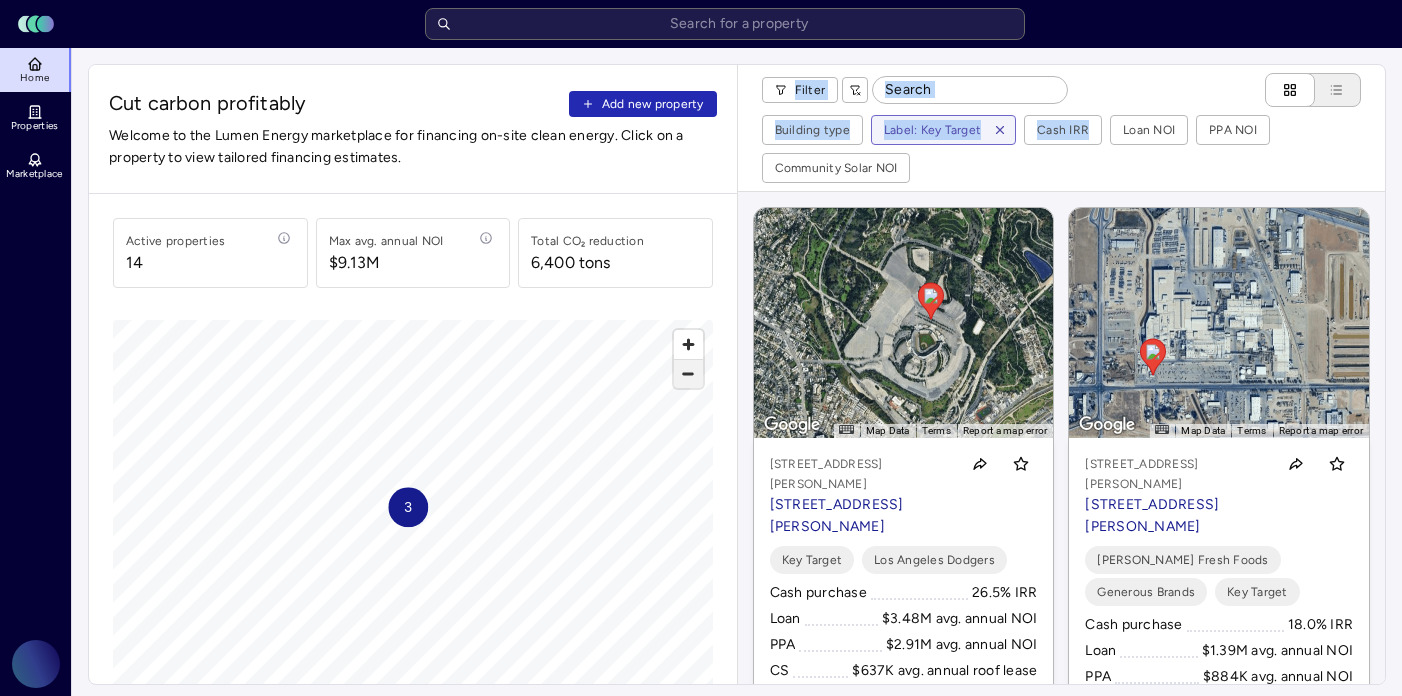 click at bounding box center (688, 374) 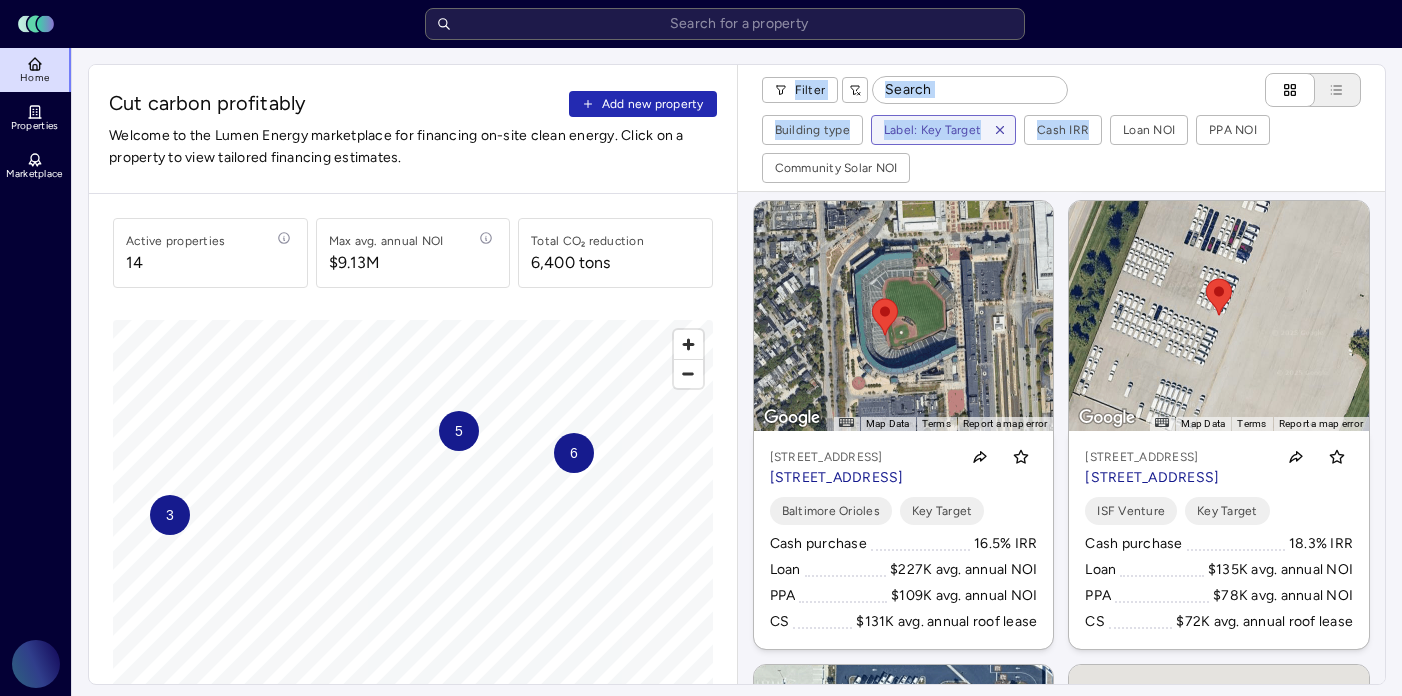scroll, scrollTop: 551, scrollLeft: 0, axis: vertical 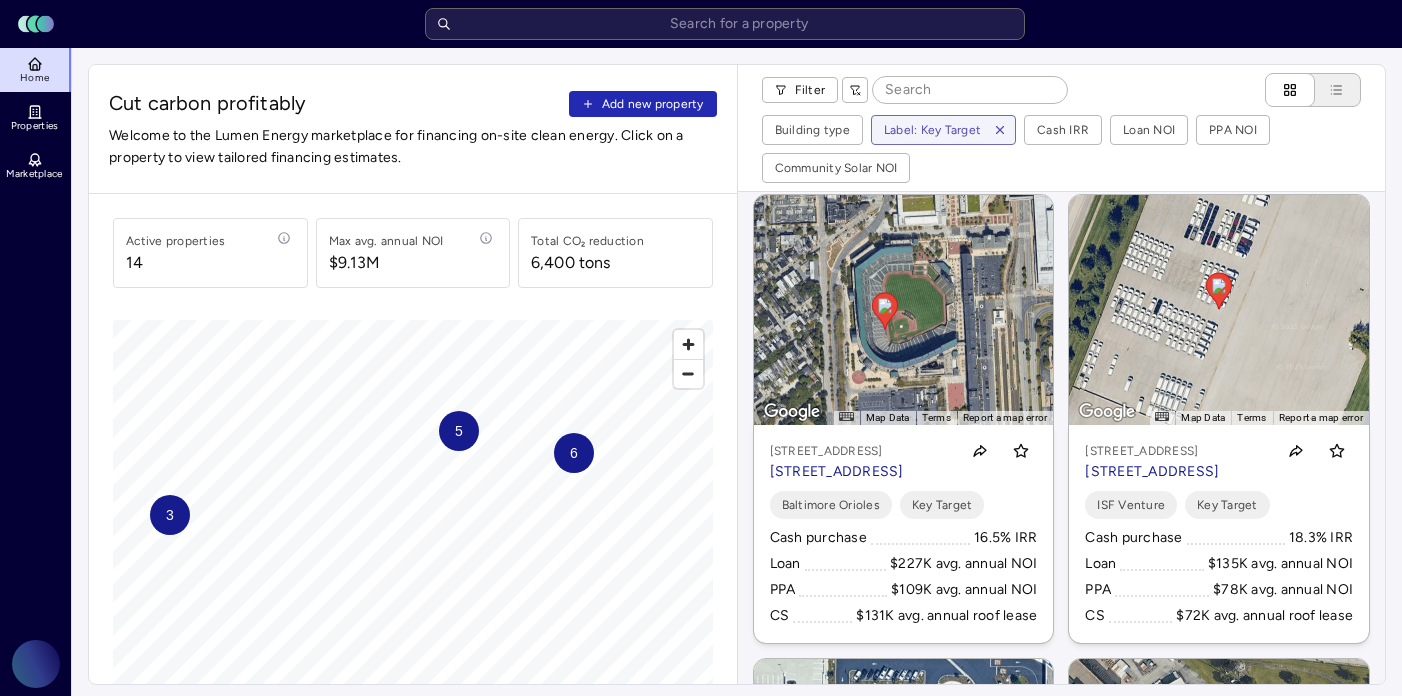 click on "← Move left → Move right ↑ Move up ↓ Move down + Zoom in - Zoom out Home Jump left by 75% End Jump right by 75% Page Up Jump up by 75% Page Down Jump down by 75% To navigate, press the arrow keys. To activate drag with keyboard, press Alt + Enter or Alt + Space. Once you are in keyboard drag state, use the arrow keys to move the marker. To complete the drag, press the Enter or Space keys. To cancel the drag and return to the original position, press Alt + Enter, Alt + Space, or Escape Map Data Imagery ©2025 Airbus, Data CSUMB SFML, [GEOGRAPHIC_DATA] OPC, Landsat / Copernicus, Maxar Technologies Imagery ©2025 Airbus, Data CSUMB SFML, [GEOGRAPHIC_DATA] OPC, Landsat / Copernicus, Maxar Technologies 500 m  Click to toggle between metric and imperial units Terms Report a map error [STREET_ADDRESS][PERSON_NAME] [STREET_ADDRESS][PERSON_NAME] Key Target Los Angeles Dodgers Cash purchase 26.5% IRR Loan $3.48M avg. annual NOI PPA $2.91M avg. annual NOI CS $637K avg. annual roof lease ← Move left → Move right" at bounding box center [1062, 438] 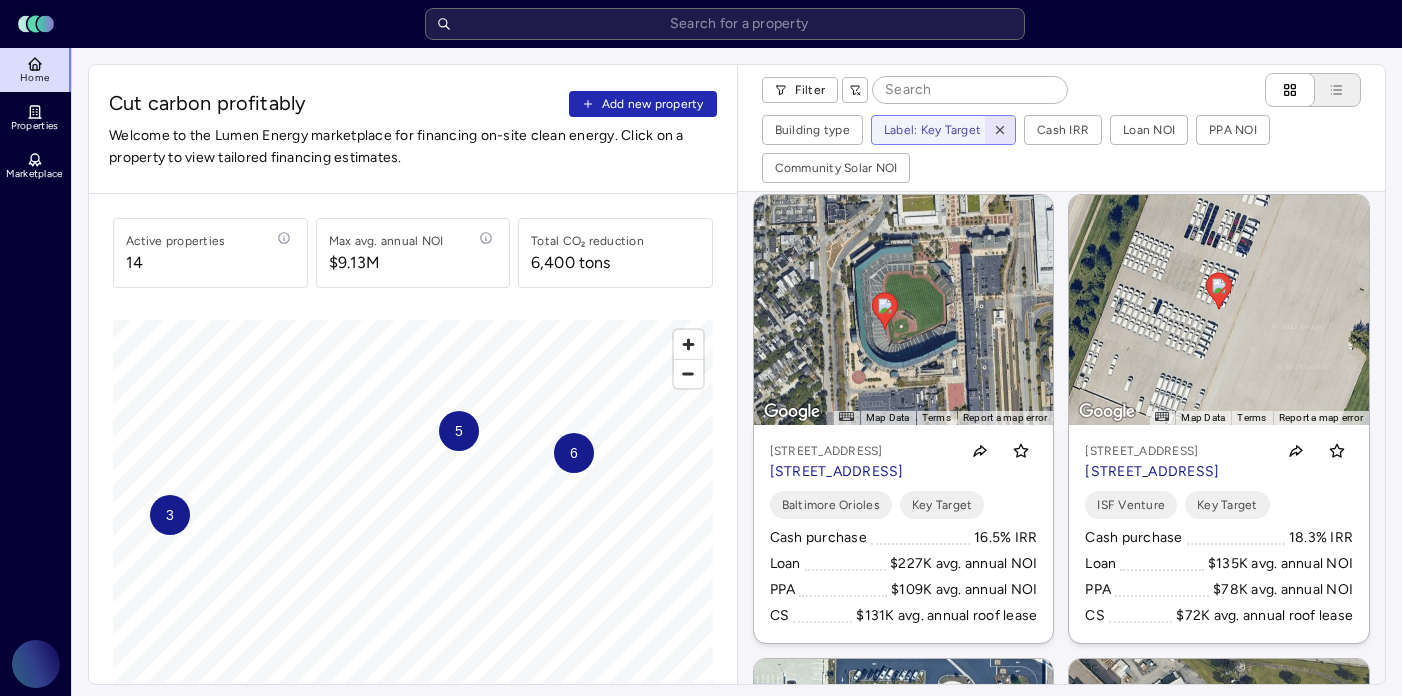 click 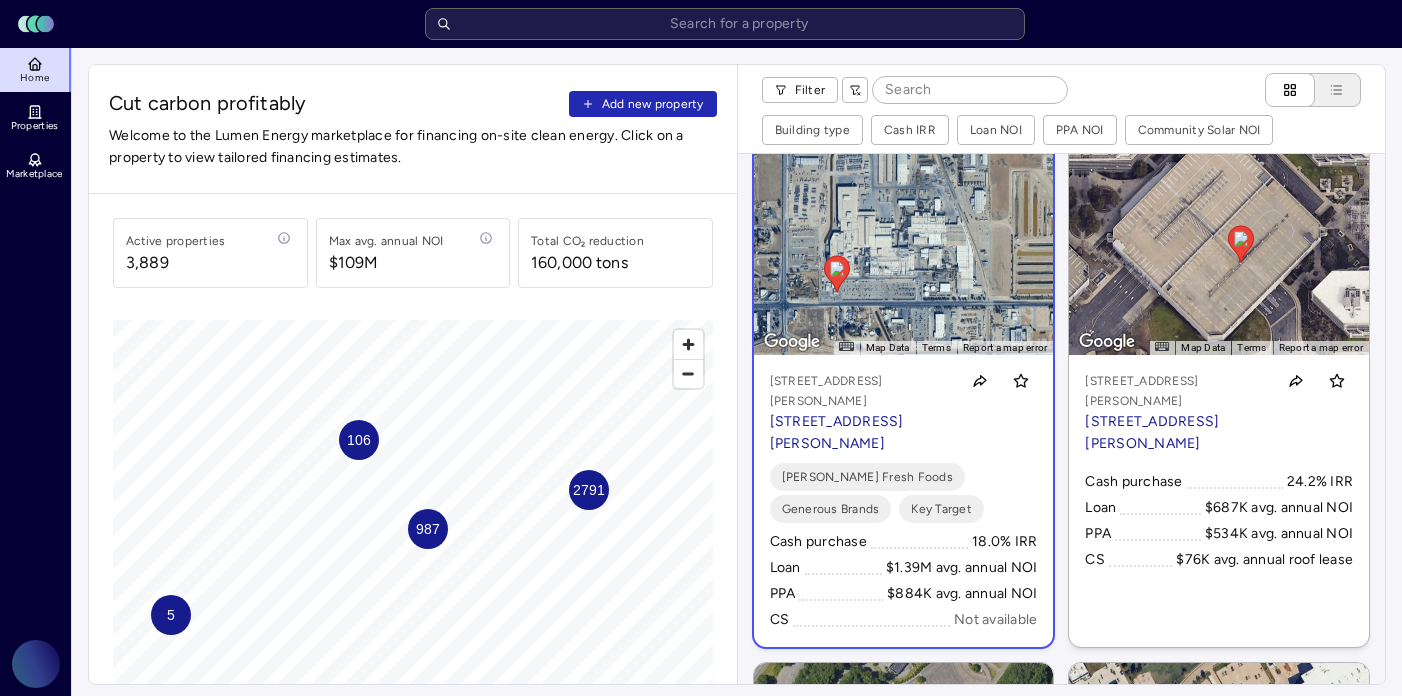 click on "[STREET_ADDRESS][PERSON_NAME]" at bounding box center [861, 433] 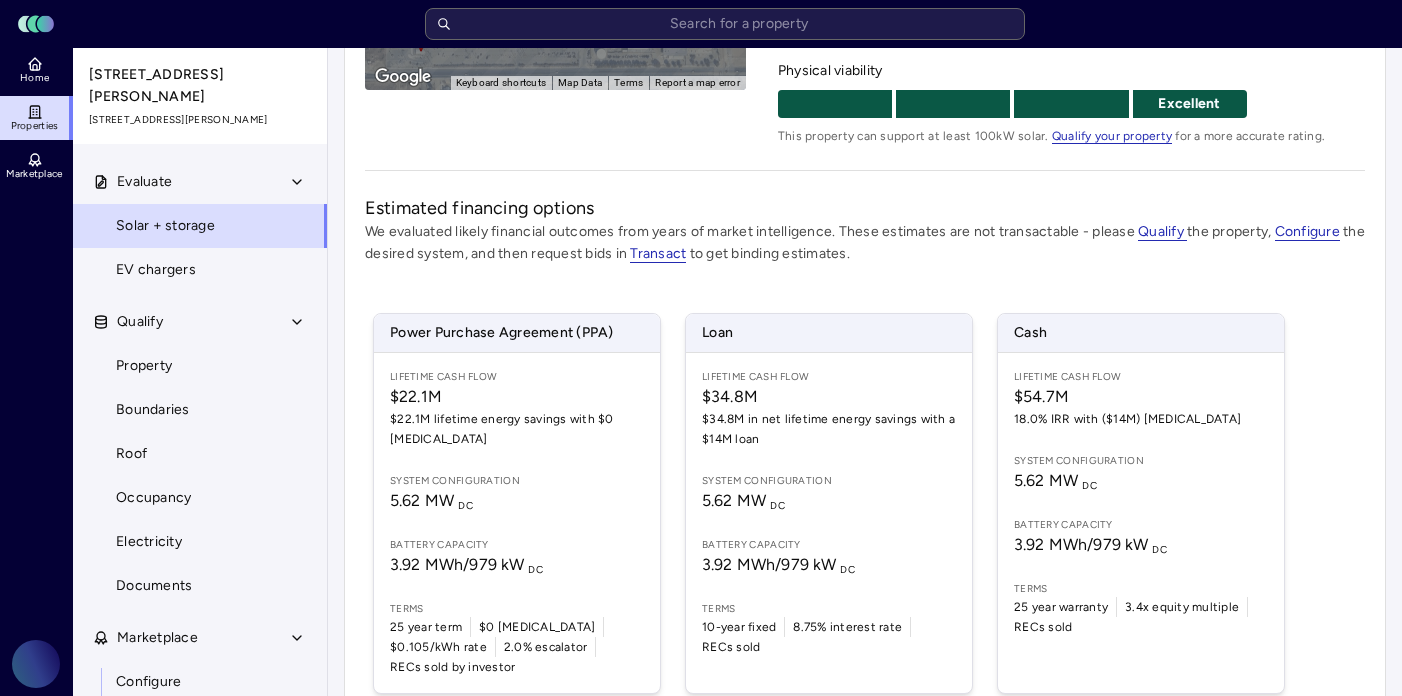 scroll, scrollTop: 501, scrollLeft: 0, axis: vertical 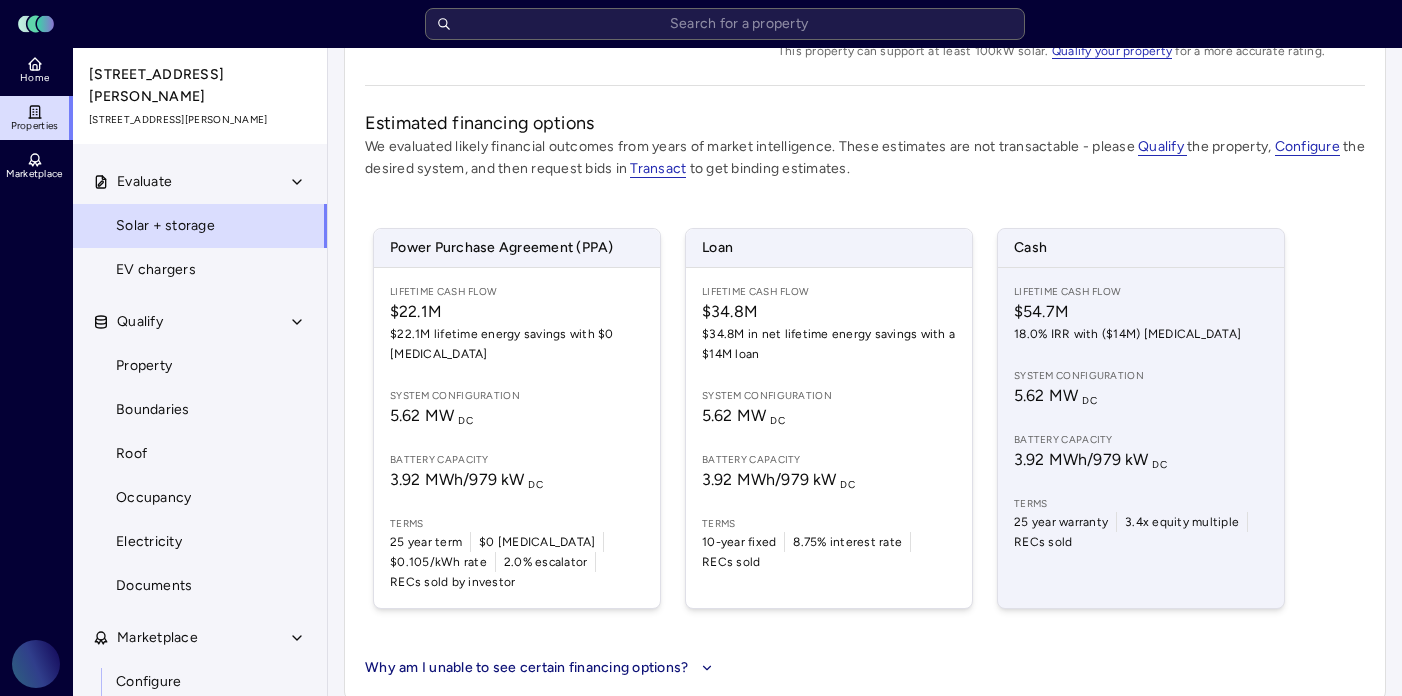 click on "$54.7M" at bounding box center (1141, 312) 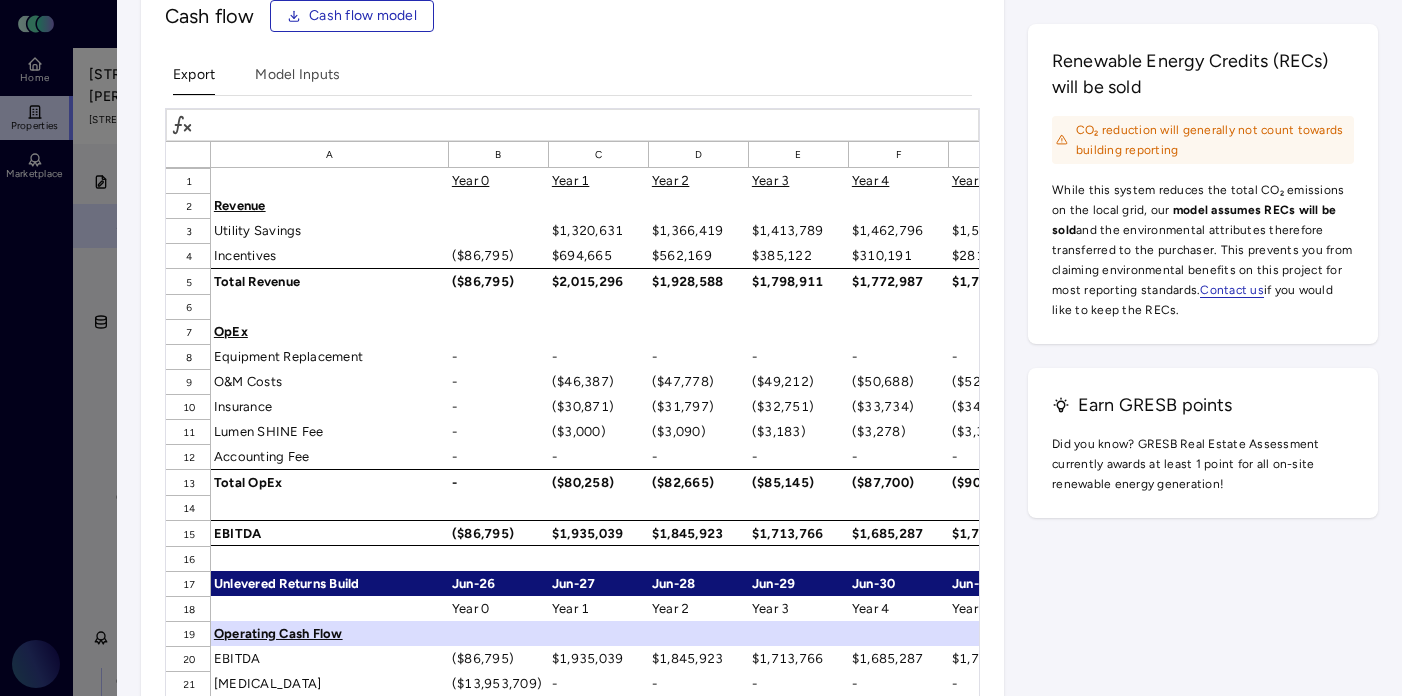 scroll, scrollTop: 3566, scrollLeft: 0, axis: vertical 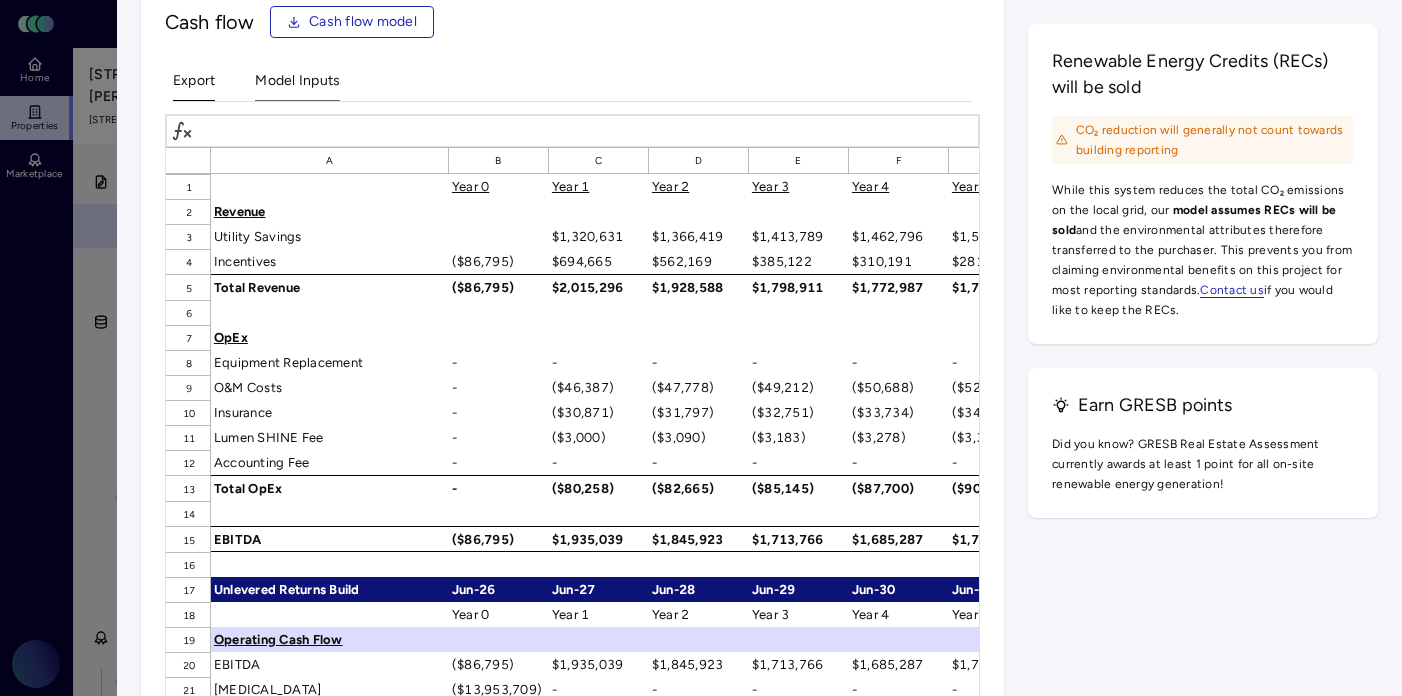 click on "Model Inputs" at bounding box center (297, 85) 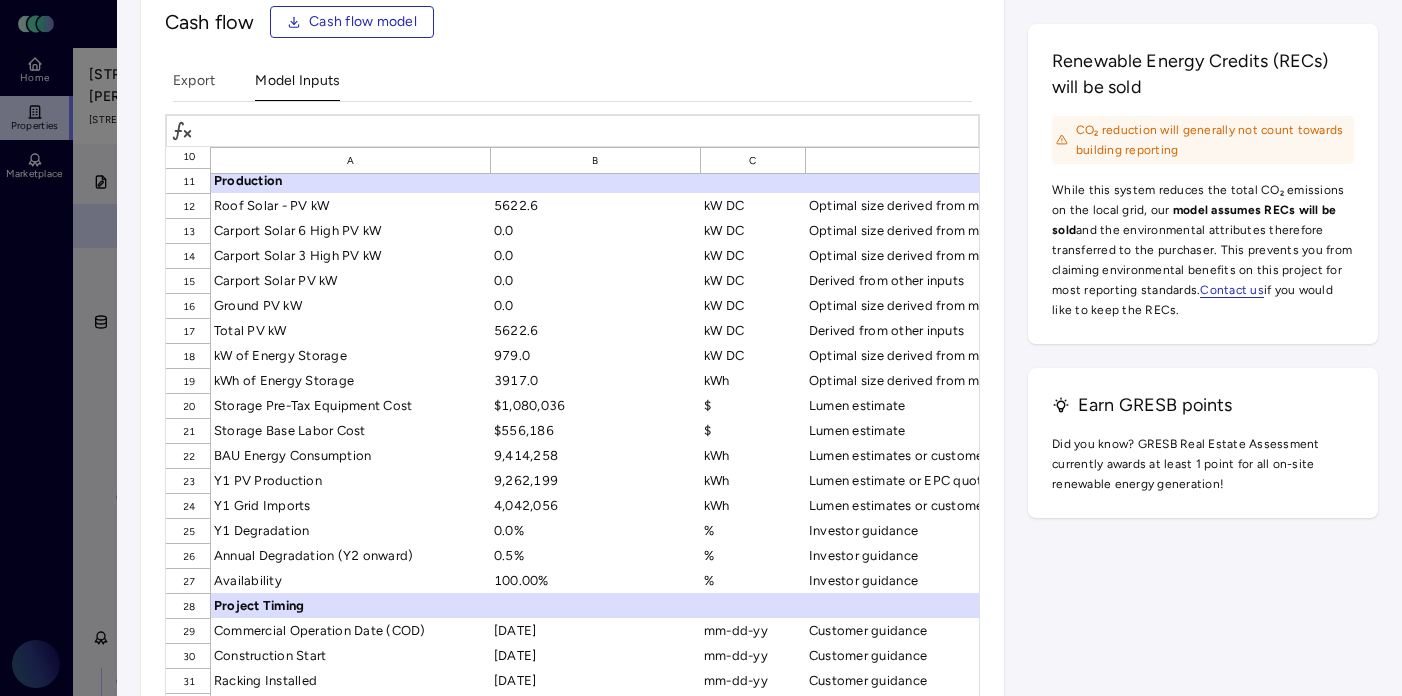 scroll, scrollTop: 0, scrollLeft: 0, axis: both 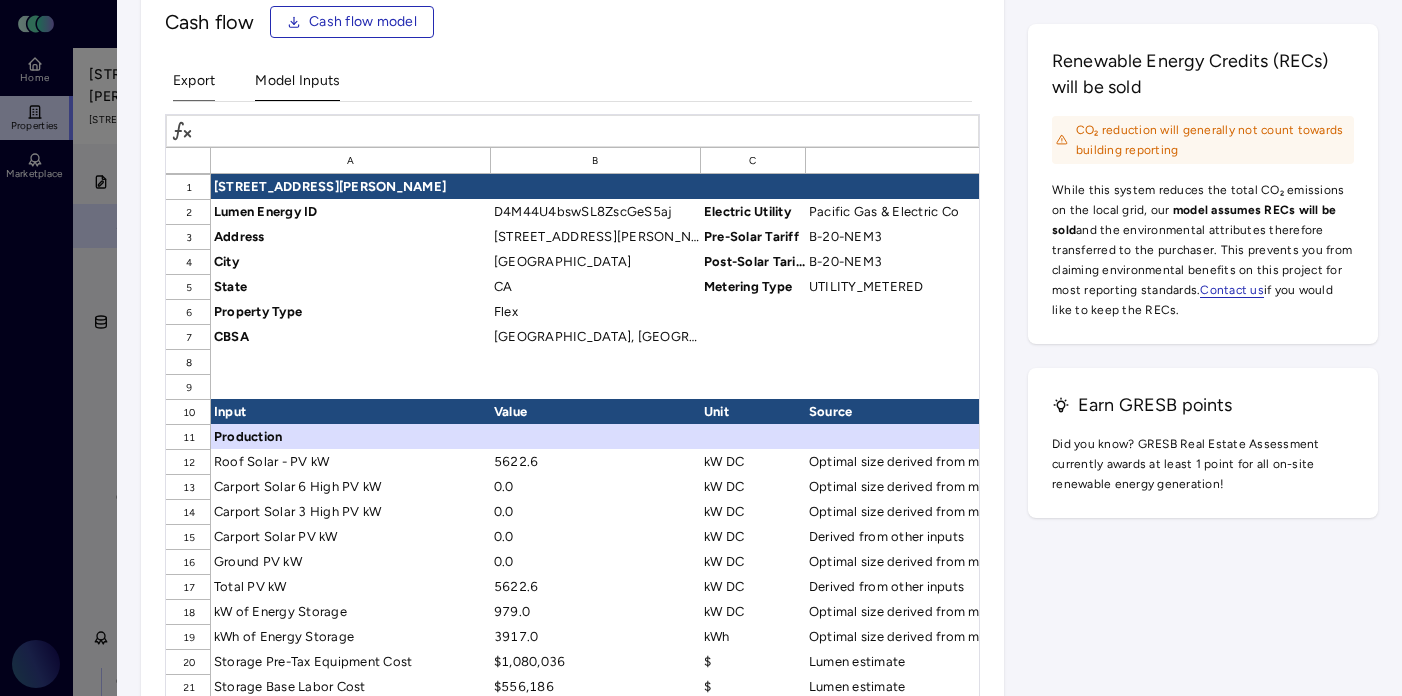 click on "Export" at bounding box center (194, 85) 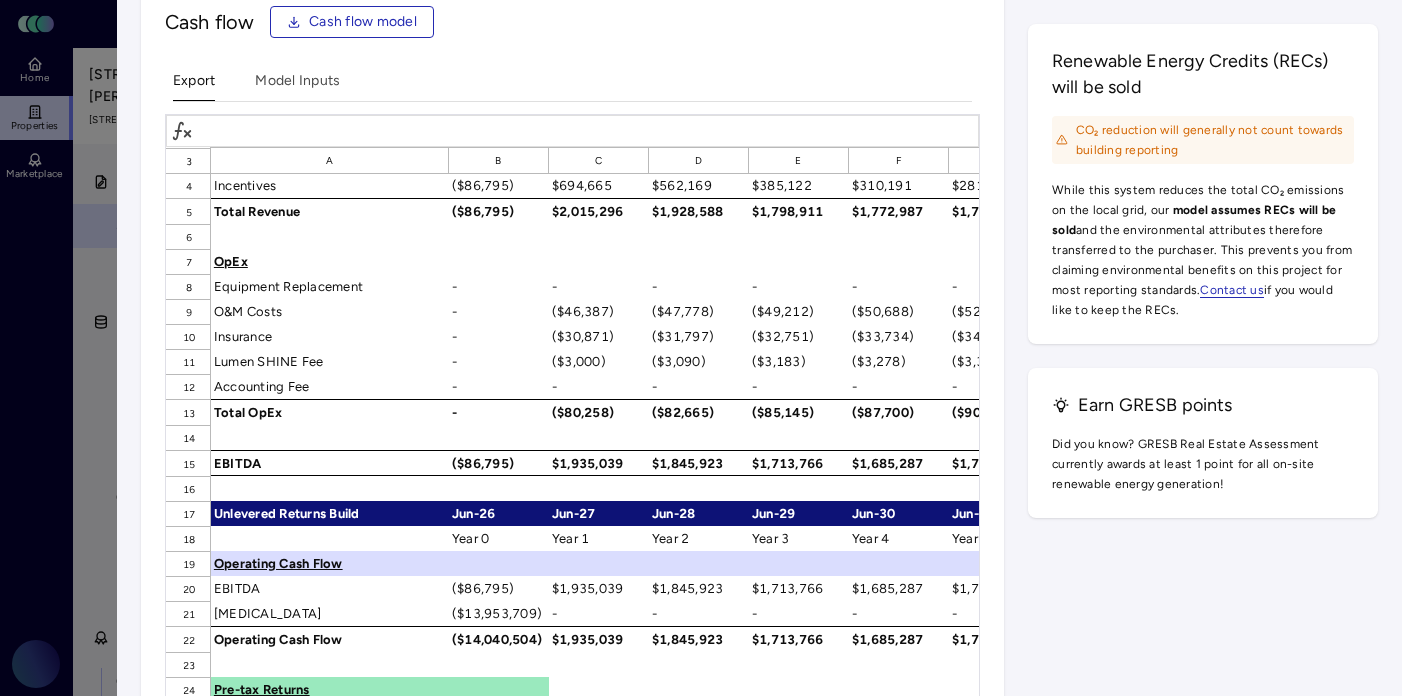 scroll, scrollTop: 0, scrollLeft: 0, axis: both 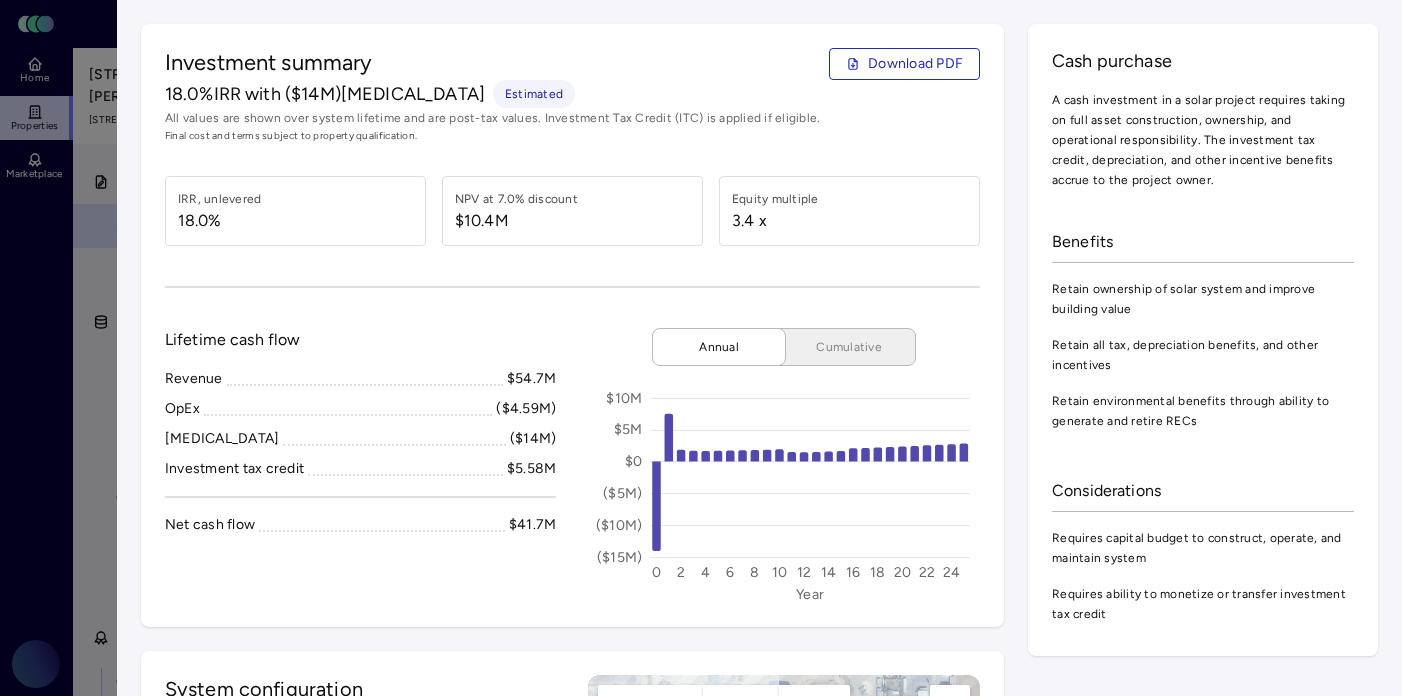 click at bounding box center [701, 348] 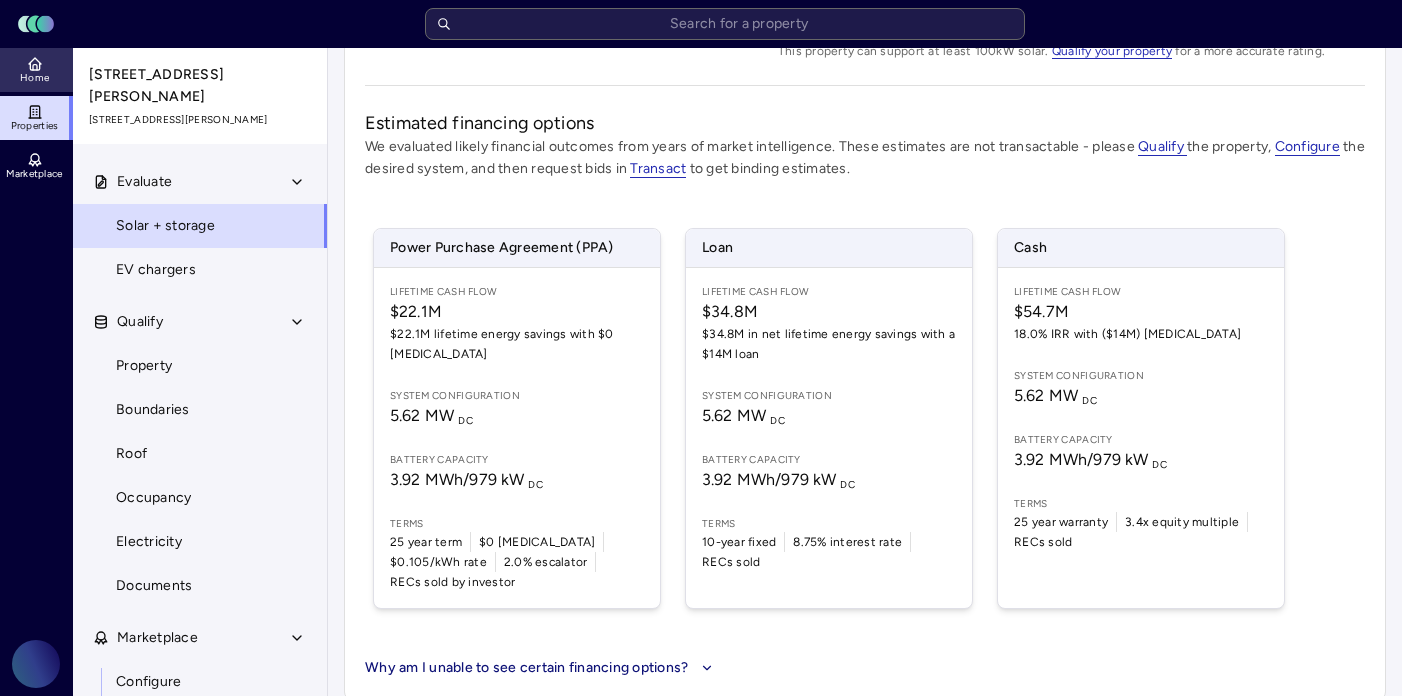 click on "Home" at bounding box center [34, 78] 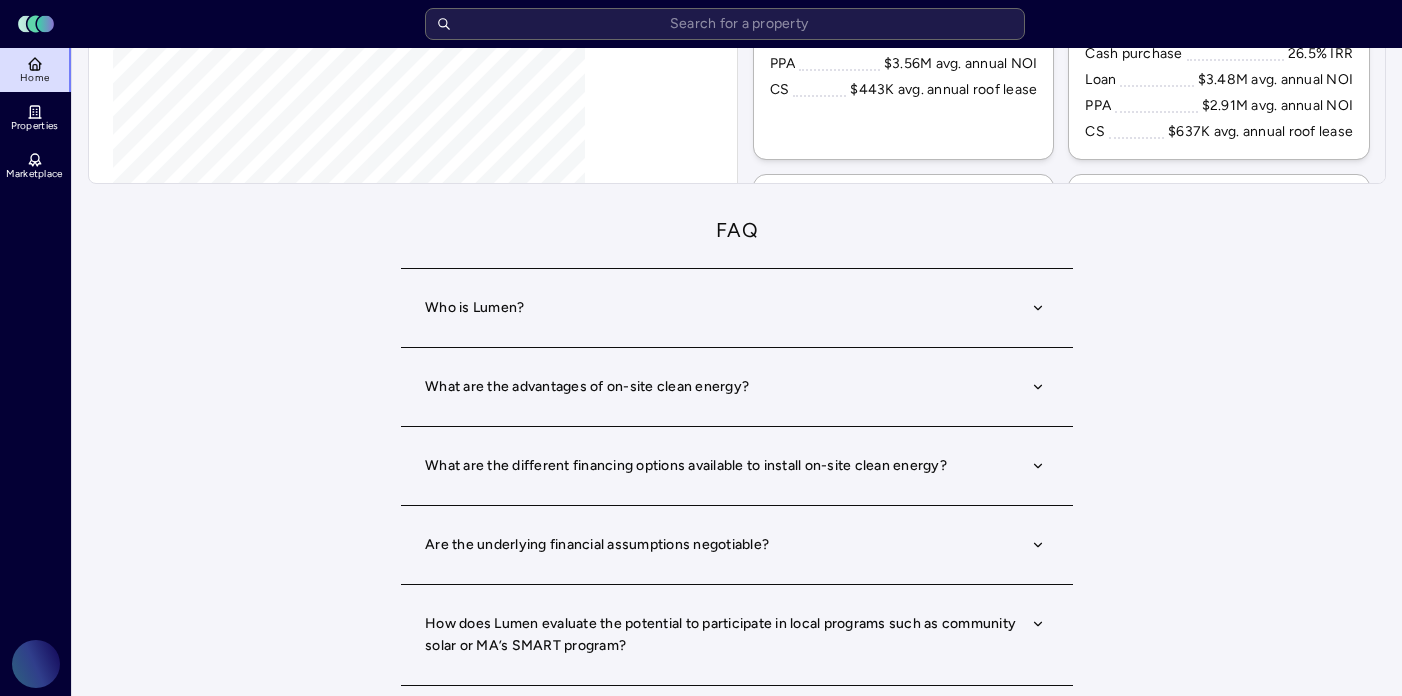 scroll, scrollTop: 0, scrollLeft: 0, axis: both 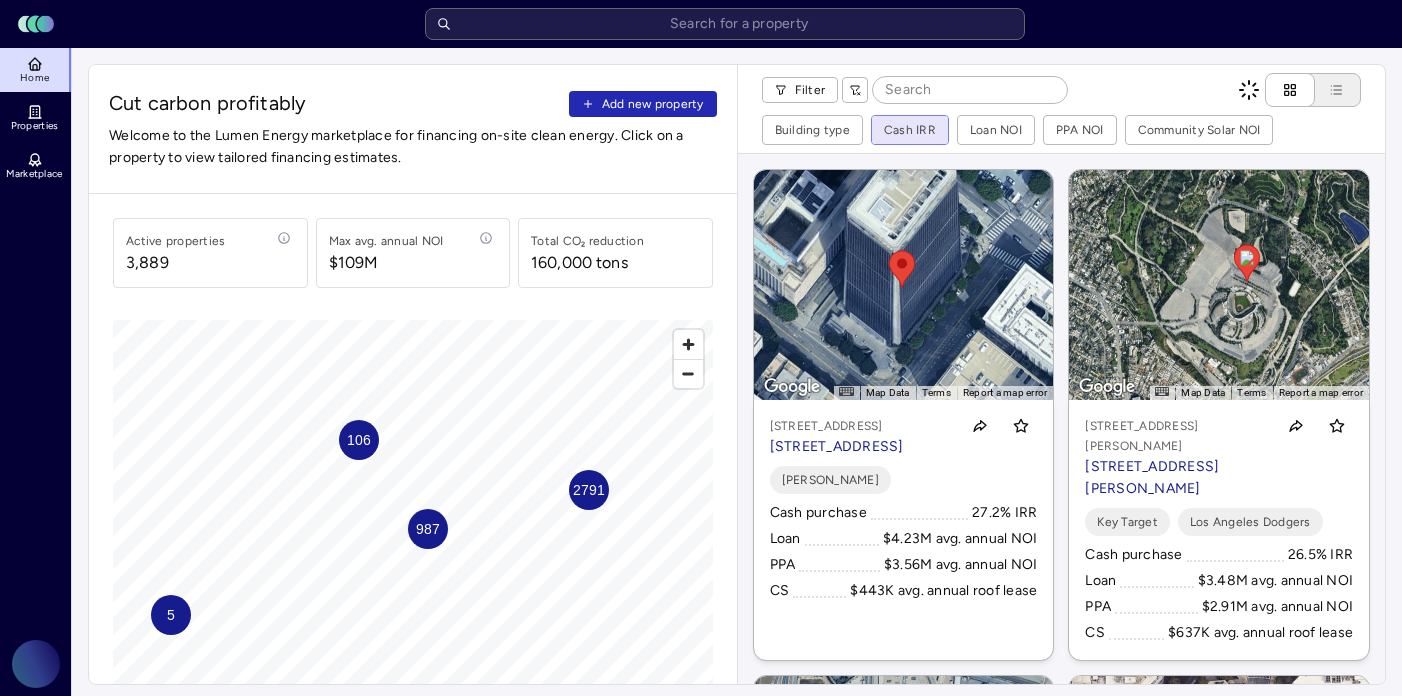 click on "Toggle Sidebar Lumen Energy Logo Home Properties Marketplace Gravity Climate [PERSON_NAME] Cut carbon profitably Add new property Welcome to the Lumen Energy marketplace for financing on-site clean energy. Click on a property to view tailored financing estimates. Active properties 3,889 Max avg. annual NOI $109M Total CO₂ reduction 160,000 tons 106 5 2791 987 © Mapbox   © OpenStreetMap   Improve this map Filter Building type Cash IRR Loan NOI PPA NOI Community Solar NOI ← Move left → Move right ↑ Move up ↓ Move down + Zoom in - Zoom out Home Jump left by 75% End Jump right by 75% Page Up Jump up by 75% Page Down Jump down by 75% To navigate, press the arrow keys. To activate drag with keyboard, press Alt + Enter or Alt + Space. Once you are in keyboard drag state, use the arrow keys to move the marker. To complete the drag, press the Enter or Space keys. To cancel the drag and return to the original position, press Alt + Enter, Alt + Space, or Escape Map Data 20 m  Terms [PERSON_NAME]" at bounding box center [701, 851] 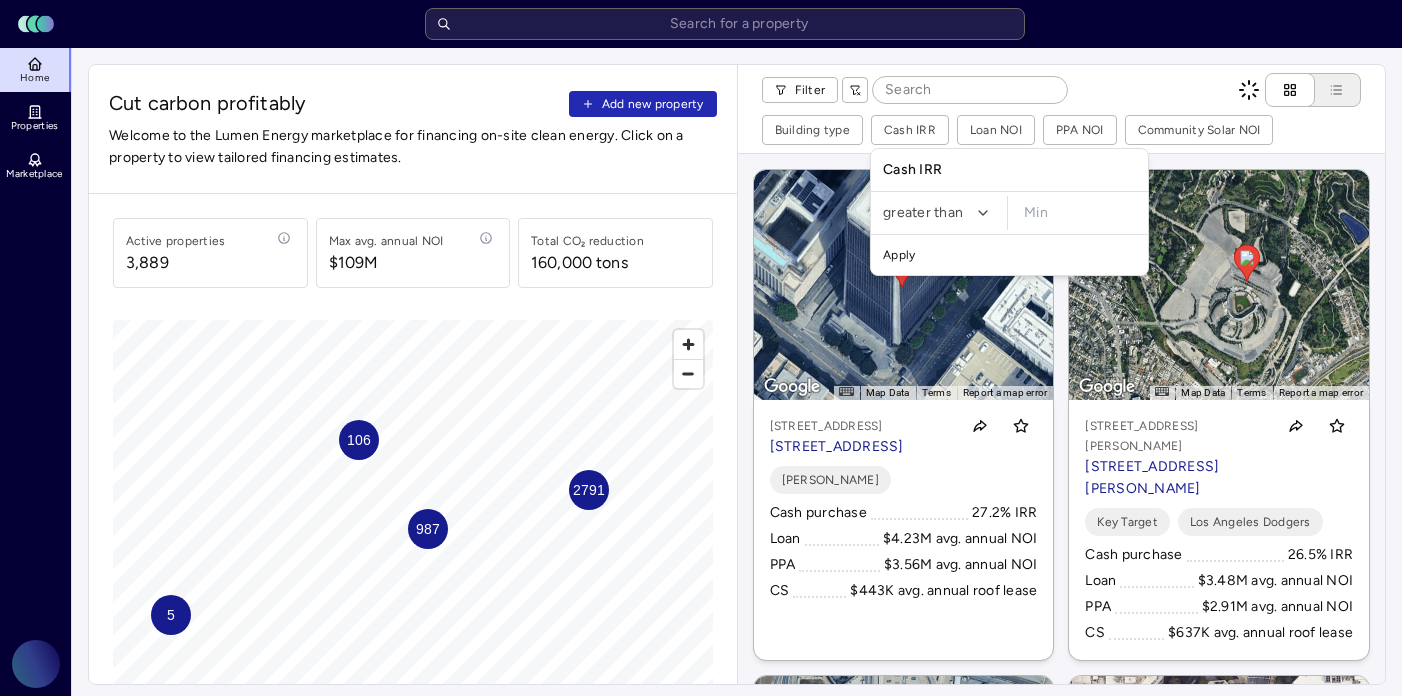 click at bounding box center [1080, 213] 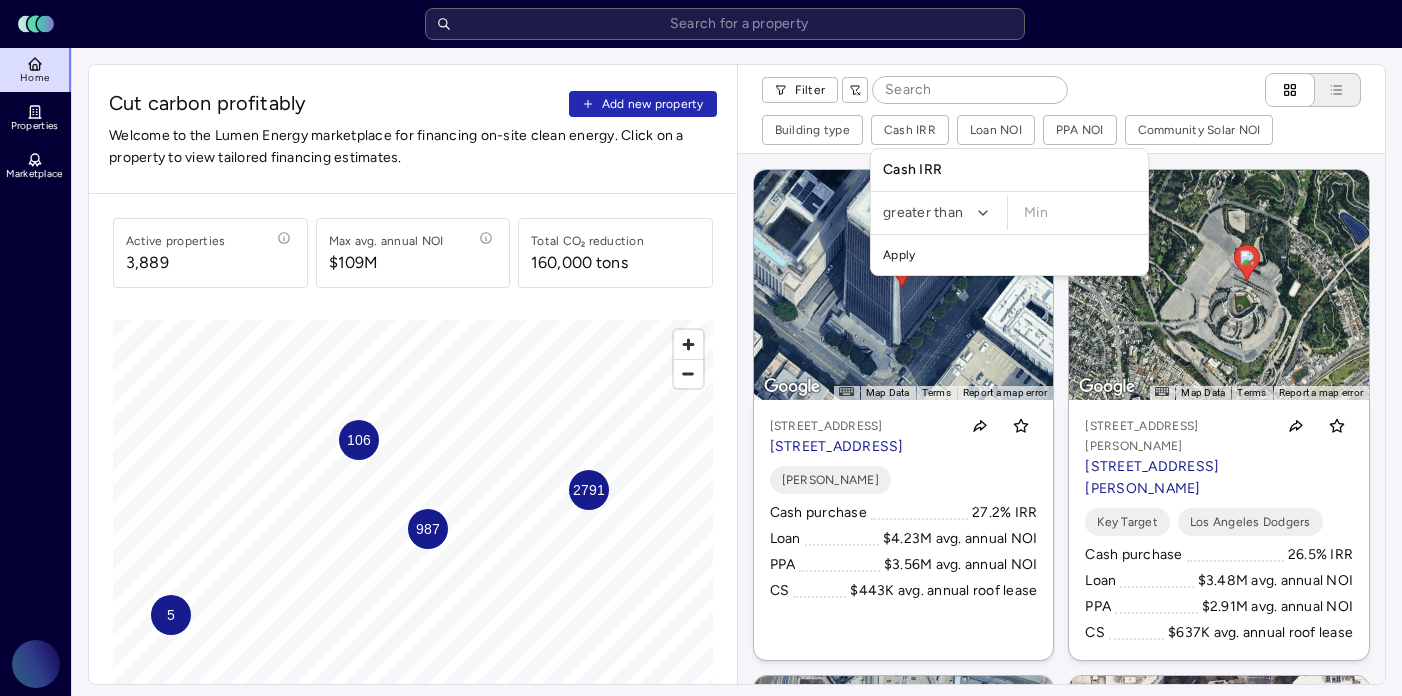 click on "Toggle Sidebar Lumen Energy Logo Home Properties Marketplace Gravity Climate [PERSON_NAME] Cut carbon profitably Add new property Welcome to the Lumen Energy marketplace for financing on-site clean energy. Click on a property to view tailored financing estimates. Active properties 3,889 Max avg. annual NOI $109M Total CO₂ reduction 160,000 tons 106 5 2791 987 © Mapbox   © OpenStreetMap   Improve this map Filter Building type Cash IRR Loan NOI PPA NOI Community Solar NOI ← Move left → Move right ↑ Move up ↓ Move down + Zoom in - Zoom out Home Jump left by 75% End Jump right by 75% Page Up Jump up by 75% Page Down Jump down by 75% To navigate, press the arrow keys. To activate drag with keyboard, press Alt + Enter or Alt + Space. Once you are in keyboard drag state, use the arrow keys to move the marker. To complete the drag, press the Enter or Space keys. To cancel the drag and return to the original position, press Alt + Enter, Alt + Space, or Escape Map Data 20 m  Terms [PERSON_NAME]" at bounding box center [701, 851] 